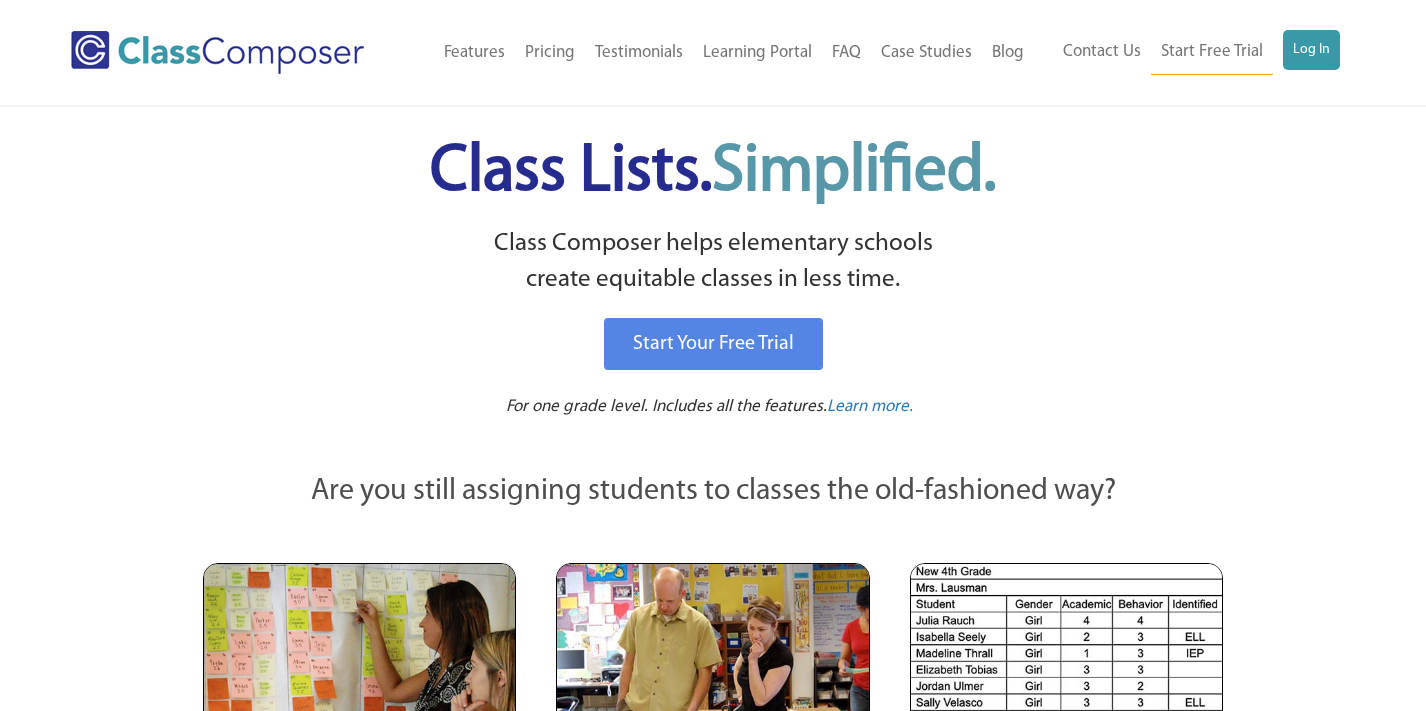 scroll, scrollTop: 0, scrollLeft: 0, axis: both 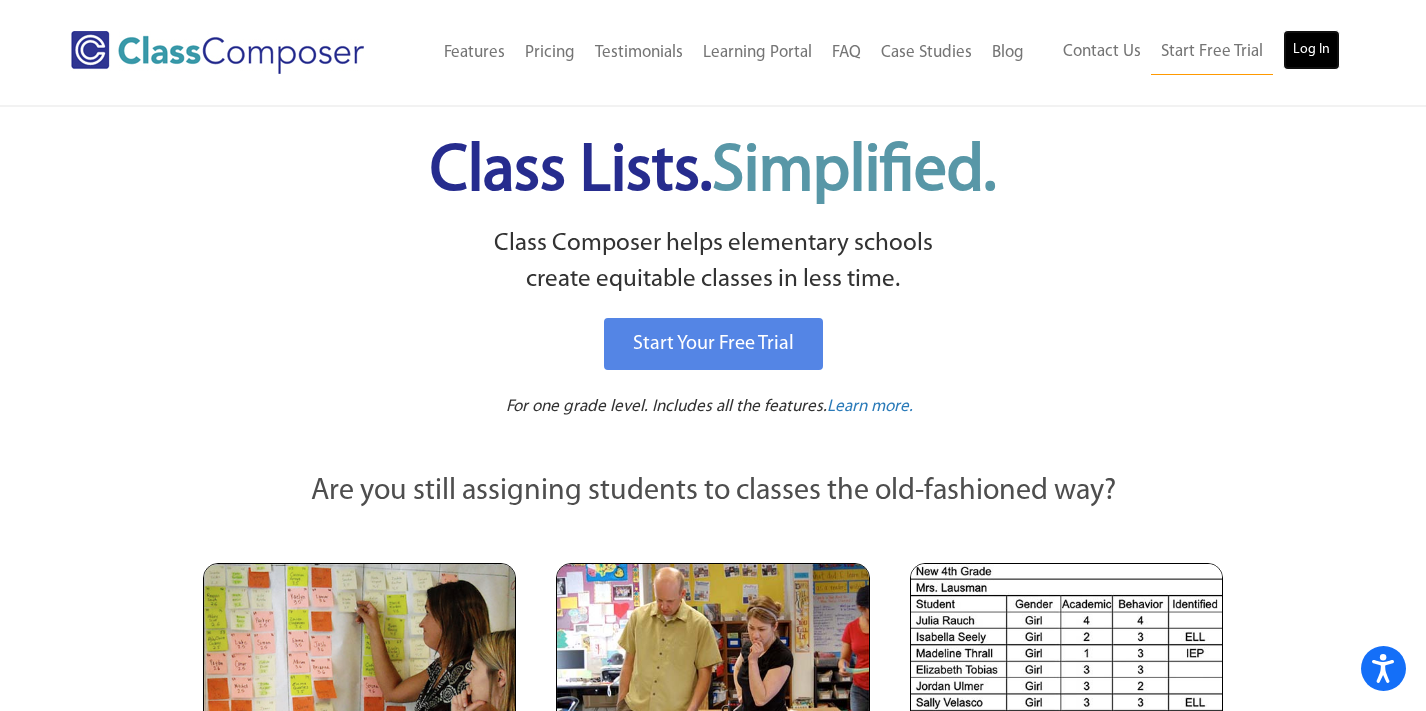 click on "Log In" at bounding box center (1311, 50) 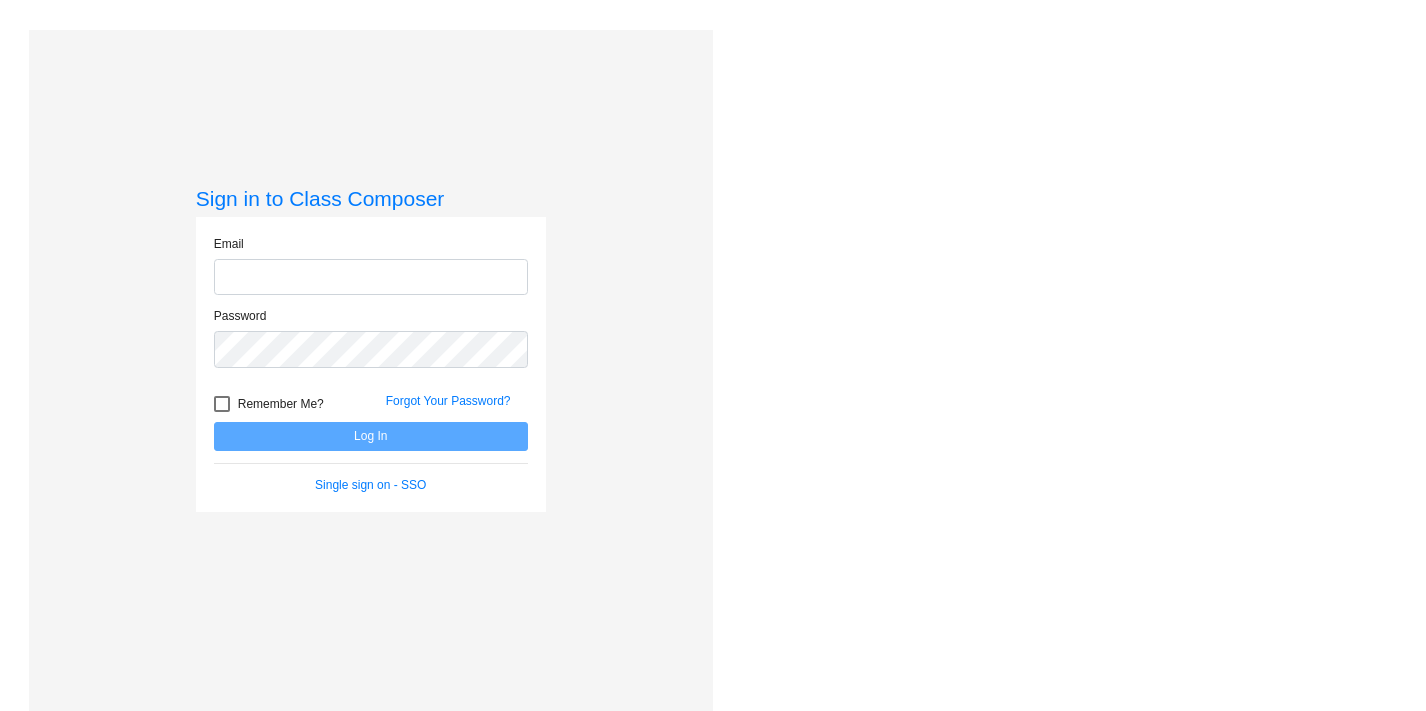 scroll, scrollTop: 0, scrollLeft: 0, axis: both 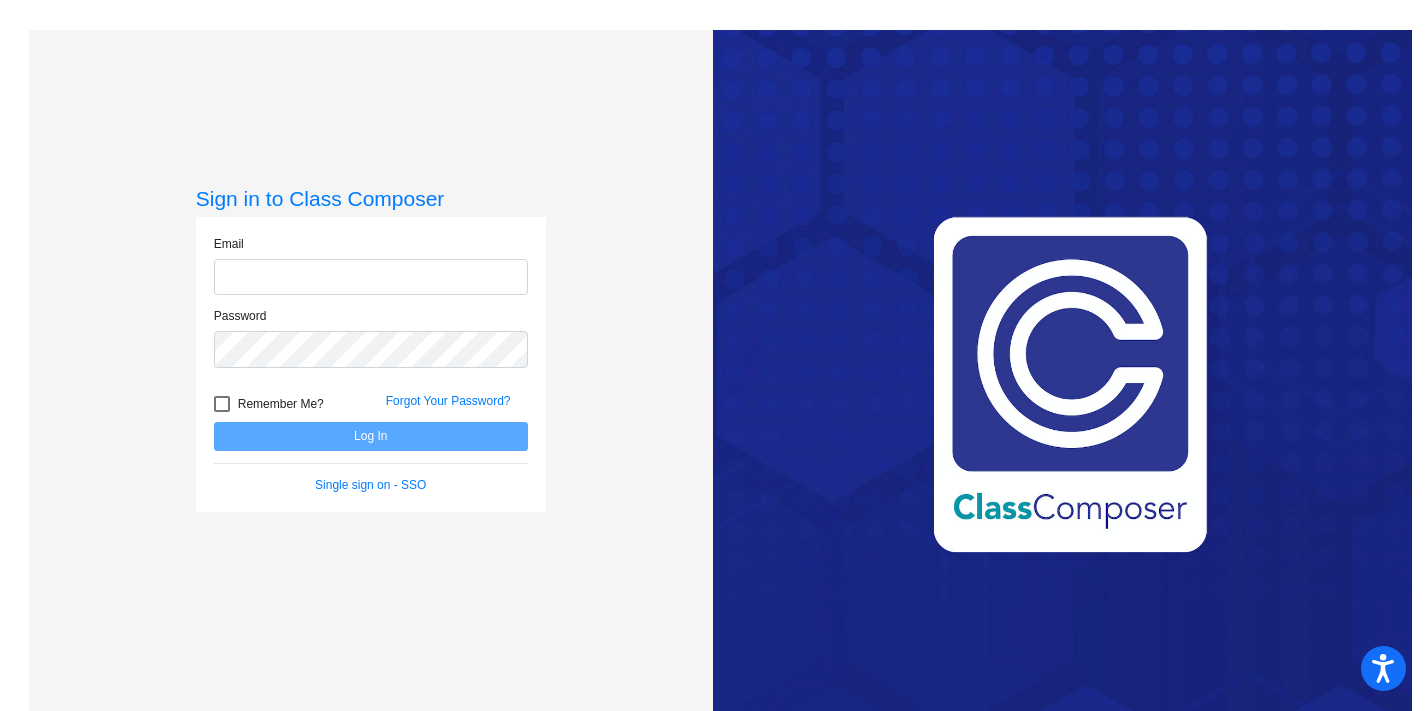 type on "[FIRST].[LAST]@[DOMAIN]" 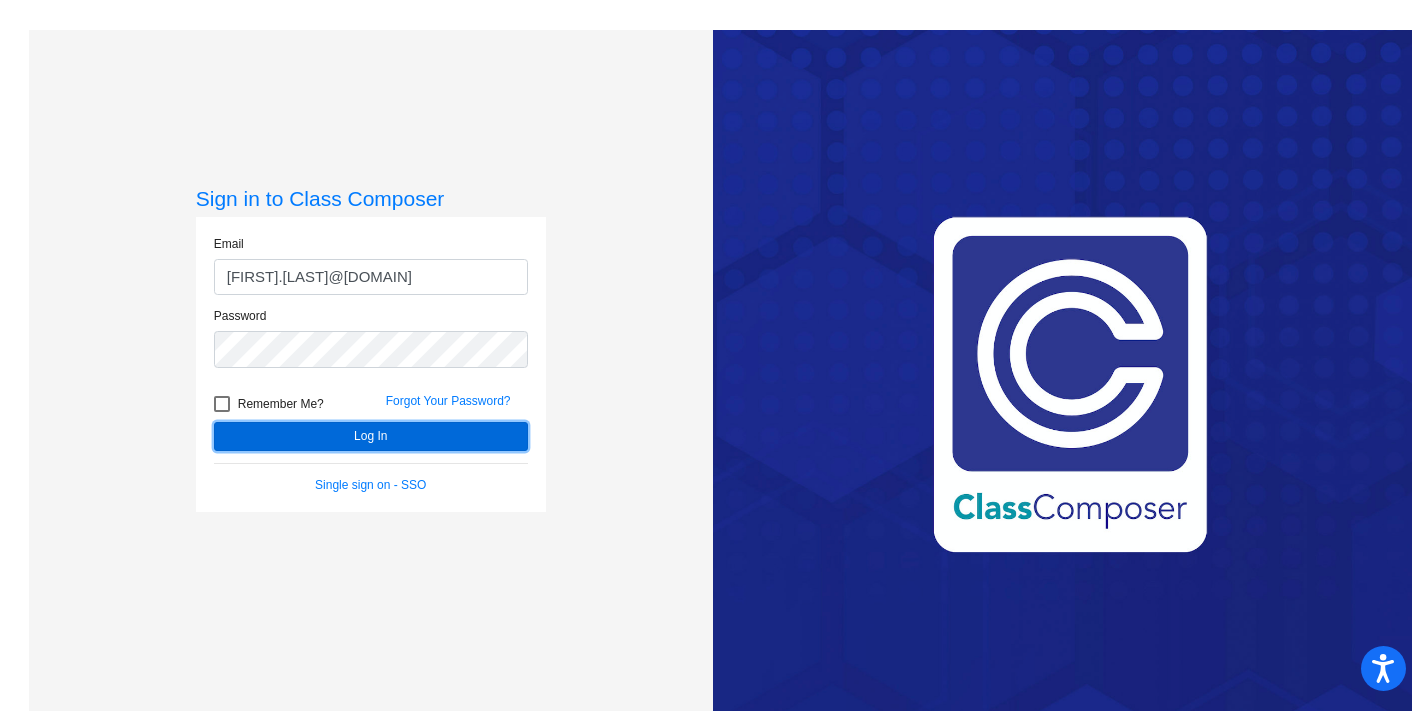 click on "Log In" 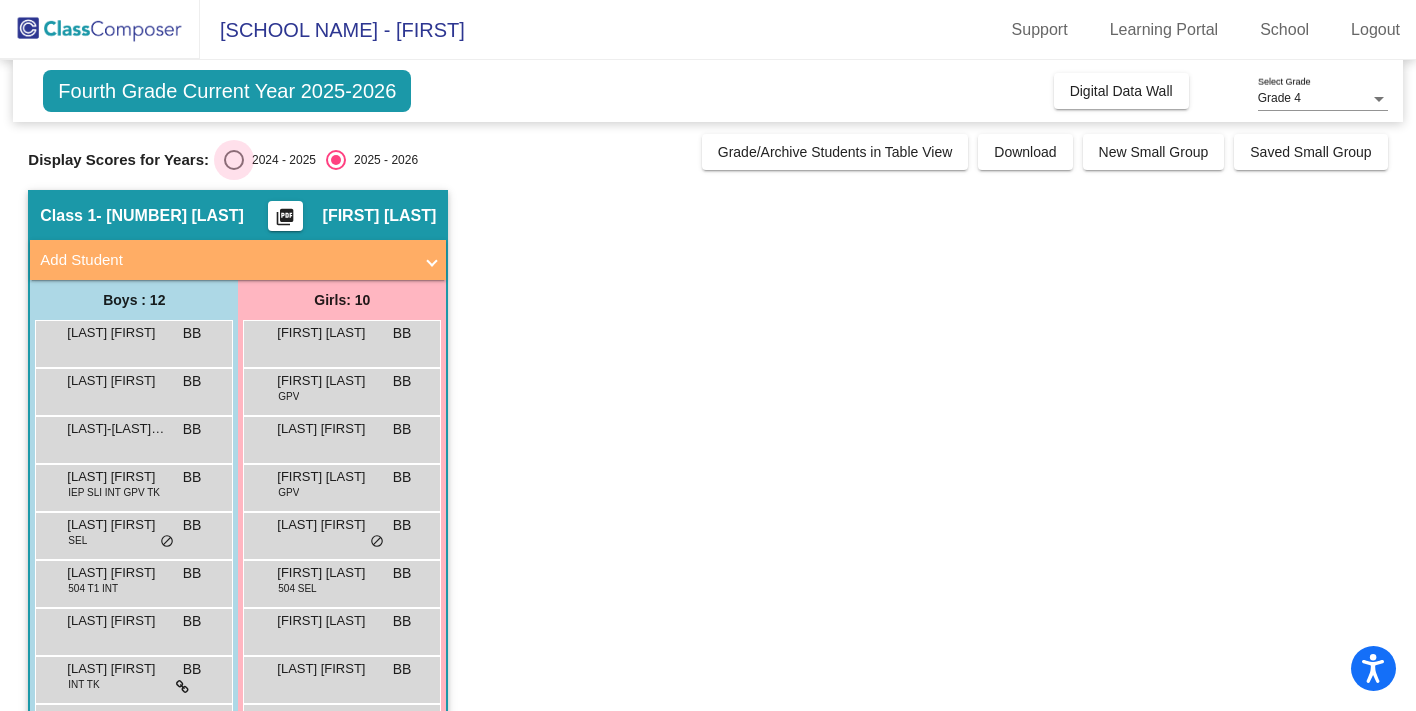 click at bounding box center (234, 160) 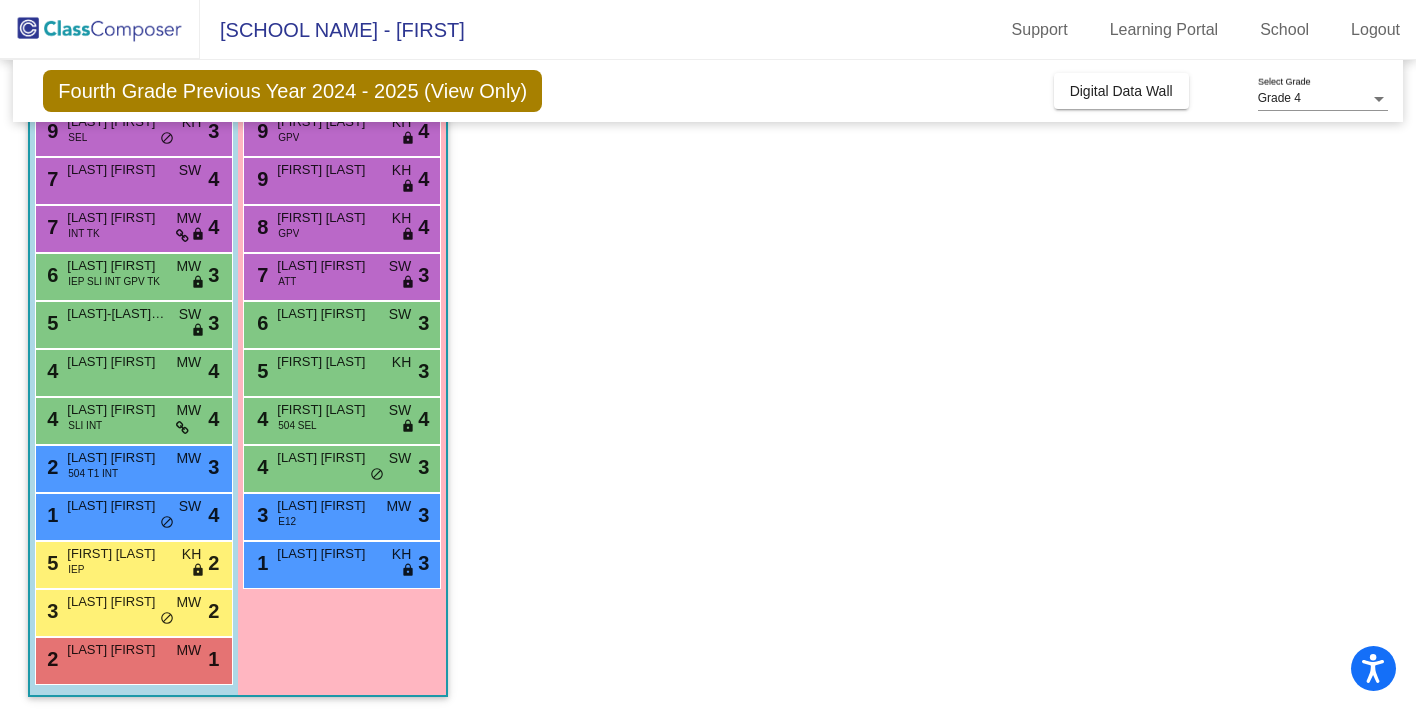 scroll, scrollTop: 217, scrollLeft: 0, axis: vertical 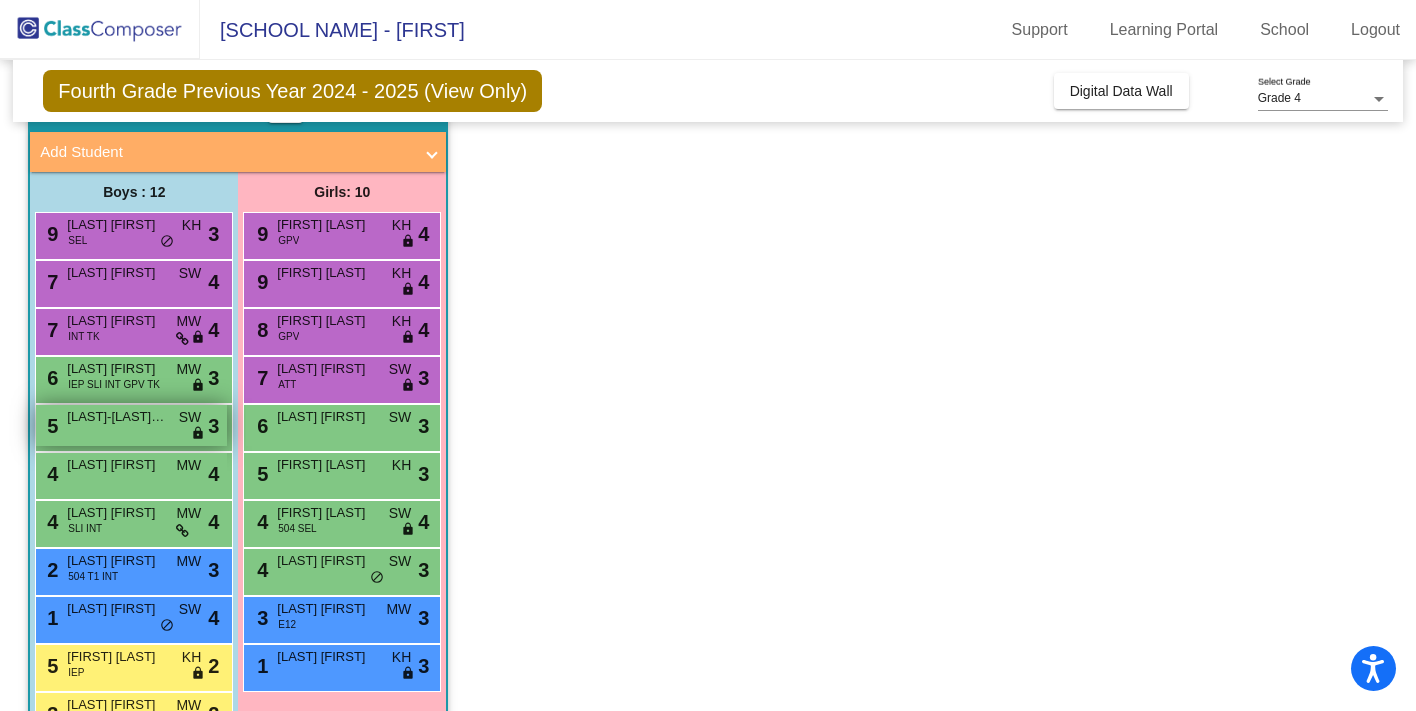 click on "[LAST]-[LAST] [FIRST]" at bounding box center (117, 417) 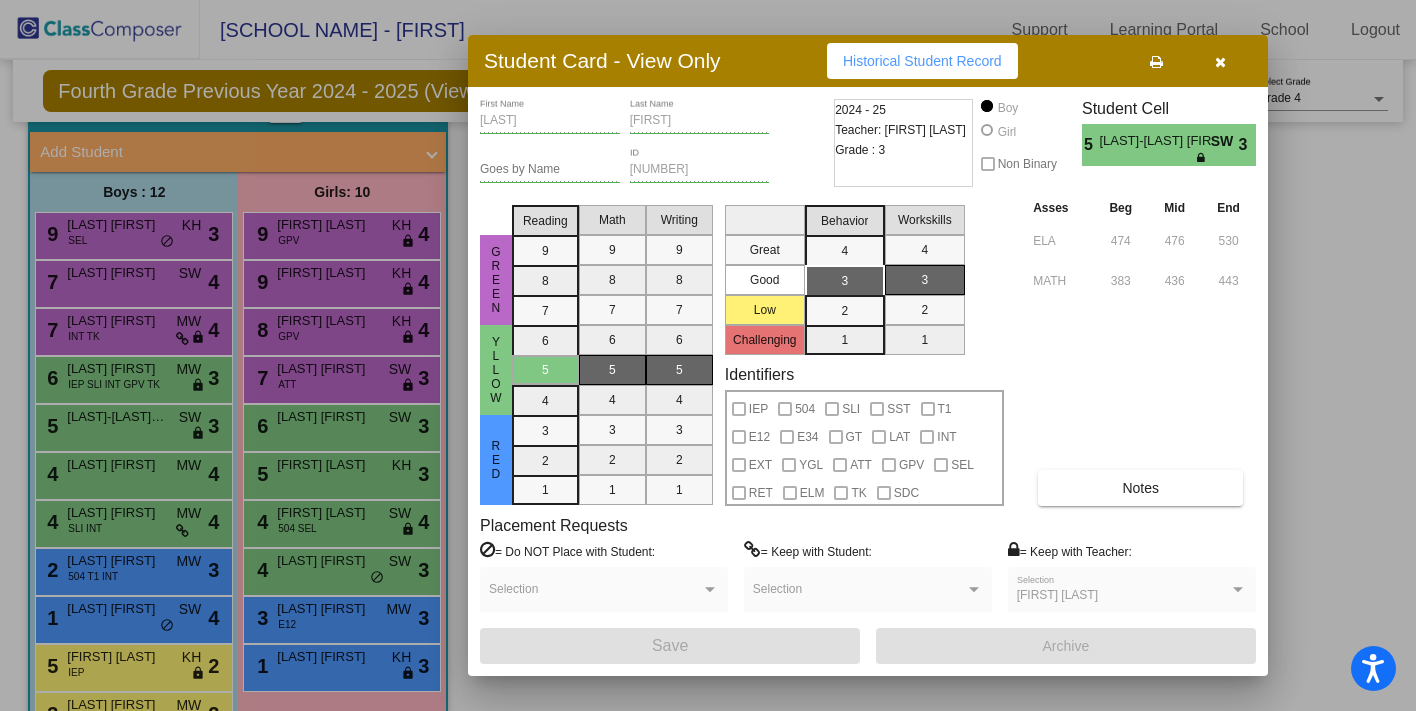 click at bounding box center (708, 355) 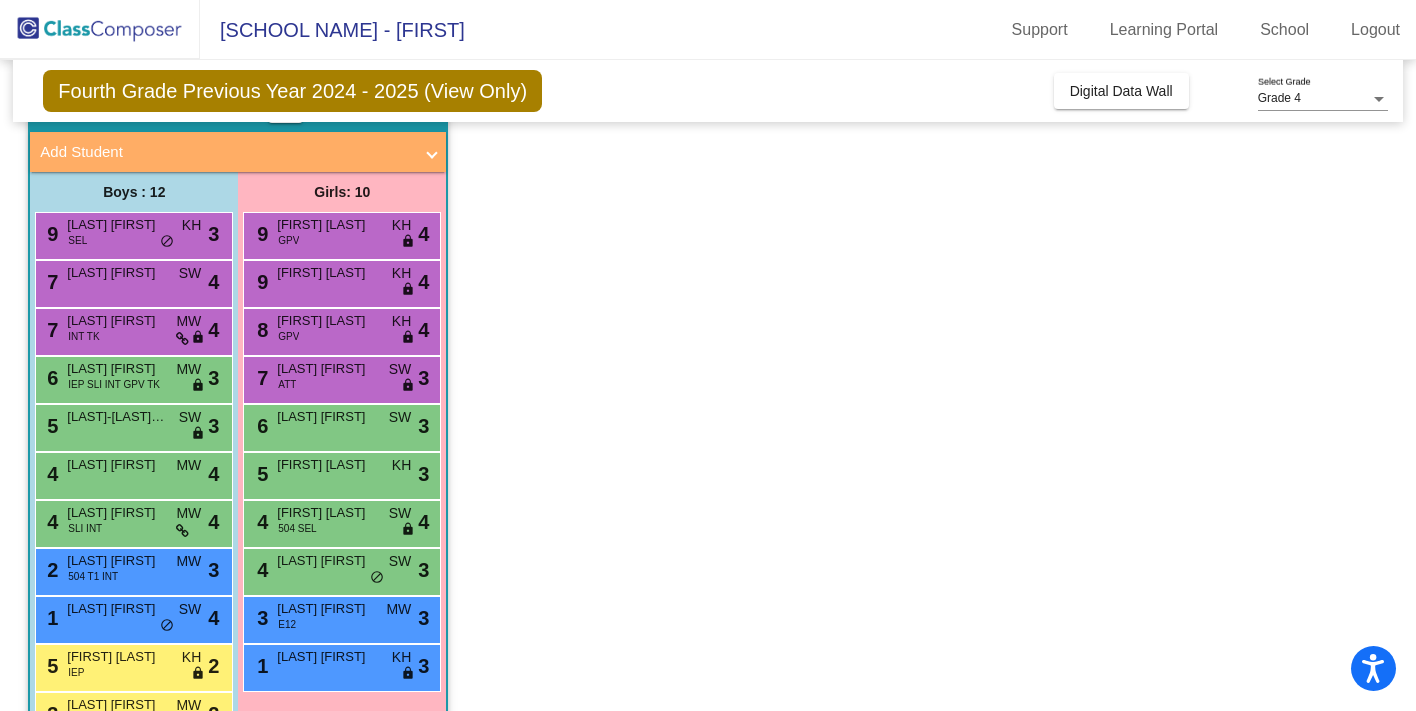 click on "4" at bounding box center [213, 330] 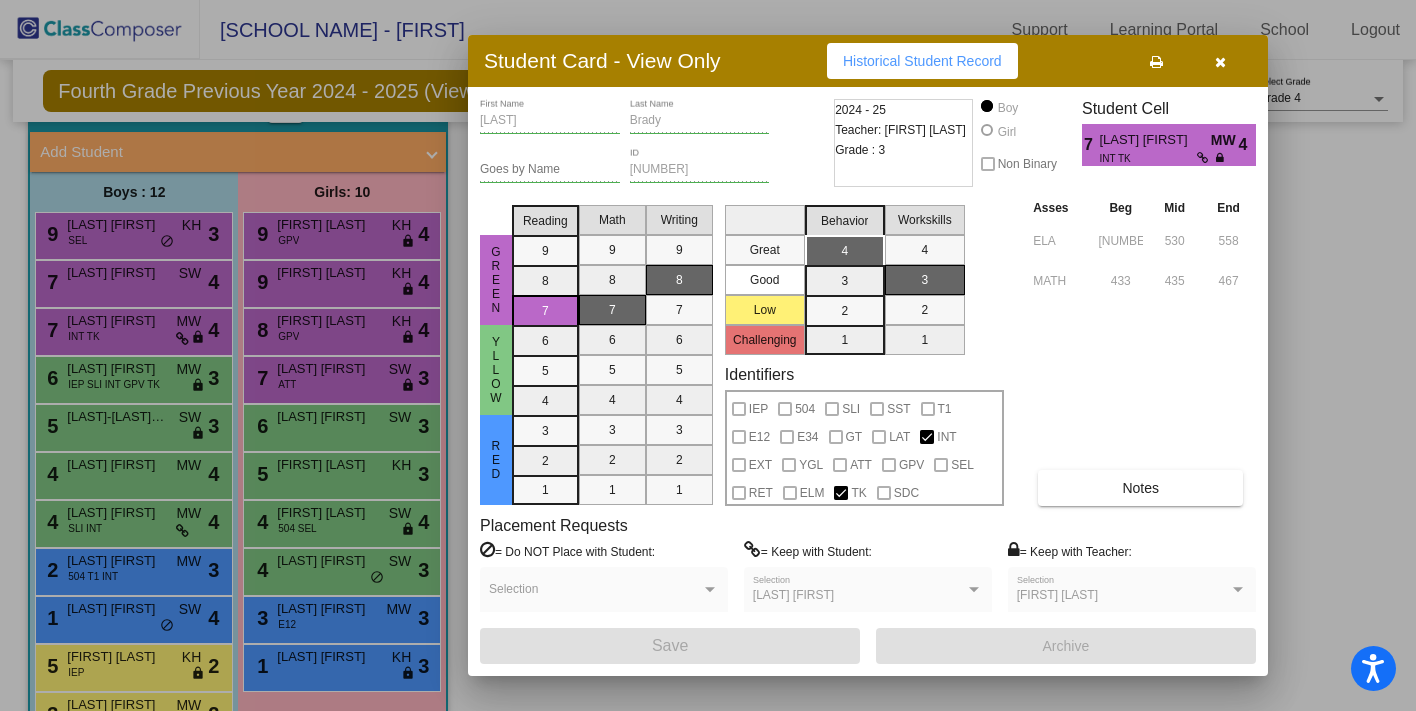 click at bounding box center [1220, 61] 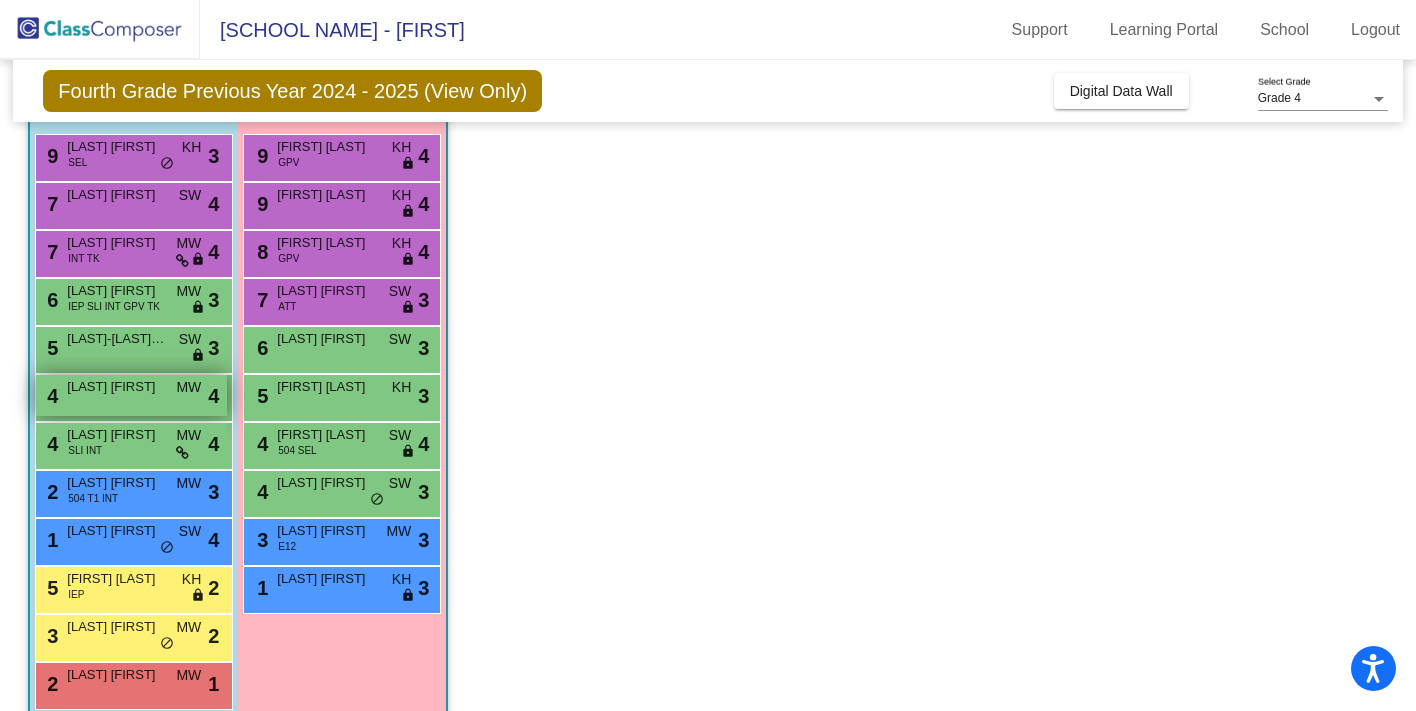 scroll, scrollTop: 217, scrollLeft: 0, axis: vertical 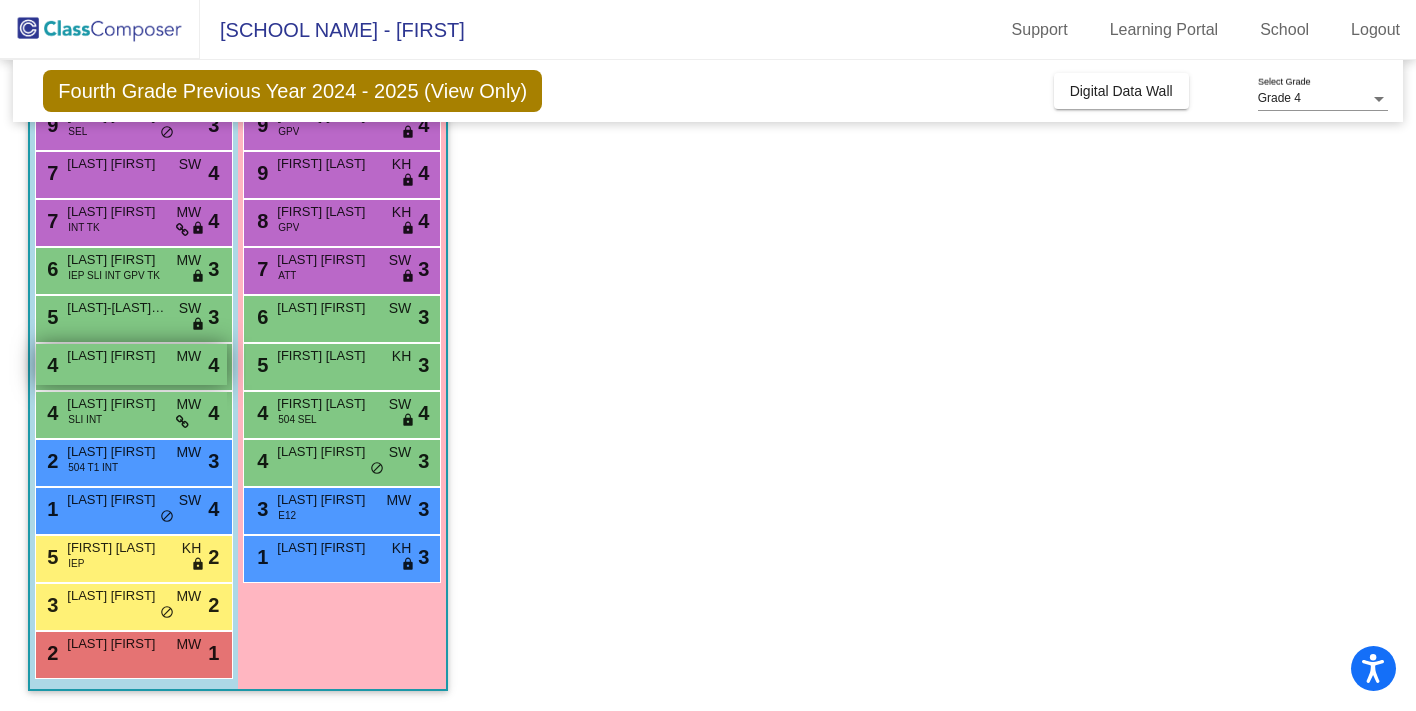 click on "[NUMBER] [LAST] [FIRST] [DAY] lock do_not_disturb_alt 4" at bounding box center (131, 364) 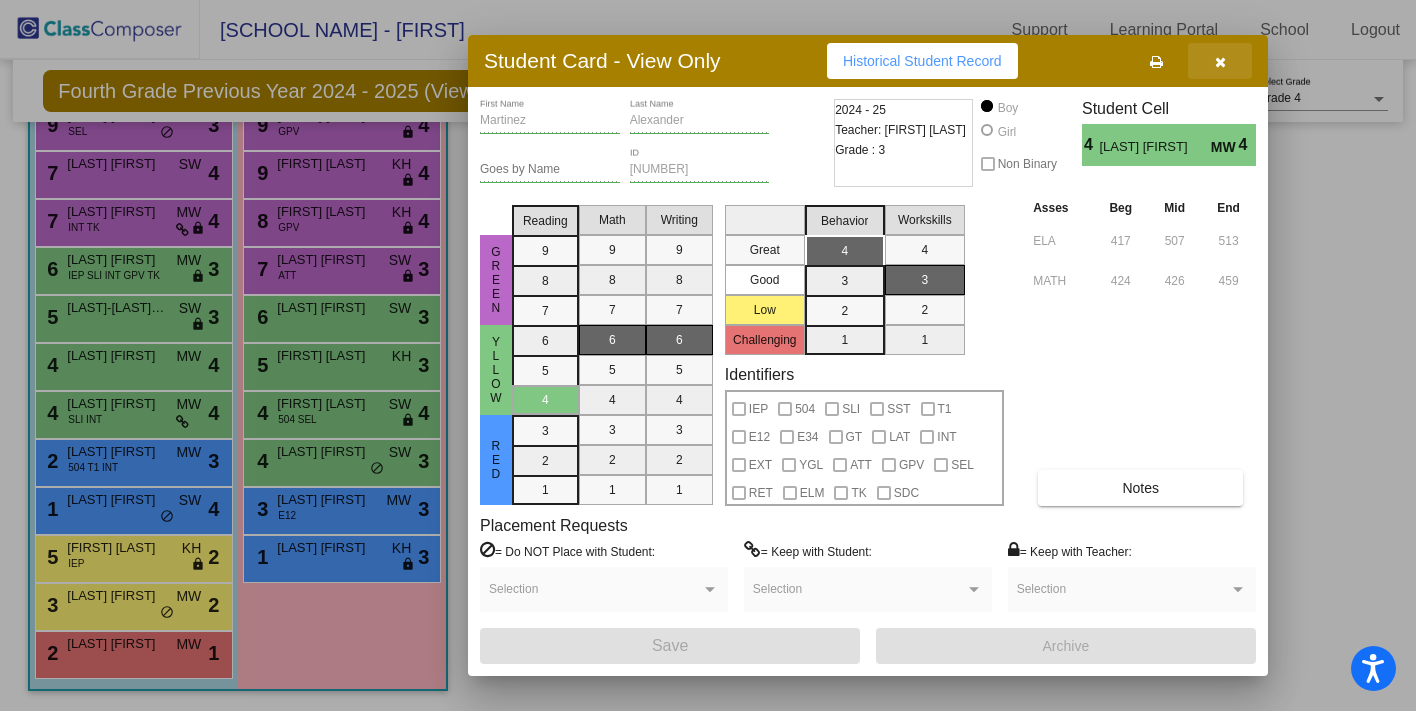 click at bounding box center [1220, 62] 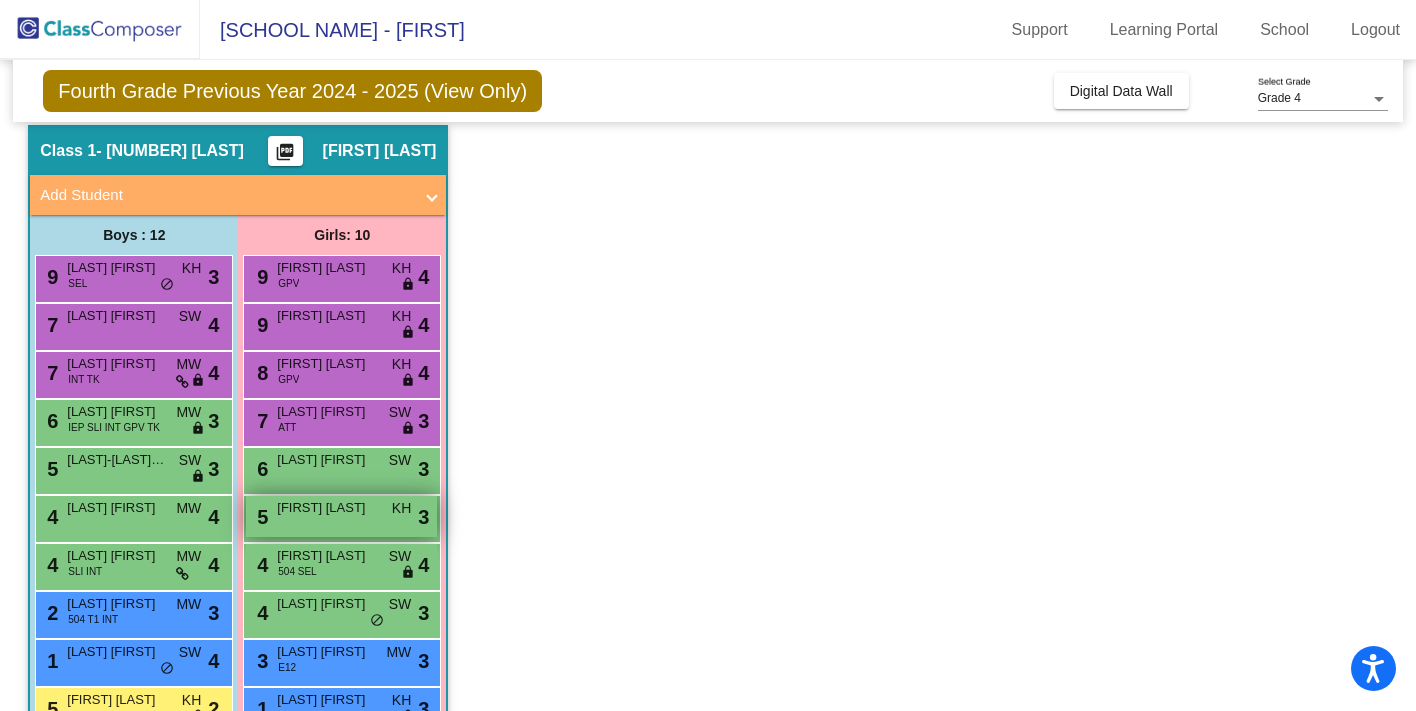 scroll, scrollTop: 0, scrollLeft: 0, axis: both 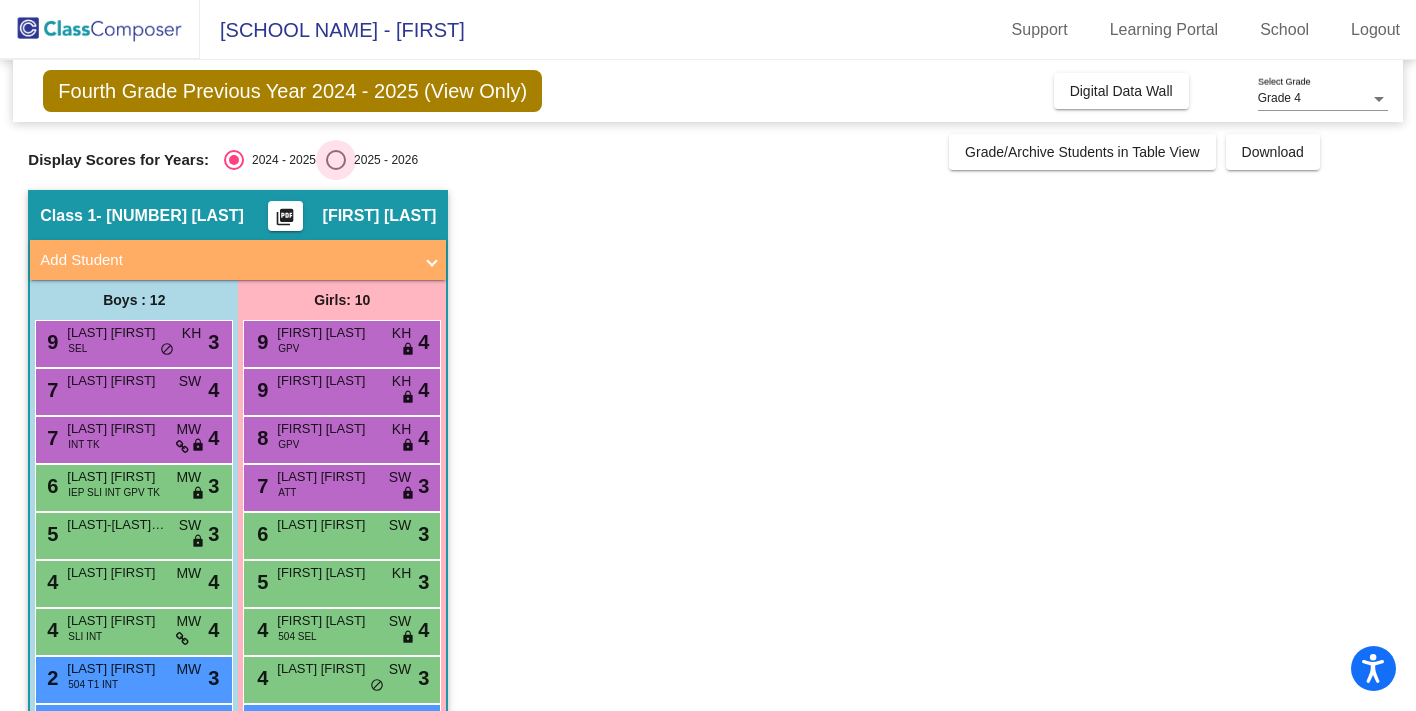 click at bounding box center (336, 160) 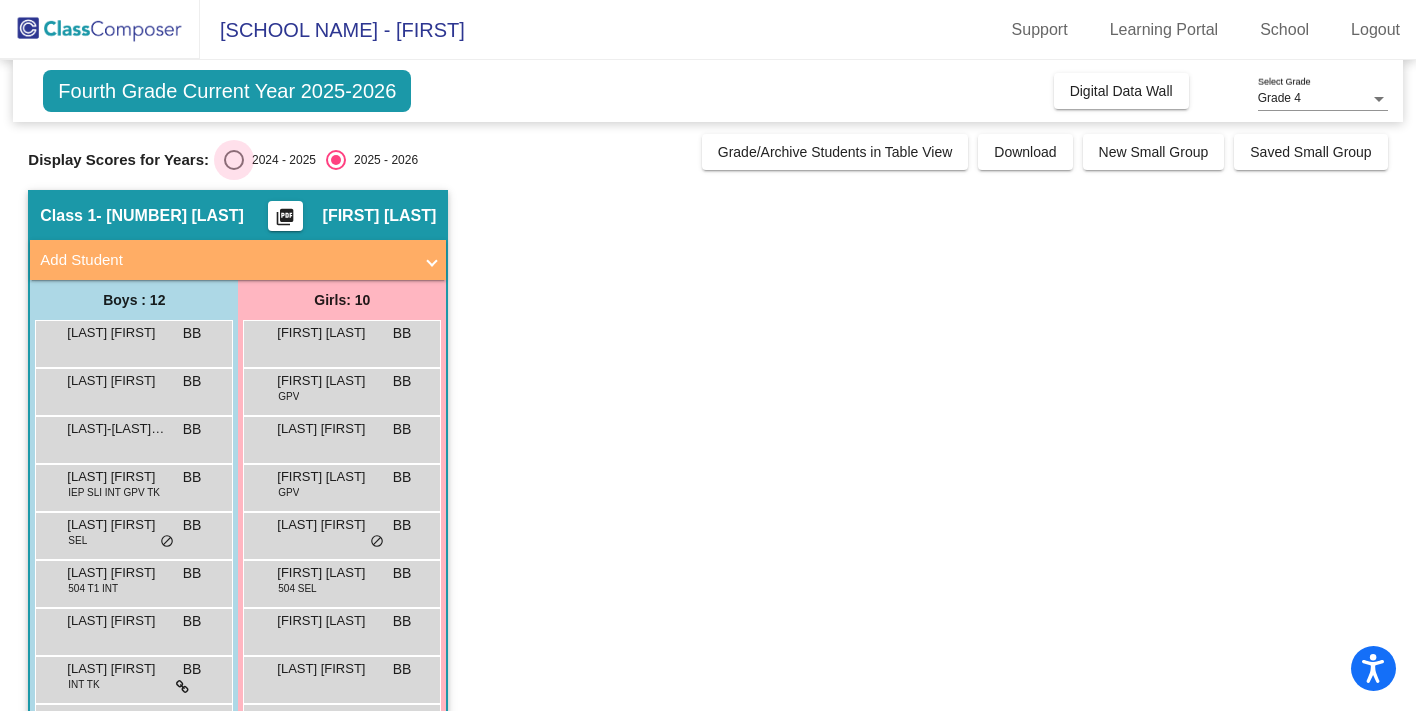 click at bounding box center [234, 160] 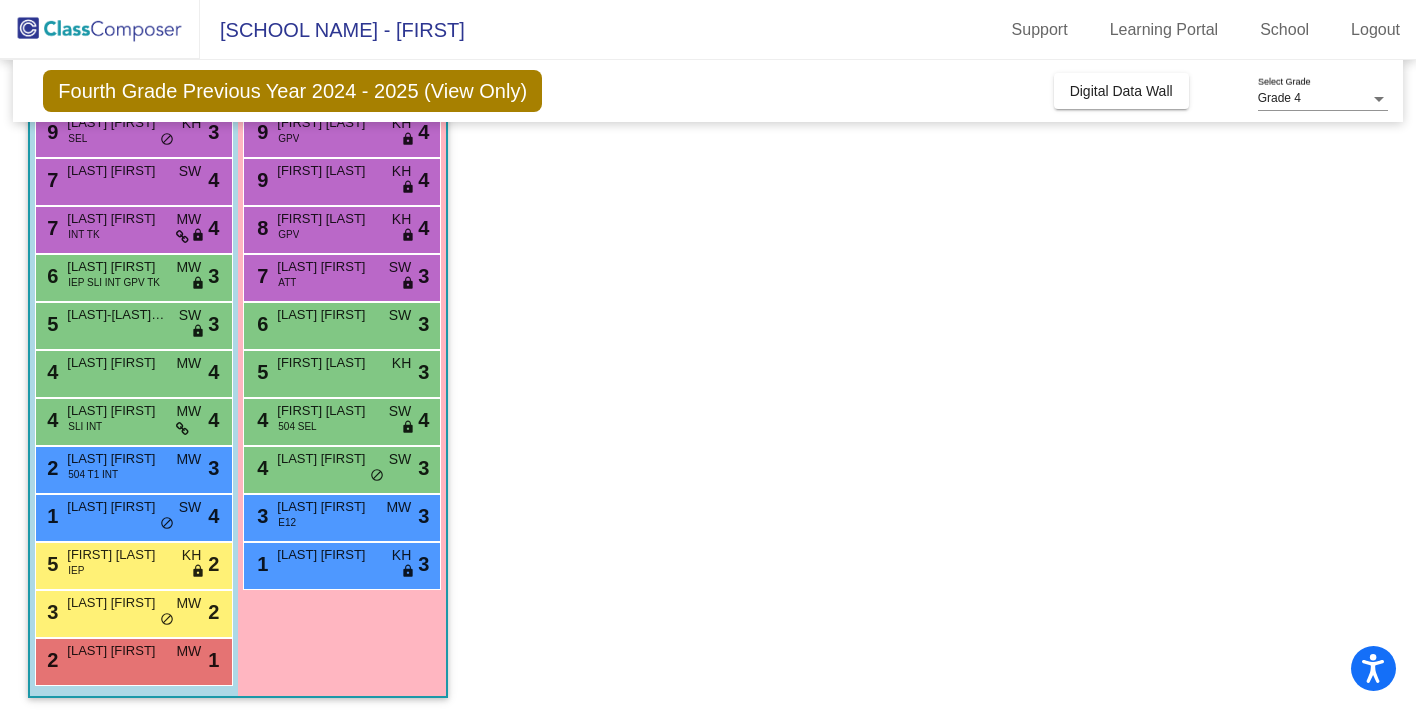 scroll, scrollTop: 217, scrollLeft: 0, axis: vertical 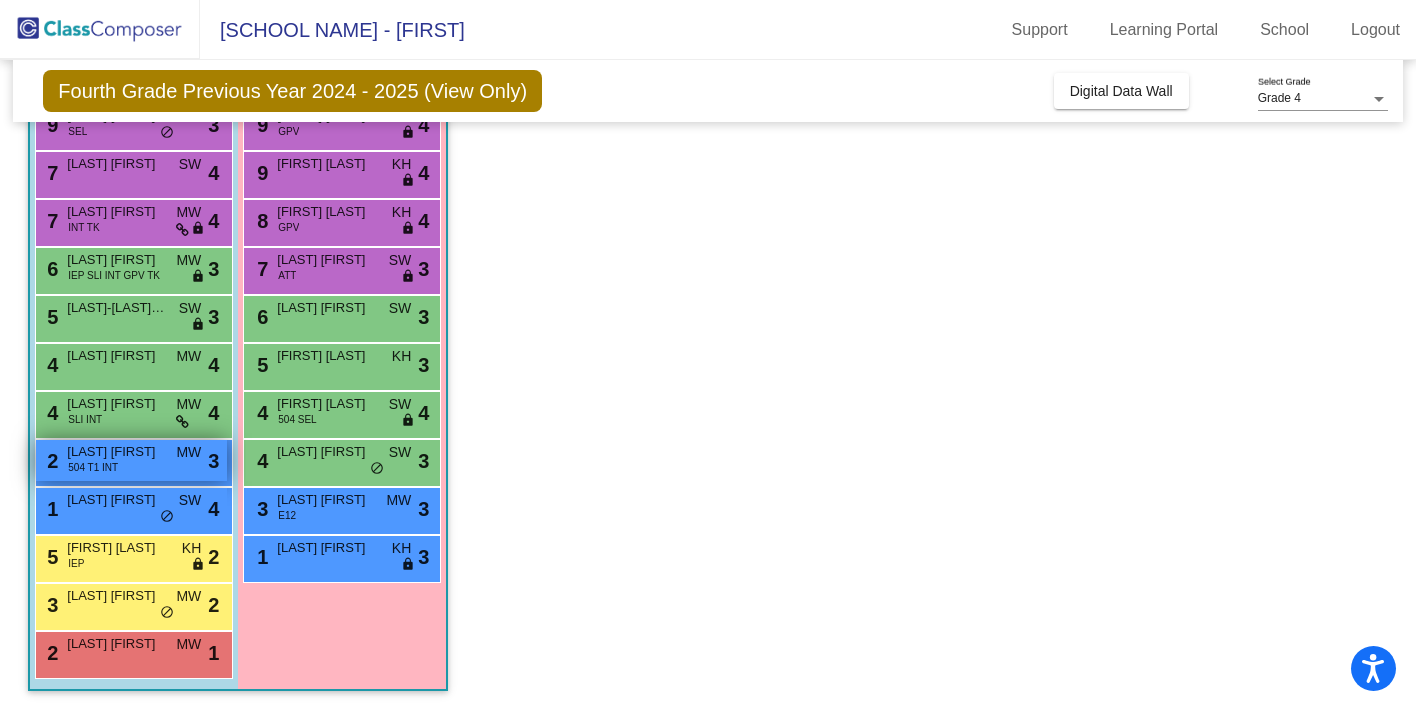 click on "[LAST] [FIRST]" at bounding box center (117, 452) 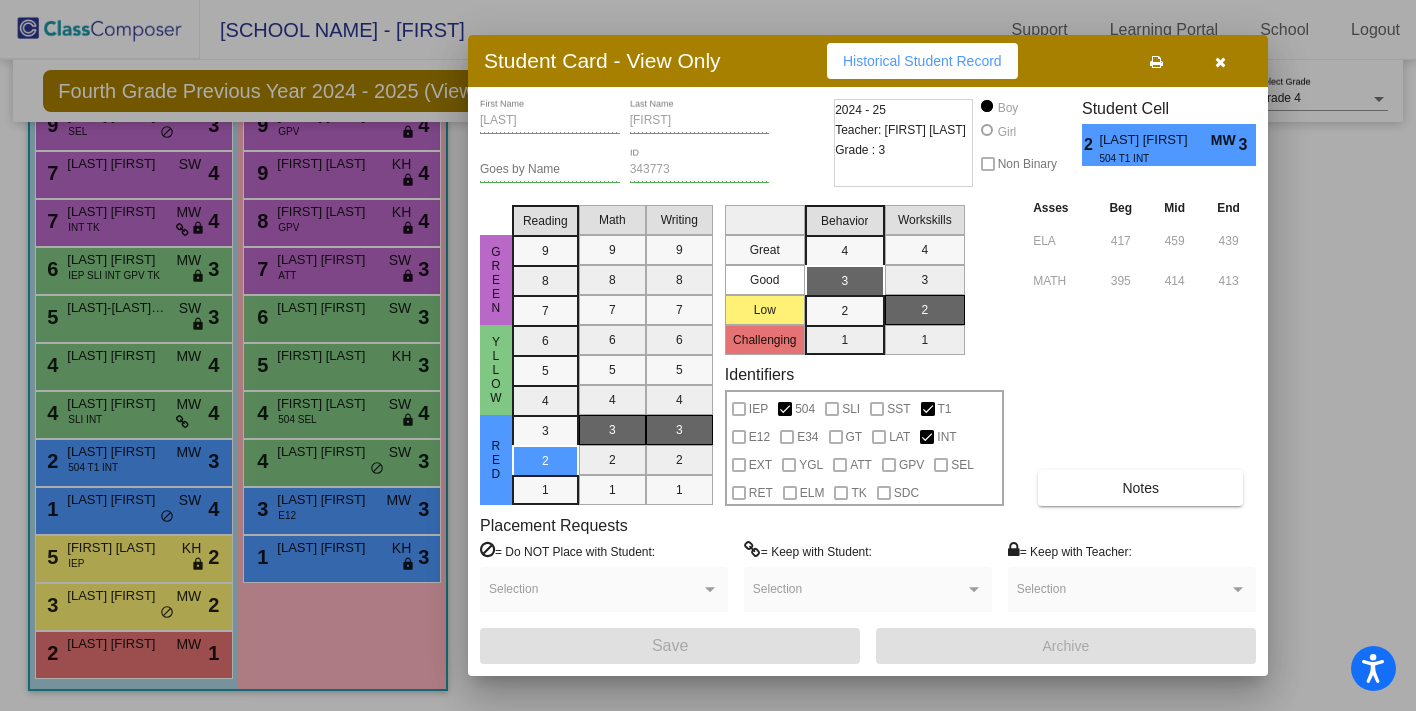 click at bounding box center [708, 355] 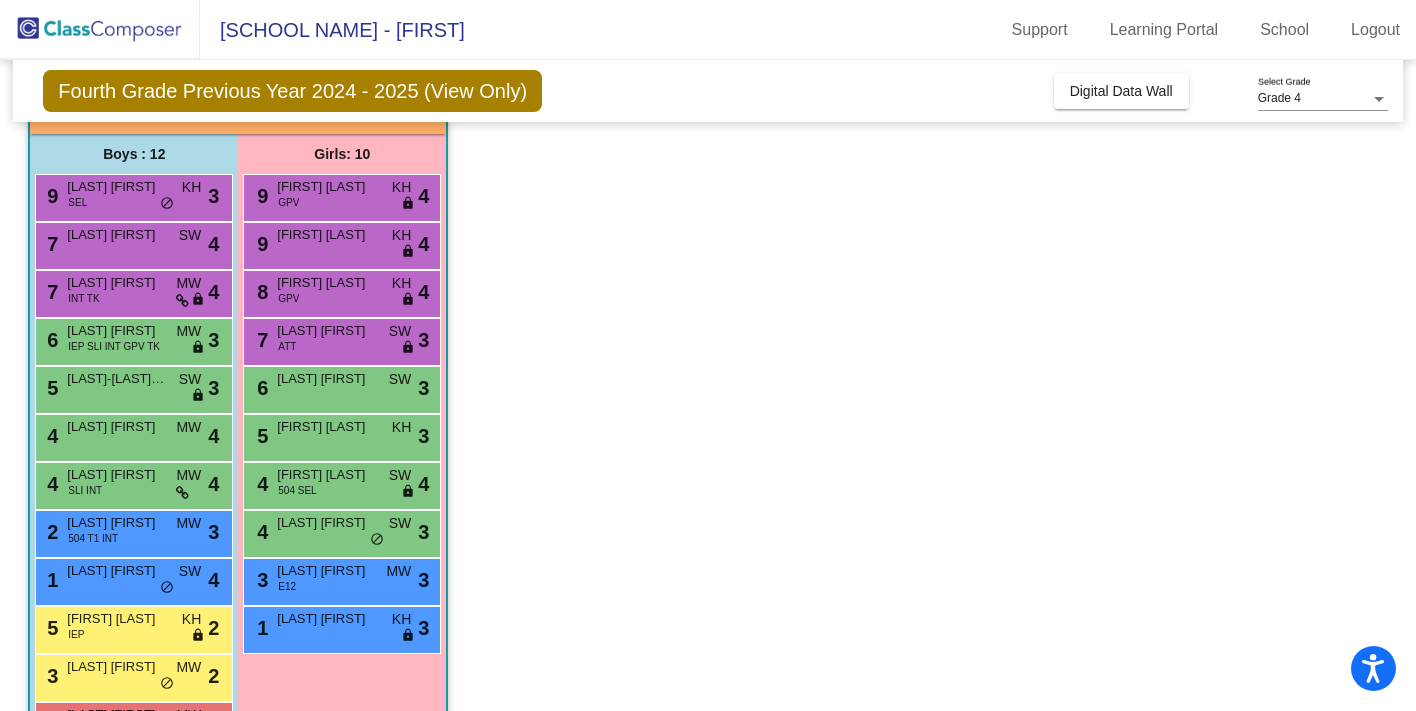 scroll, scrollTop: 140, scrollLeft: 0, axis: vertical 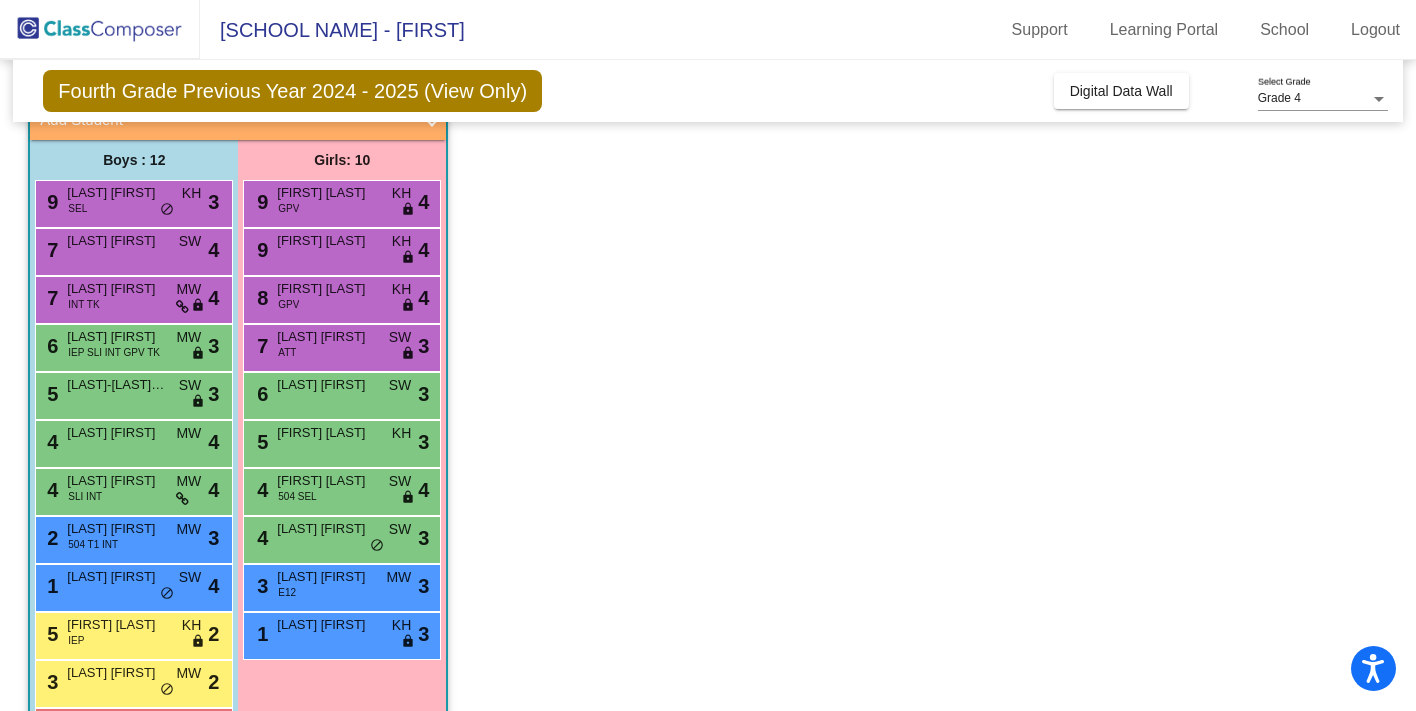 click on "Class [NUMBER] - [NUMBER] BLUE picture_as_pdf [FIRST] [LAST] Add Student First Name Last Name Student Id (Recommended) Boy Girl Non Binary Add Close Boys : [NUMBER] [NUMBER] [LAST] [LAST] SEL KH lock do_not_disturb_alt [NUMBER] [NUMBER] [FIRST] [LAST] SW lock do_not_disturb_alt [NUMBER] [NUMBER] [LAST] [FIRST] INT TK MW lock do_not_disturb_alt [NUMBER] [NUMBER] [LAST]-[LAST] [FIRST] SW lock do_not_disturb_alt [NUMBER] [NUMBER] [LAST] [FIRST] MW lock do_not_disturb_alt [NUMBER] [NUMBER] [LAST] [FIRST] SLI INT MW lock do_not_disturb_alt [NUMBER] [NUMBER] [LAST] [FIRST] [NUMBER] T[NUMBER] INT MW lock do_not_disturb_alt [NUMBER] [NUMBER] [FIRST] [LAST] SW lock do_not_disturb_alt [NUMBER] [NUMBER] [FIRST] [LAST] IEP KH lock do_not_disturb_alt [NUMBER] [NUMBER] [LAST] [FIRST] MW lock do_not_disturb_alt [NUMBER] [NUMBER] [LAST] [FIRST] MW lock do_not_disturb_alt [NUMBER] Girls: [NUMBER] [NUMBER] [FIRST] [LAST] GPV KH lock do_not_disturb_alt [NUMBER] [NUMBER] [FIRST] [LAST] KH lock do_not_disturb_alt [NUMBER] [NUMBER] [FIRST] [LAST] GPV KH lock do_not_disturb_alt [NUMBER] [NUMBER] [LAST] [FIRST] ATT SW lock do_not_disturb_alt [NUMBER] [NUMBER] [FIRST] [LAST] SW lock do_not_disturb_alt [NUMBER] [NUMBER] KH" 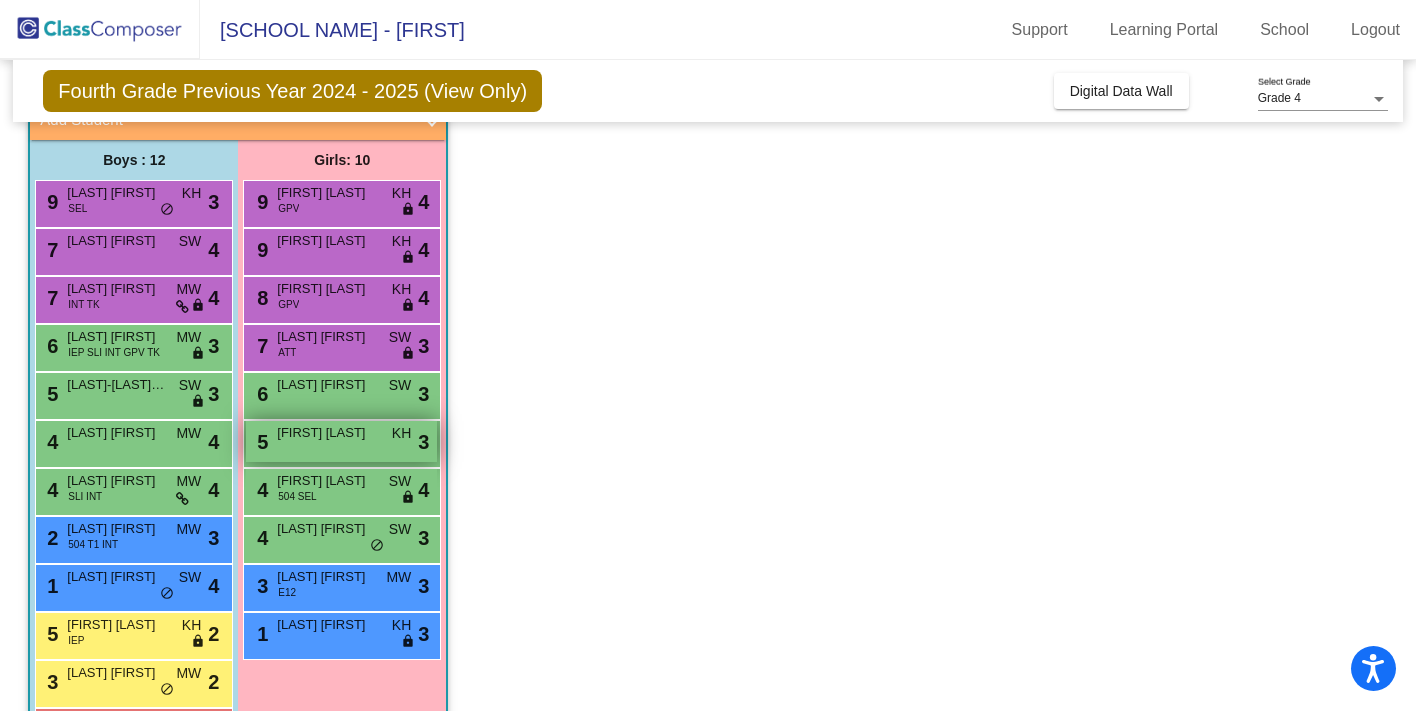 click on "[NUMBER] [FIRST] [LAST] KH lock do_not_disturb_alt 3" at bounding box center (341, 441) 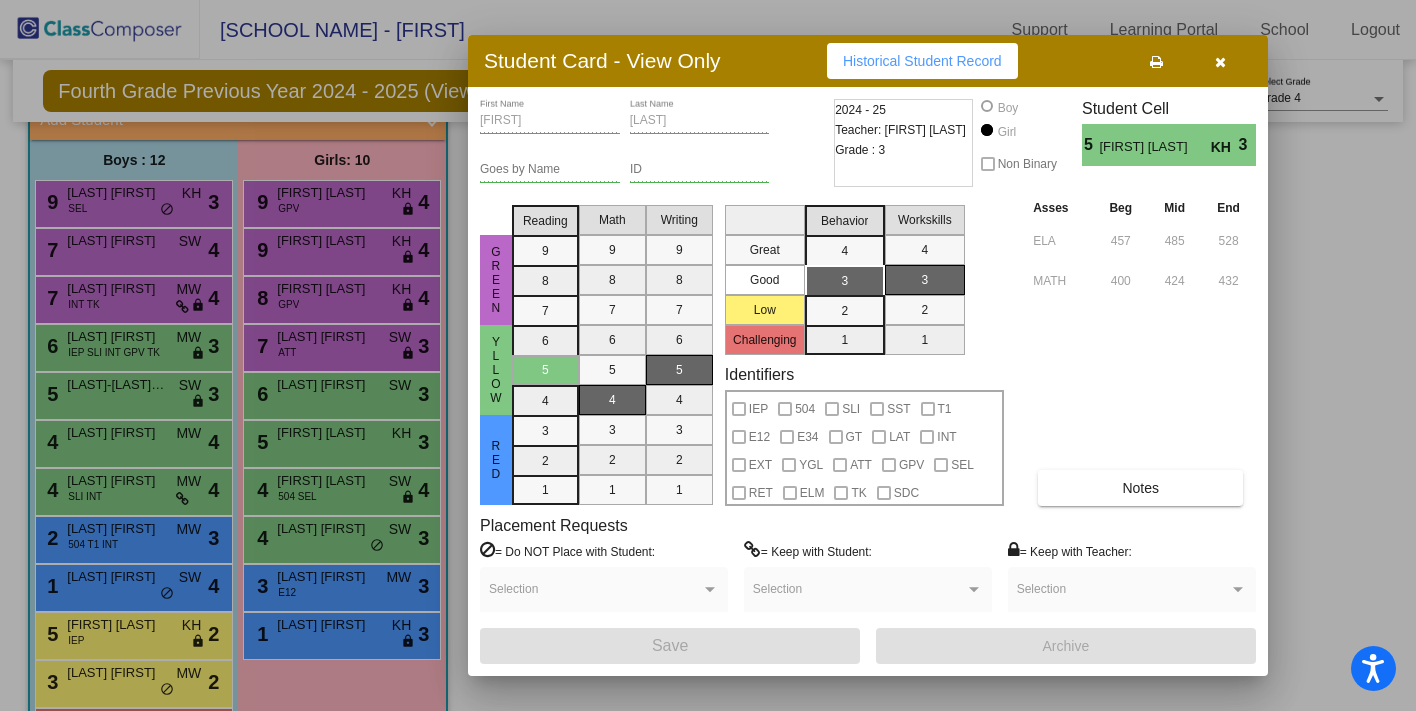 click at bounding box center (708, 355) 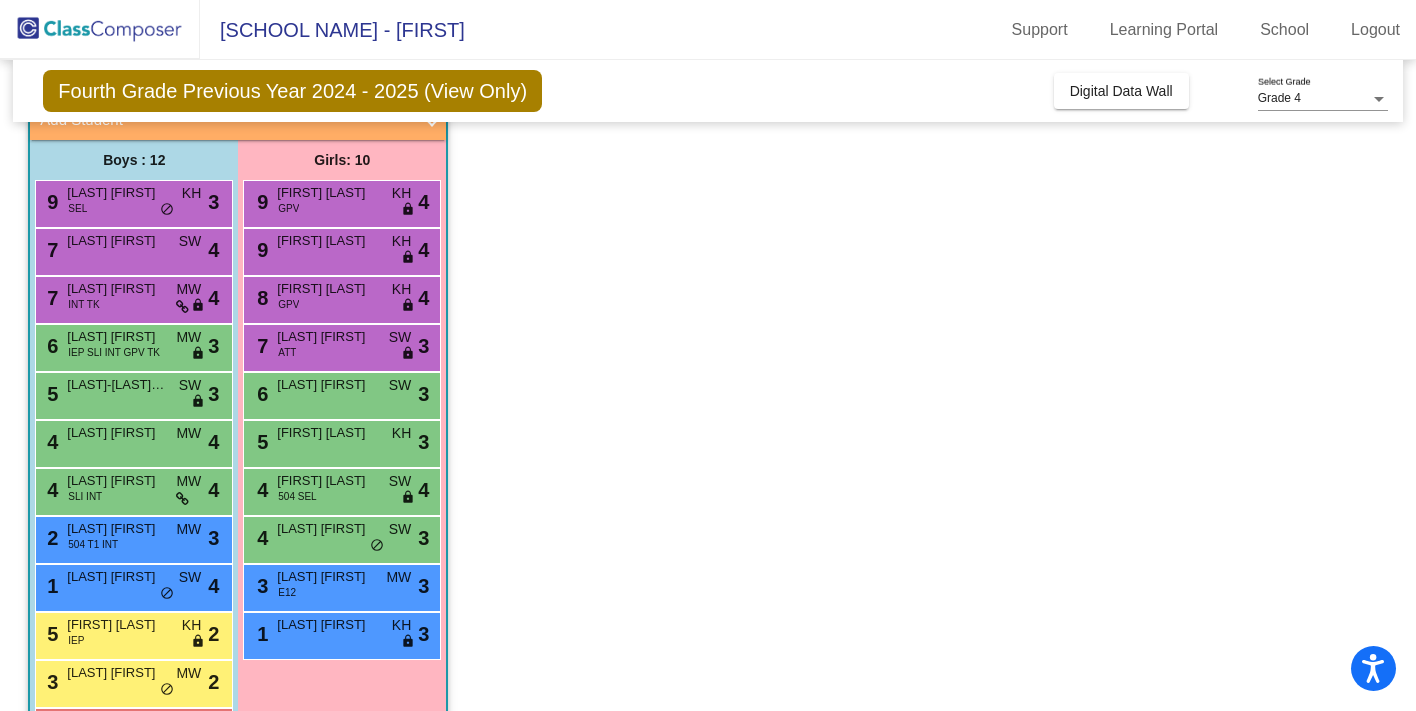 click on "[FIRST] [LAST]" at bounding box center (117, 625) 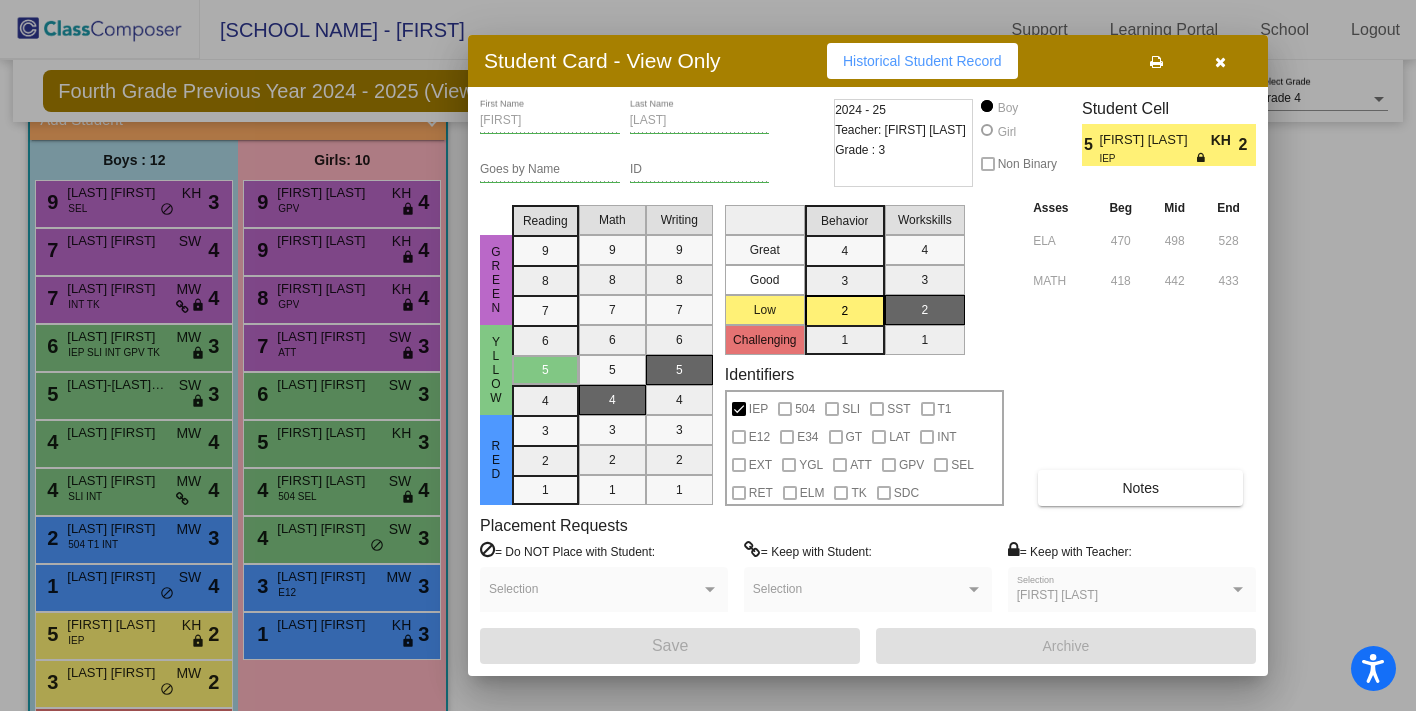 click on "Selection" at bounding box center [604, 589] 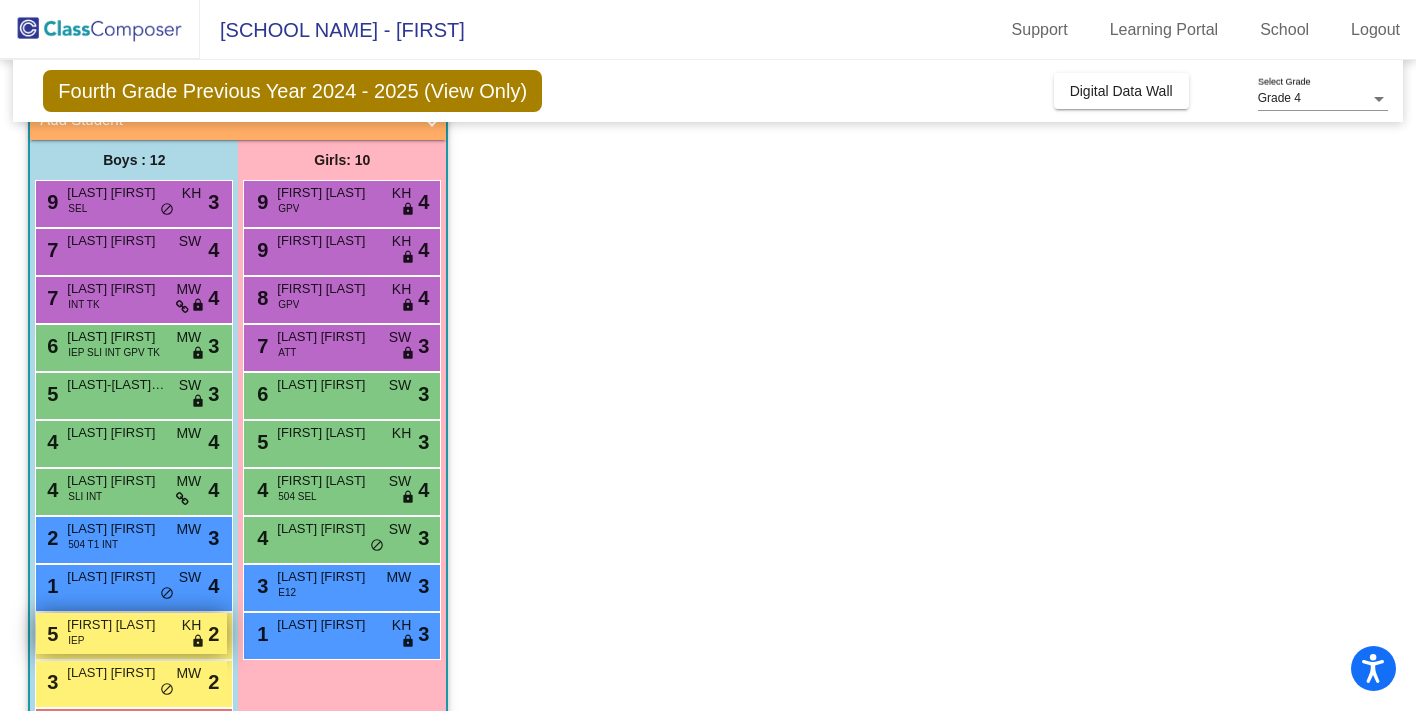 click on "[FIRST] [LAST]" at bounding box center [117, 625] 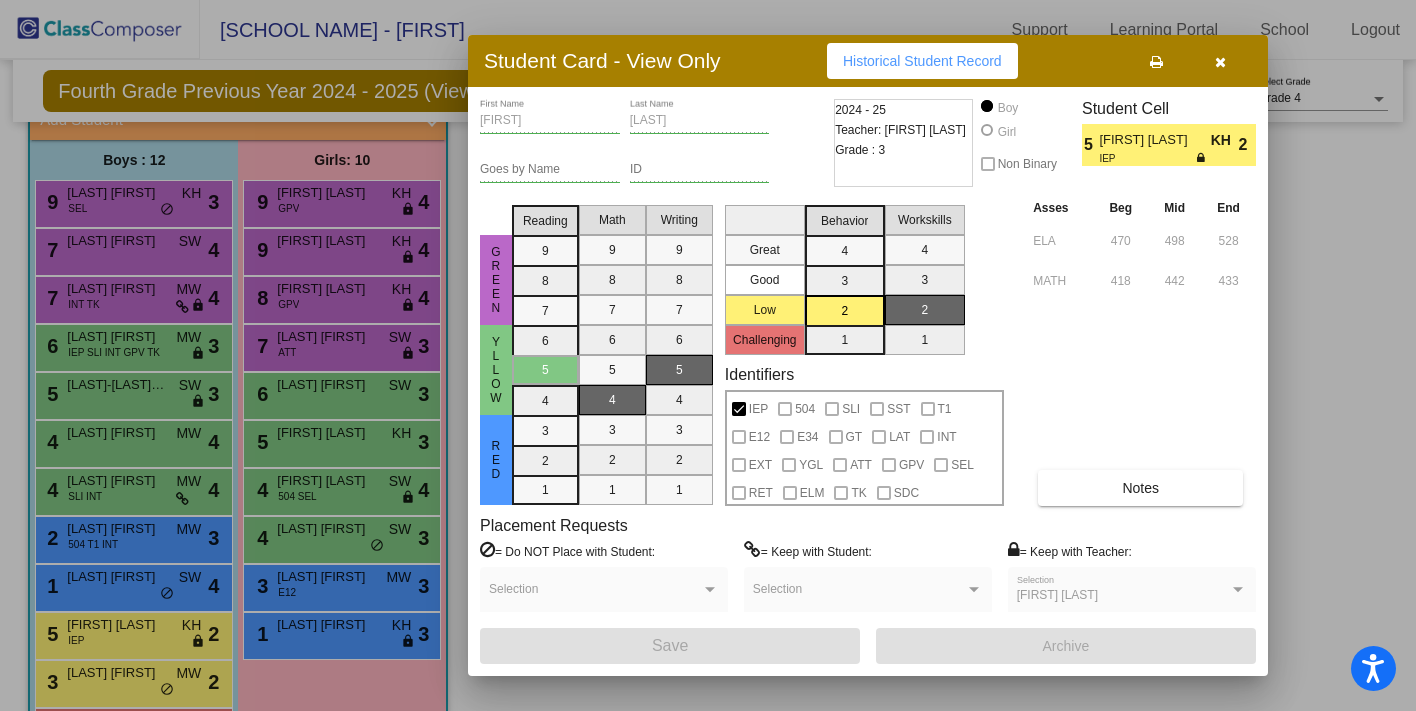 click on "Asses Beg Mid End ELA [NUMBER] [NUMBER] [NUMBER] MATH [NUMBER] [NUMBER] [NUMBER]  Notes" at bounding box center [1142, 351] 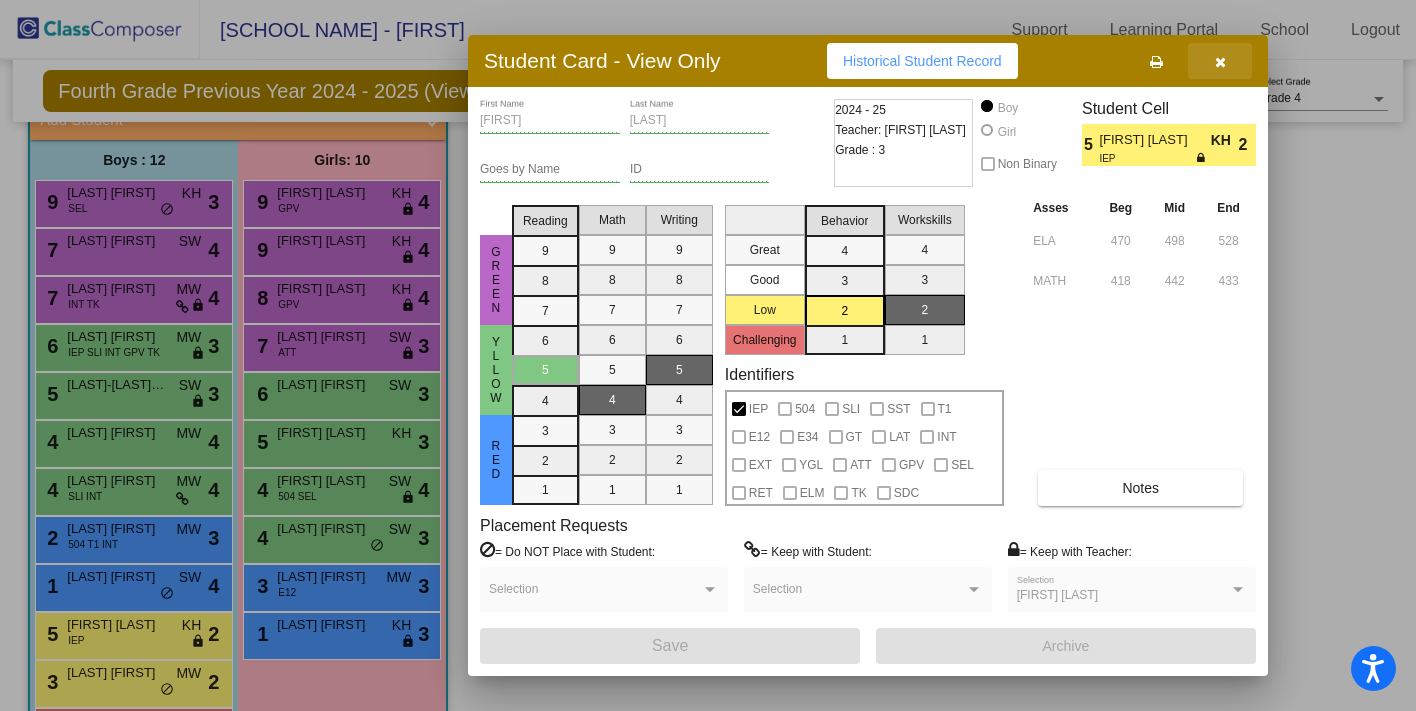 click at bounding box center [1220, 62] 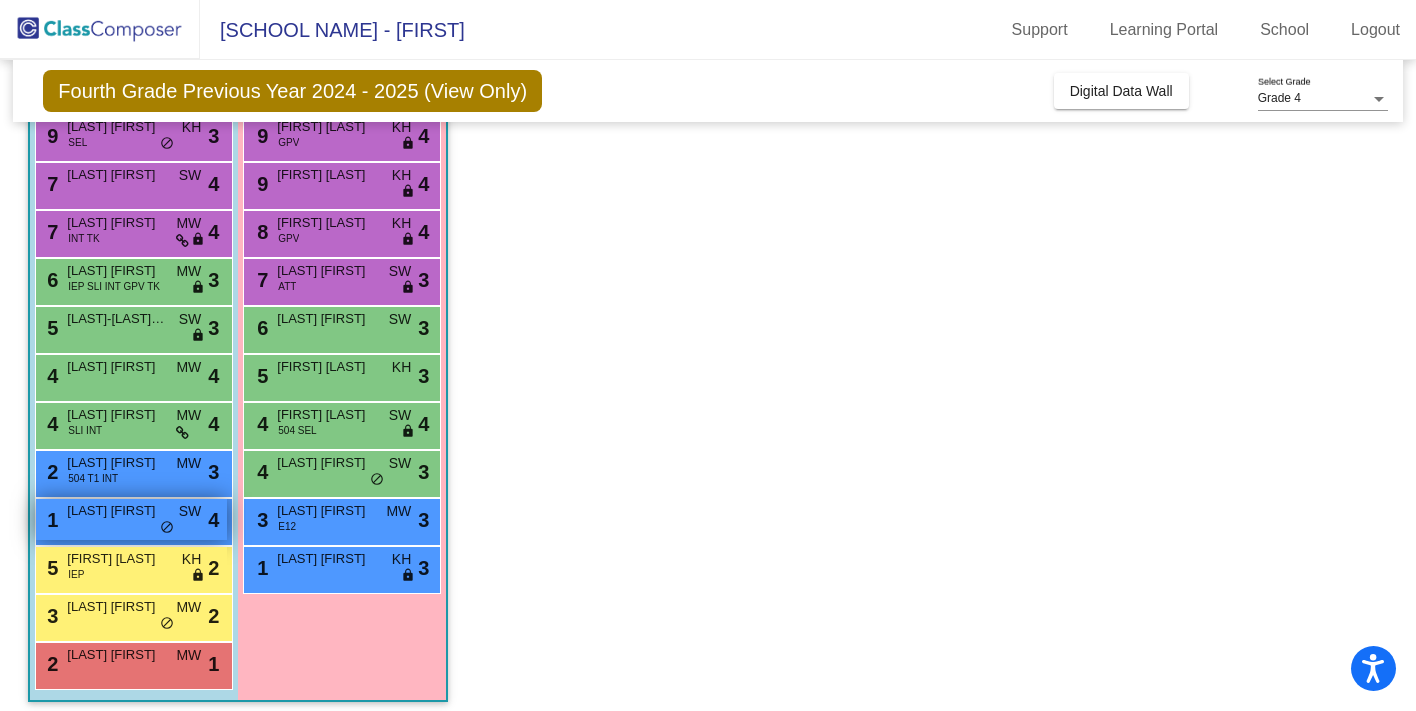 scroll, scrollTop: 217, scrollLeft: 0, axis: vertical 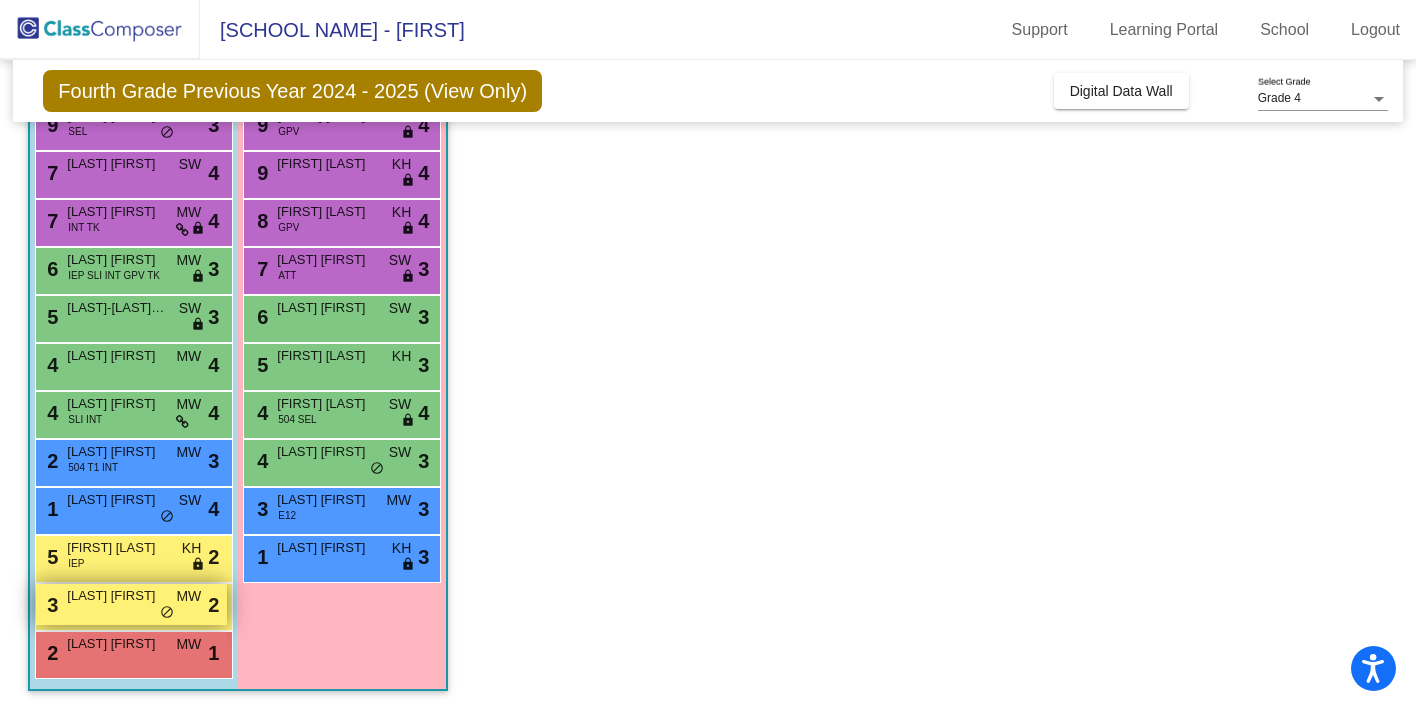 click on "[LAST] [FIRST]" at bounding box center (117, 596) 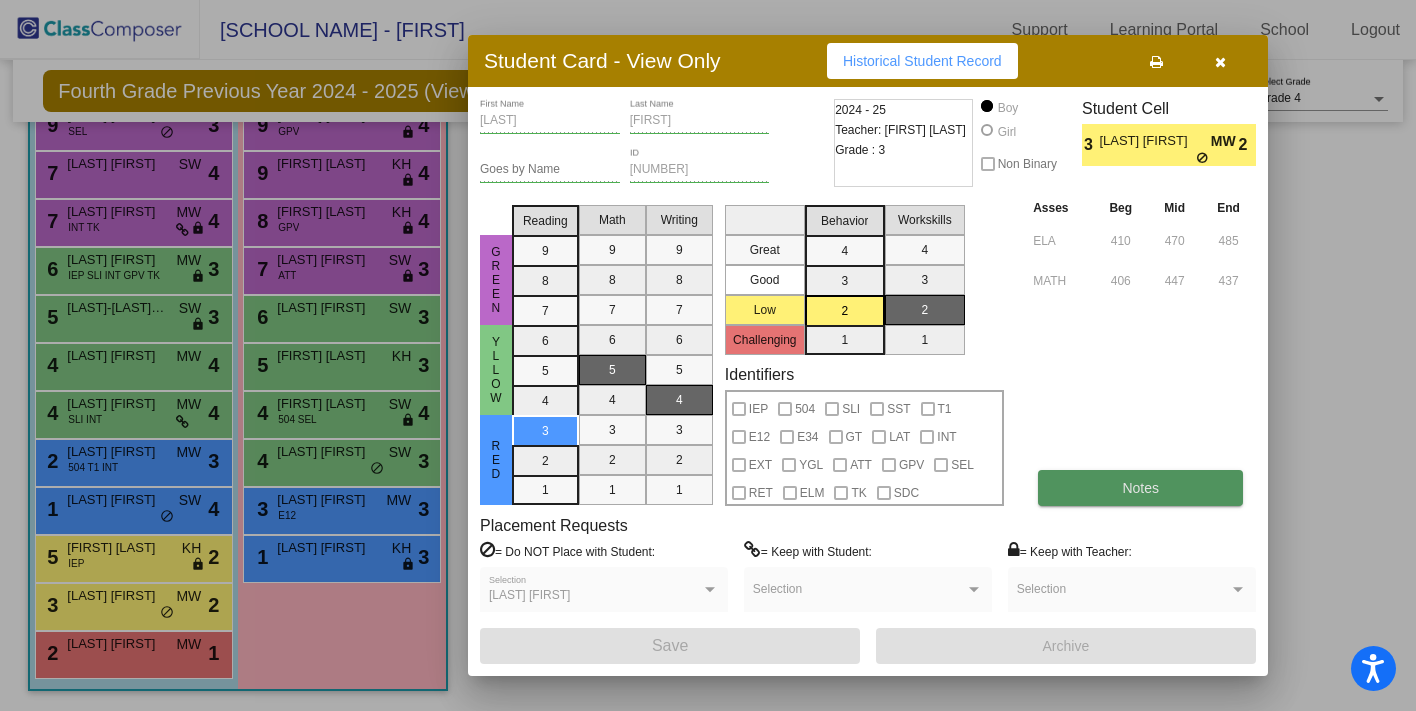 click on "Notes" at bounding box center [1140, 488] 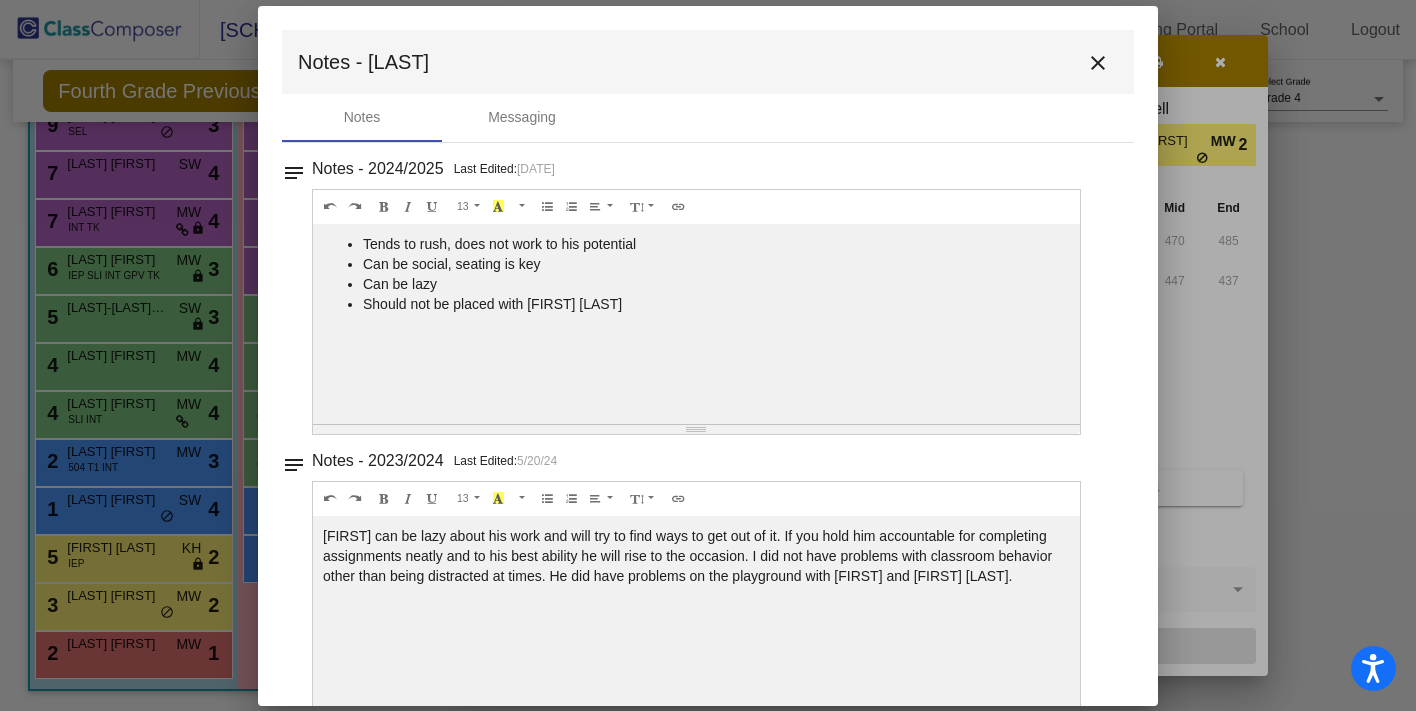 click on "close" at bounding box center (1098, 63) 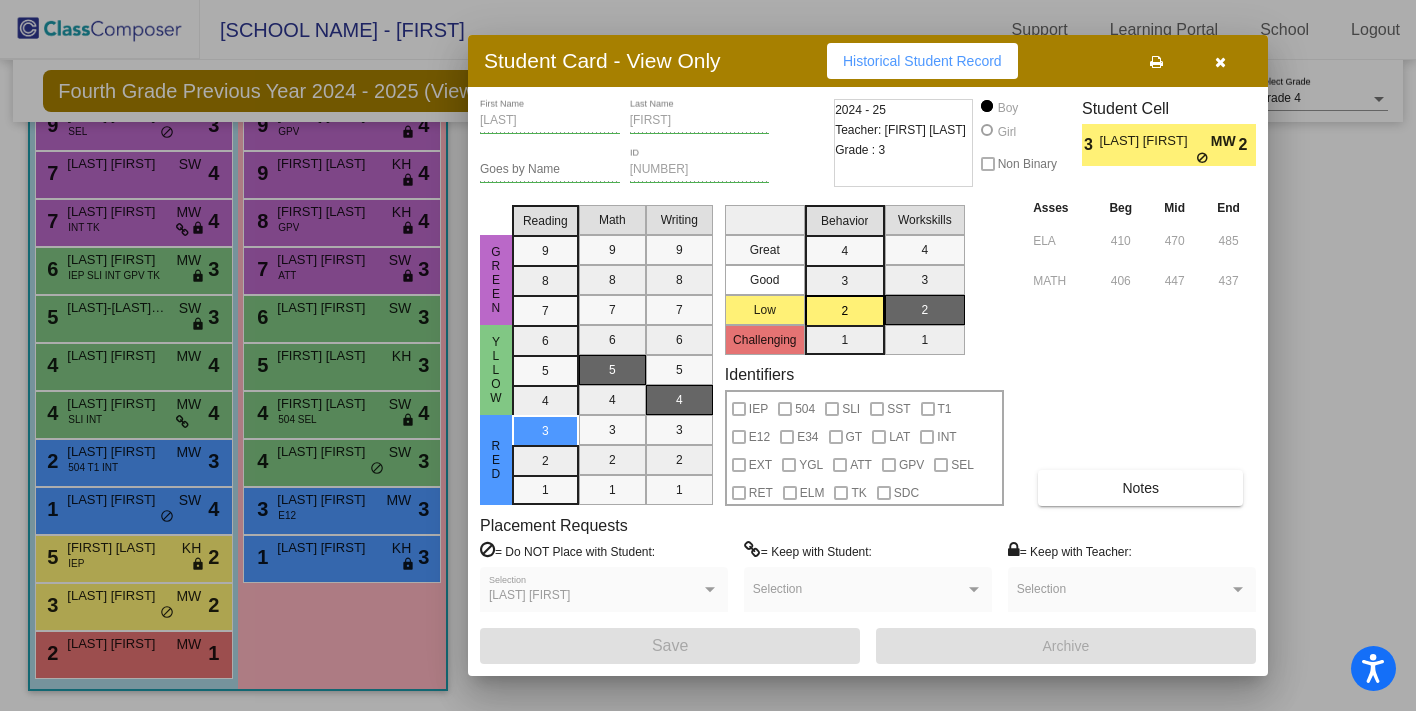click at bounding box center [708, 355] 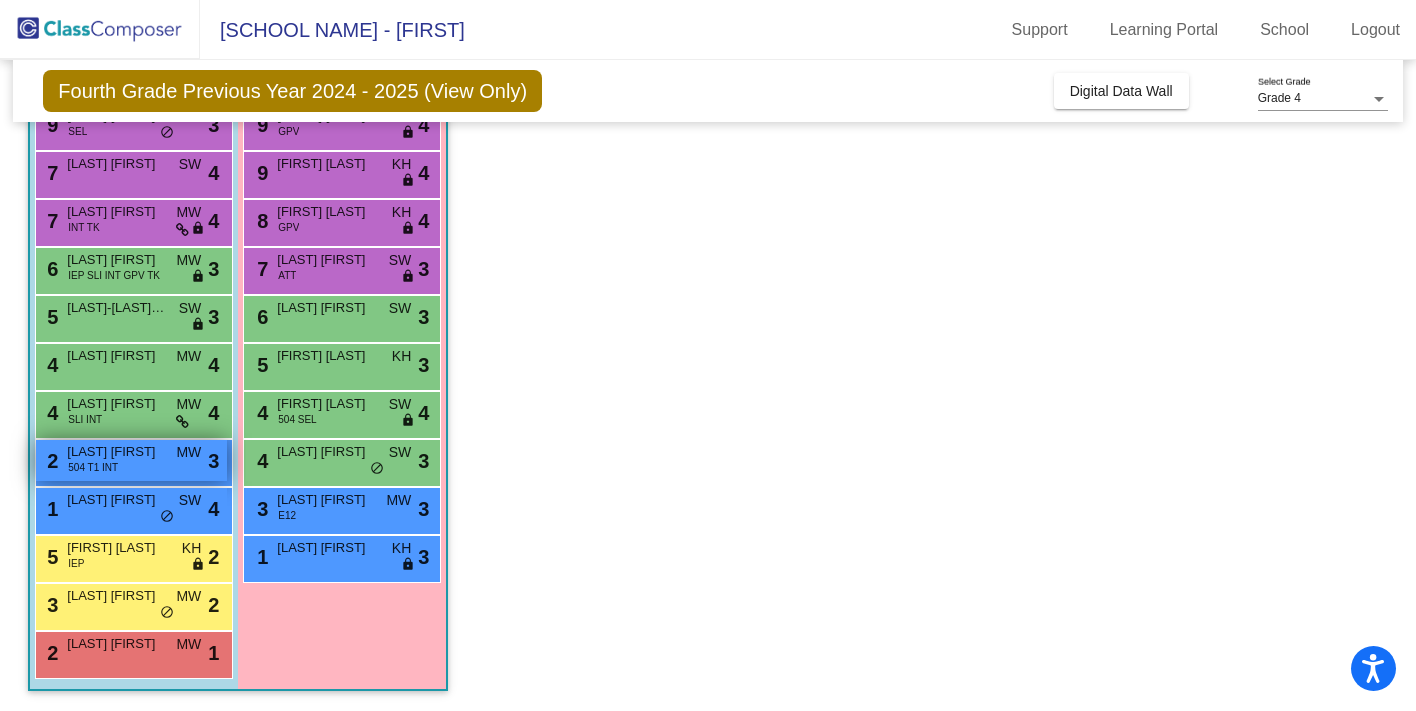 click on "[NUMBER] [LAST] [FIRST] [NUMBER] T[NUMBER] INT MW lock do_not_disturb_alt [NUMBER]" at bounding box center (131, 460) 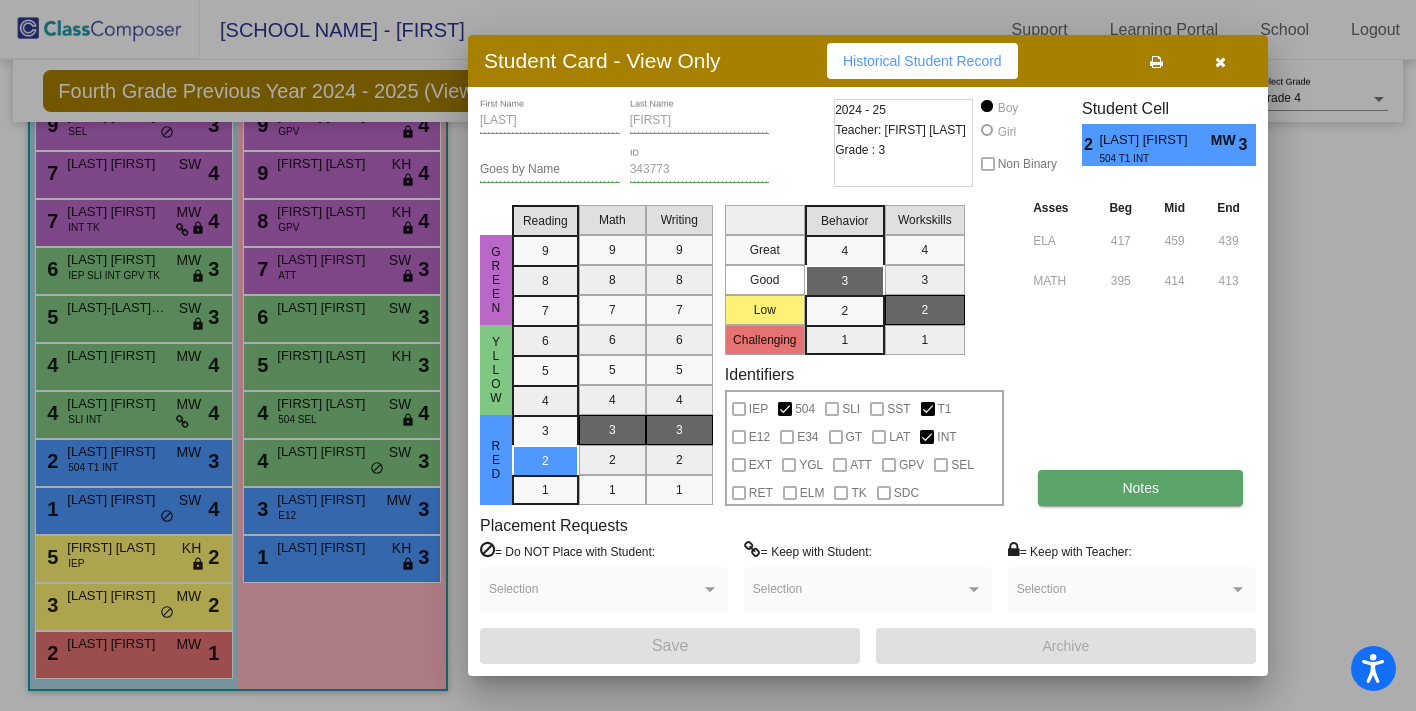 click on "Notes" at bounding box center (1140, 488) 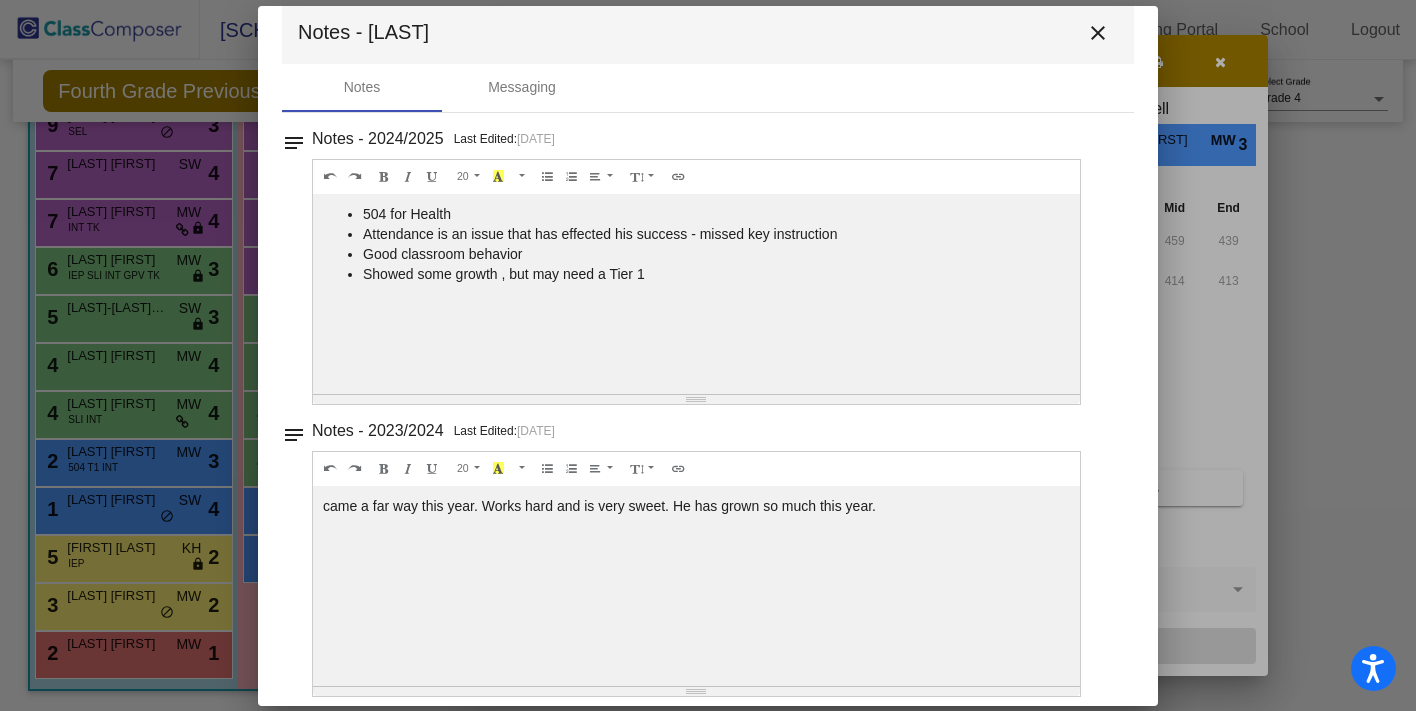 scroll, scrollTop: 34, scrollLeft: 0, axis: vertical 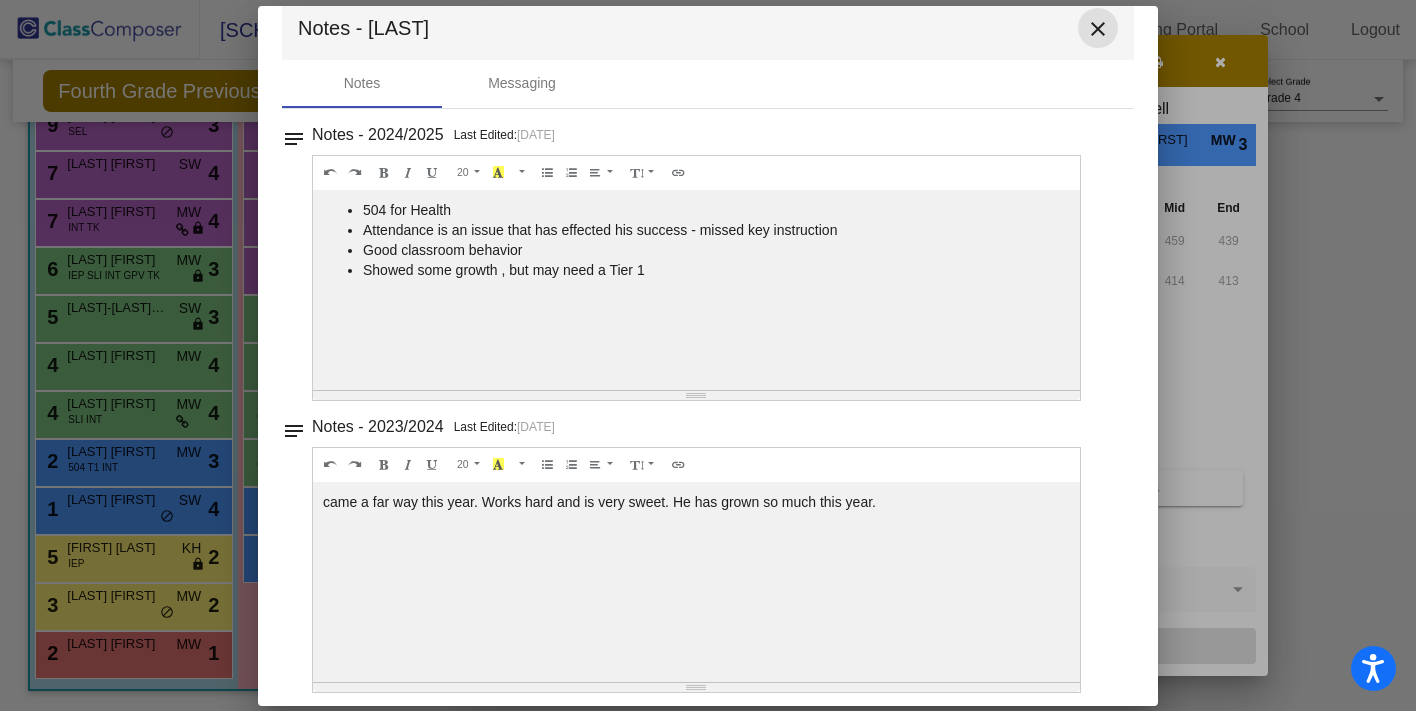 click on "close" at bounding box center (1098, 29) 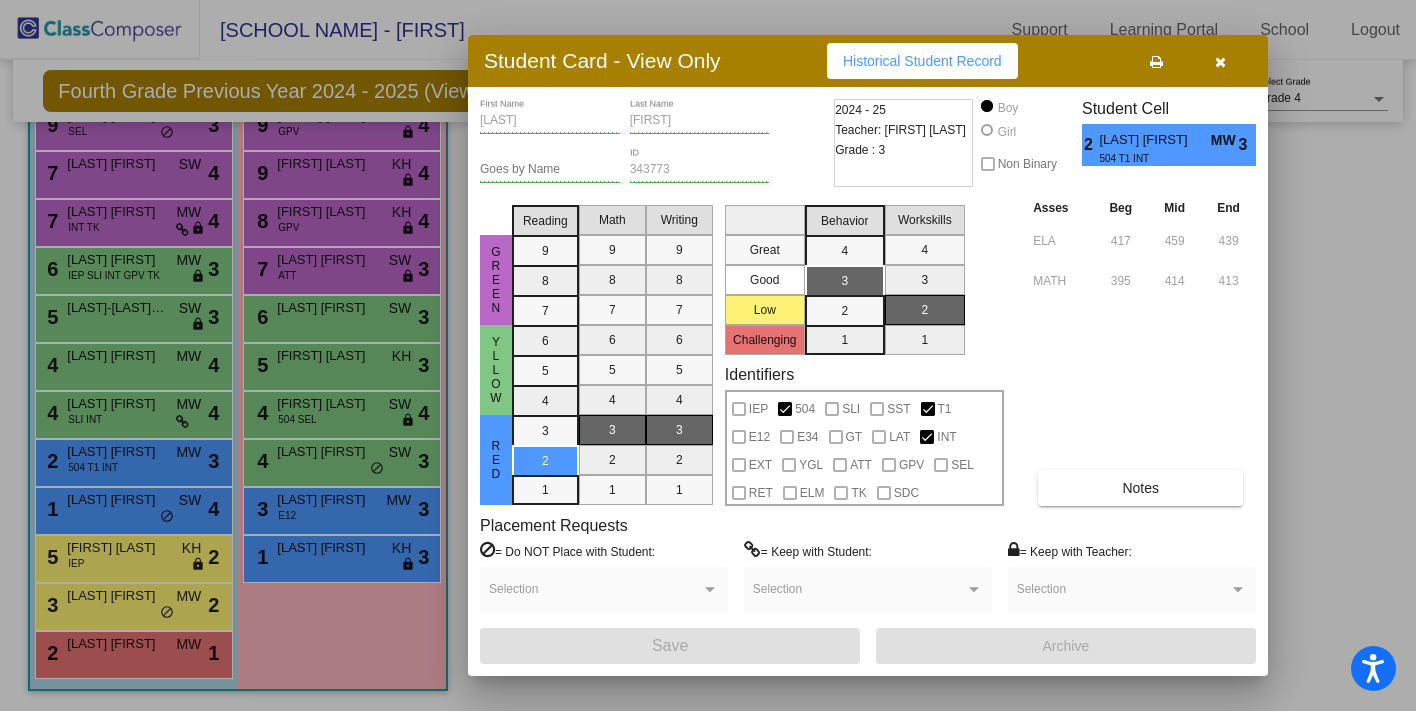 click at bounding box center [708, 355] 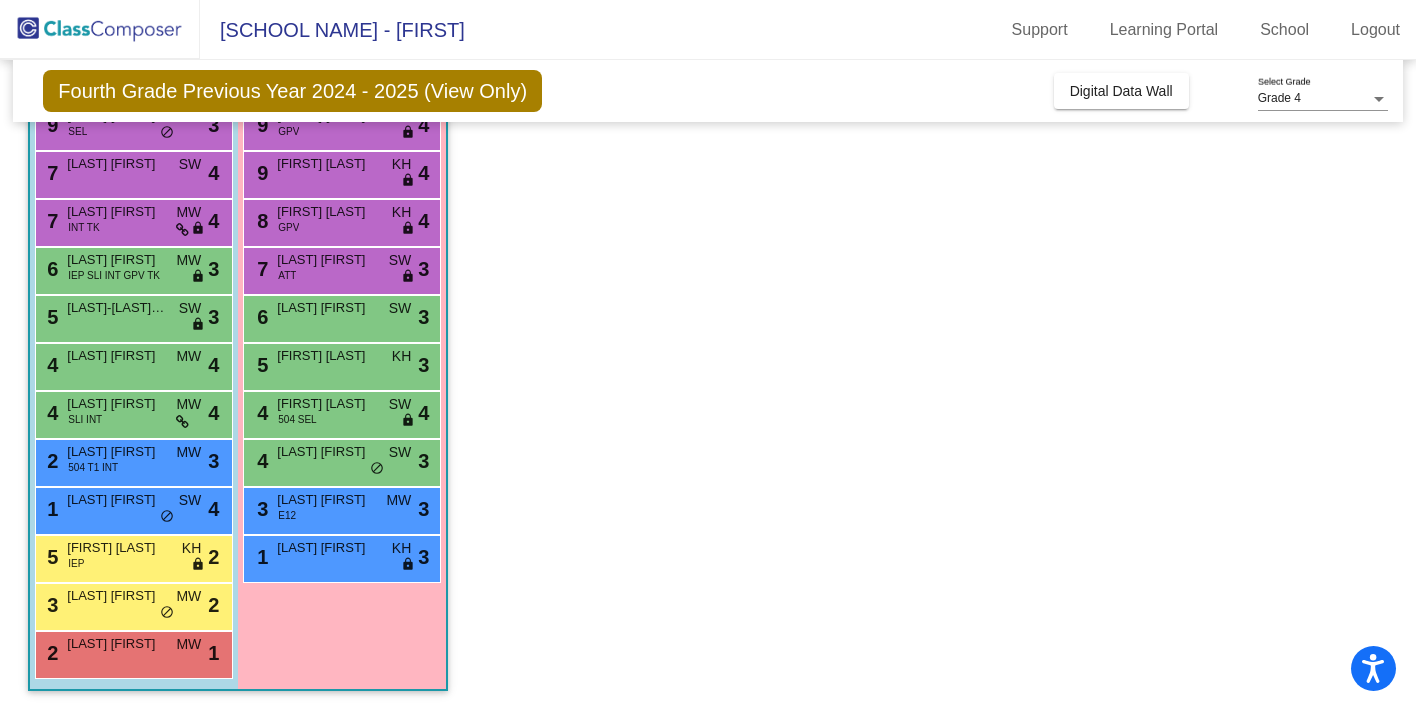 click on "[NUMBER] [LAST] [FIRST] [DAY] lock do_not_disturb_alt 4" at bounding box center (131, 364) 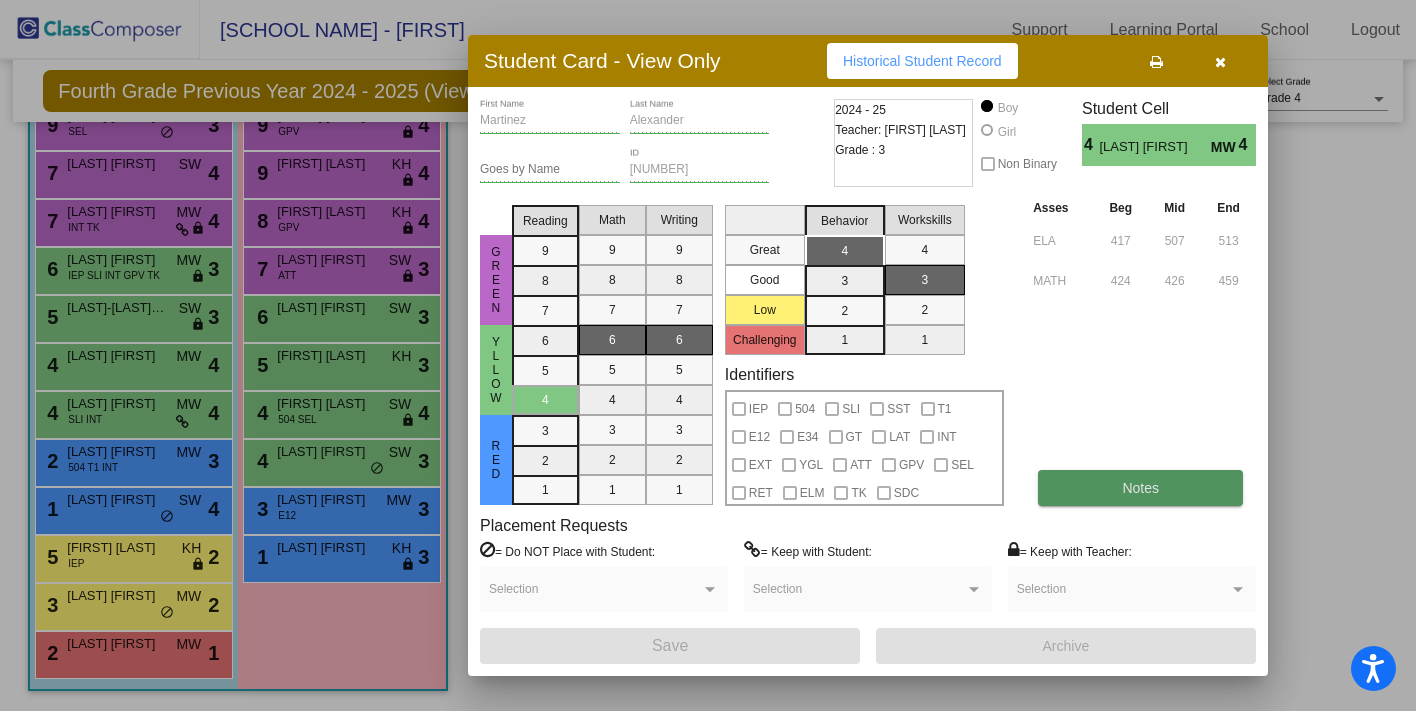 click on "Notes" at bounding box center (1140, 488) 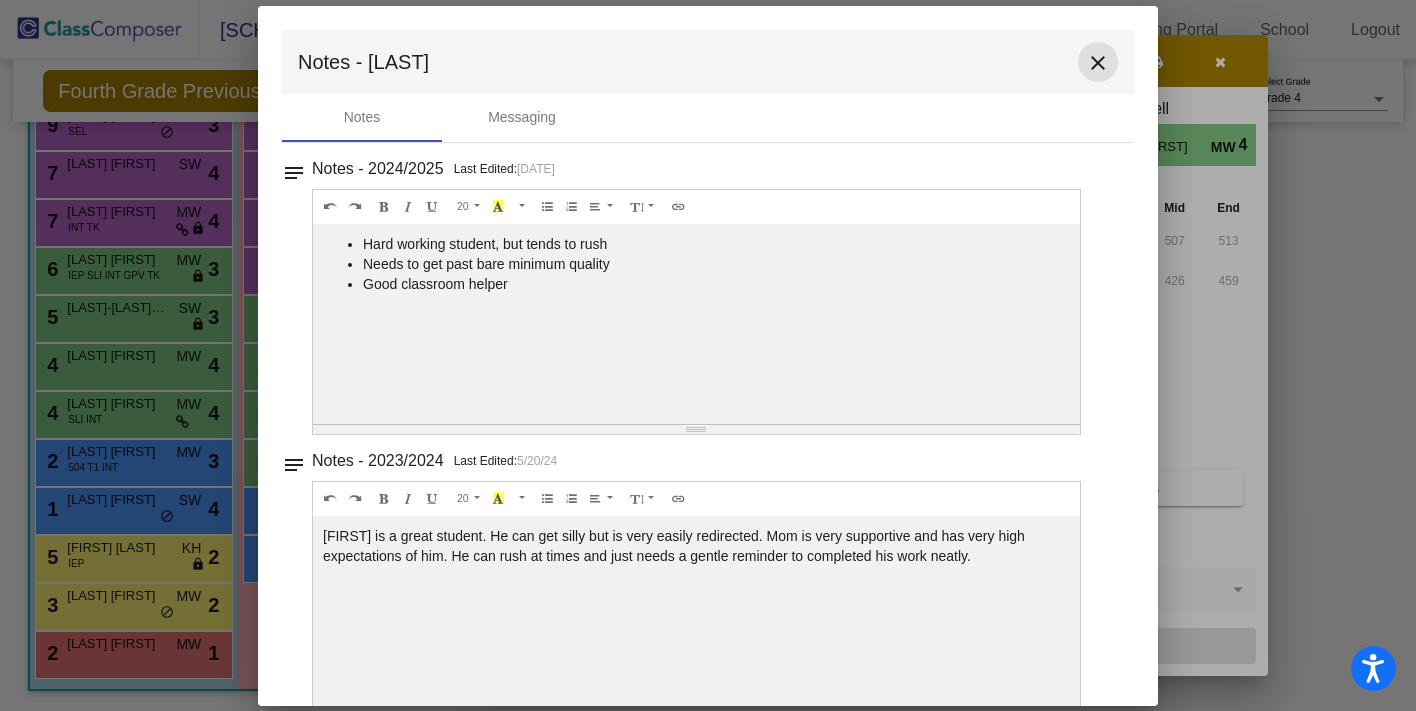 click on "close" at bounding box center [1098, 63] 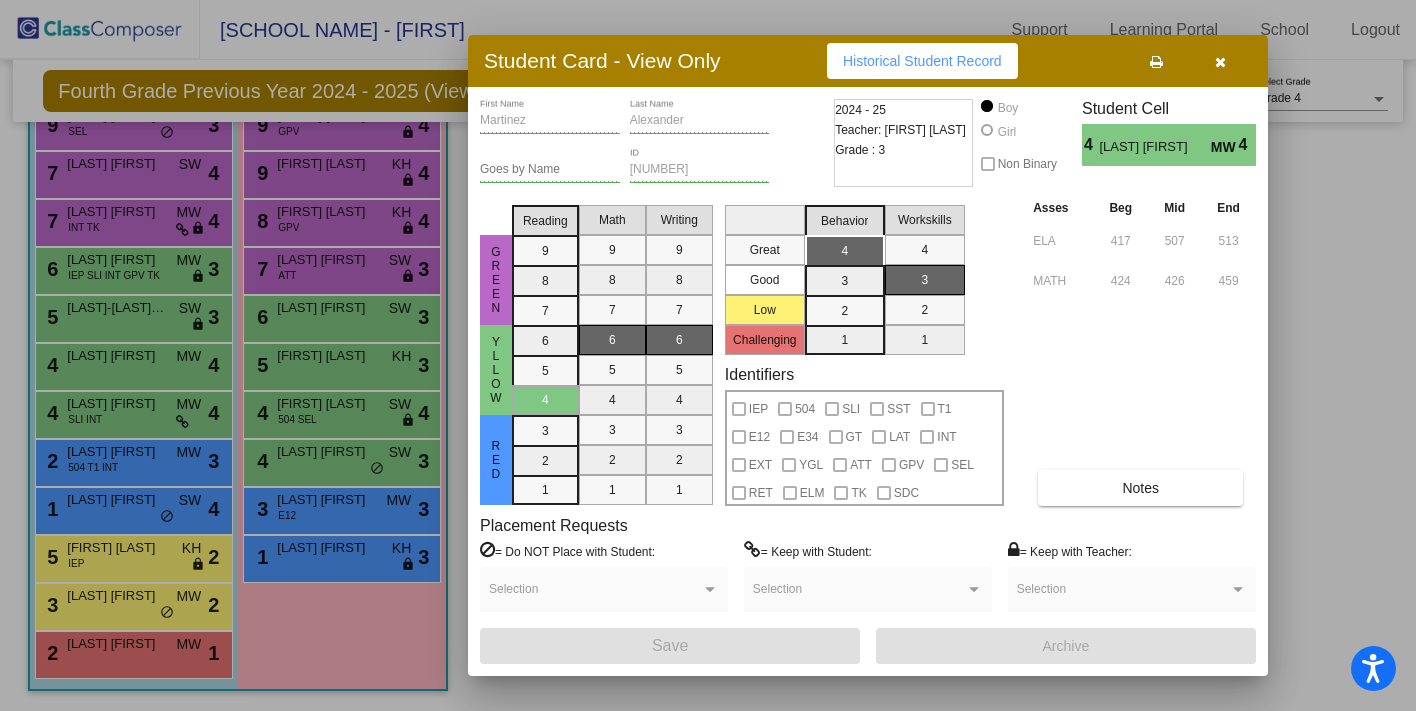 click at bounding box center (708, 355) 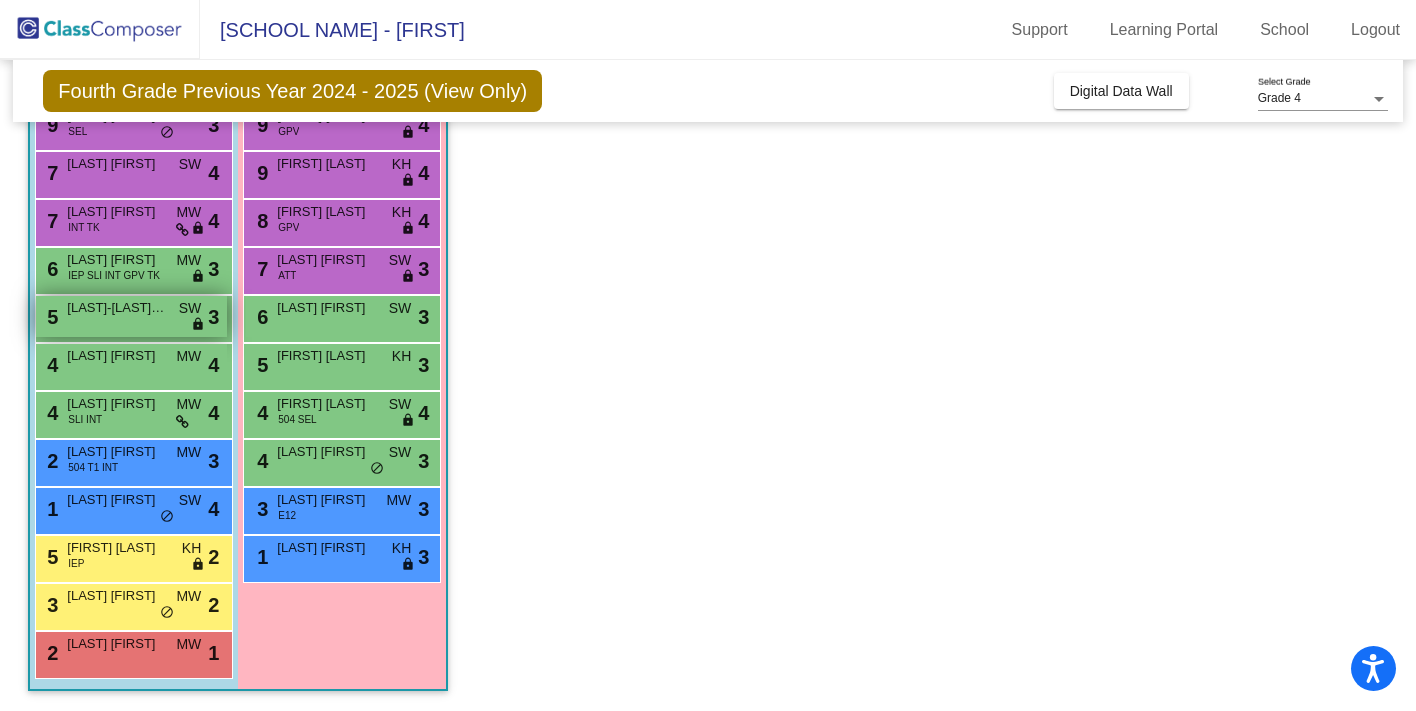 click on "[NUMBER] [LAST]-[LAST] [FIRST] [DIRECTION] lock do_not_disturb_alt 3" at bounding box center (131, 316) 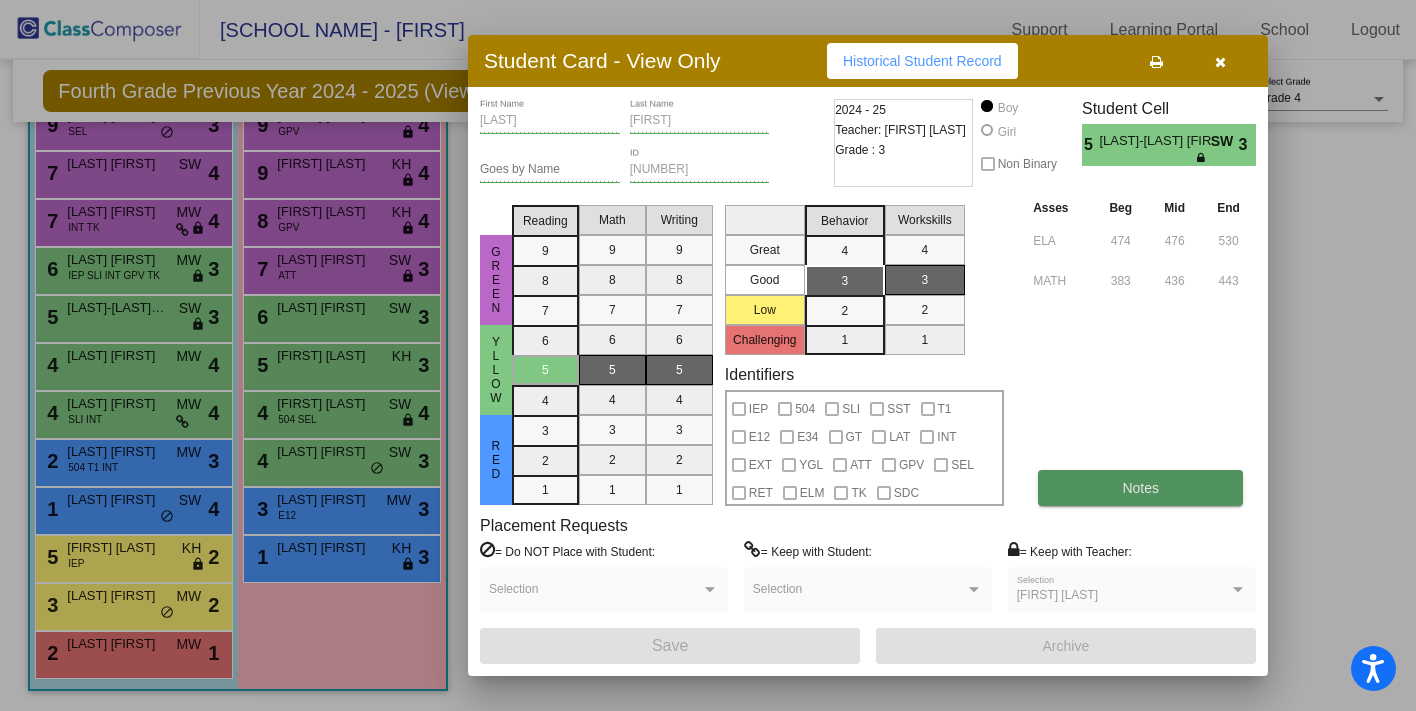 click on "Notes" at bounding box center [1140, 488] 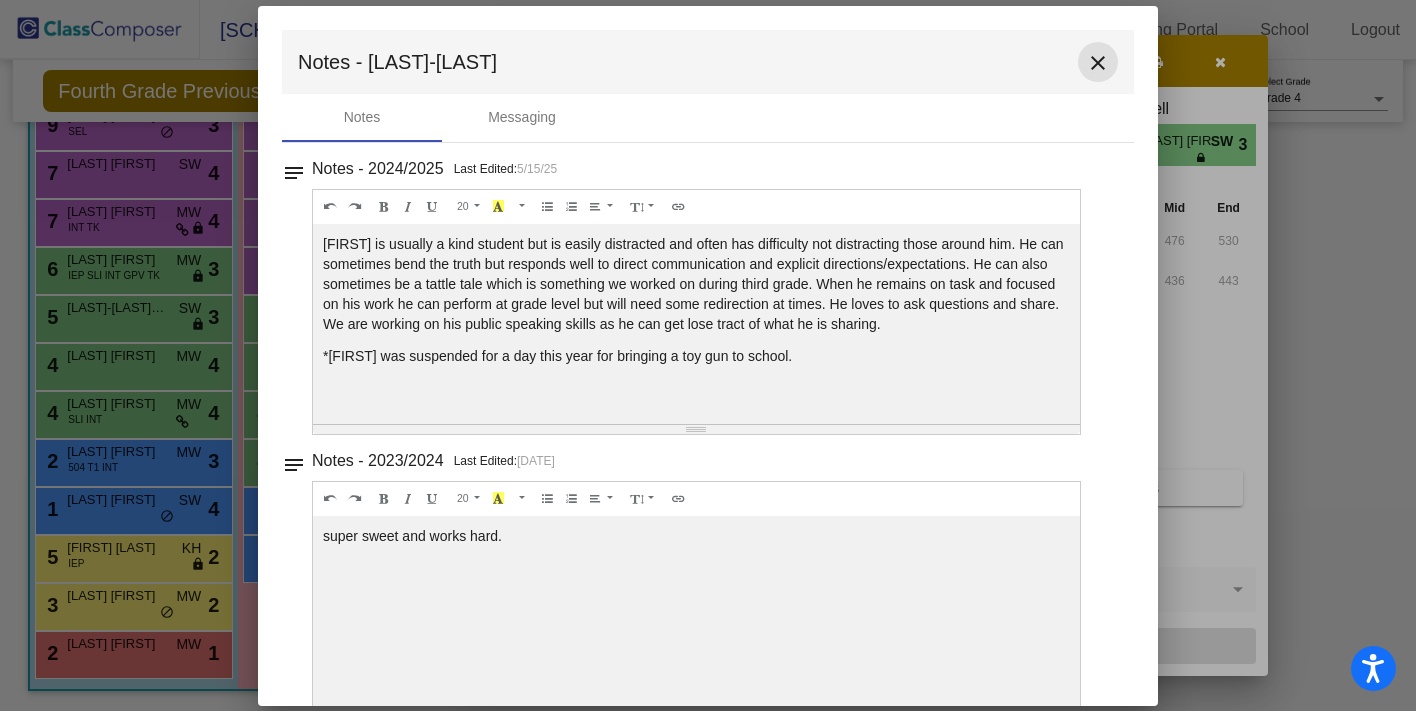 click on "close" at bounding box center (1098, 63) 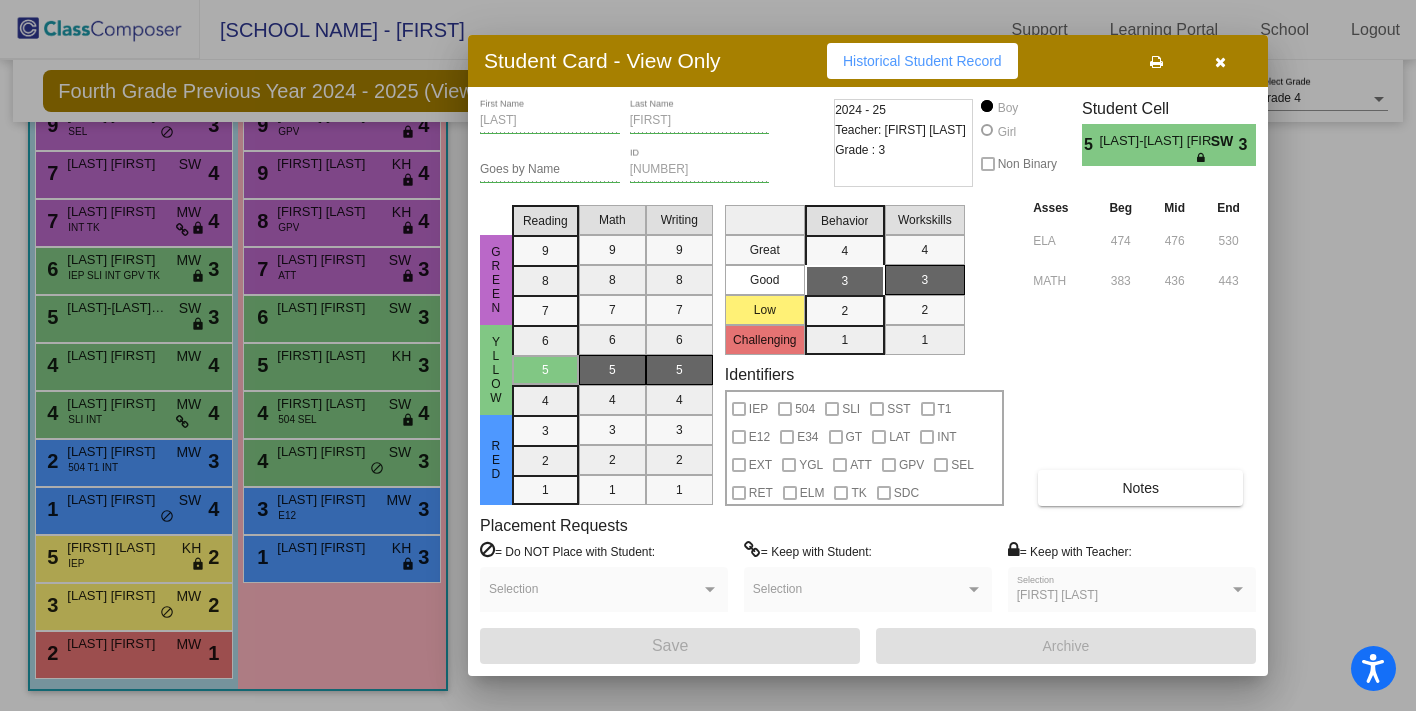 click at bounding box center (708, 355) 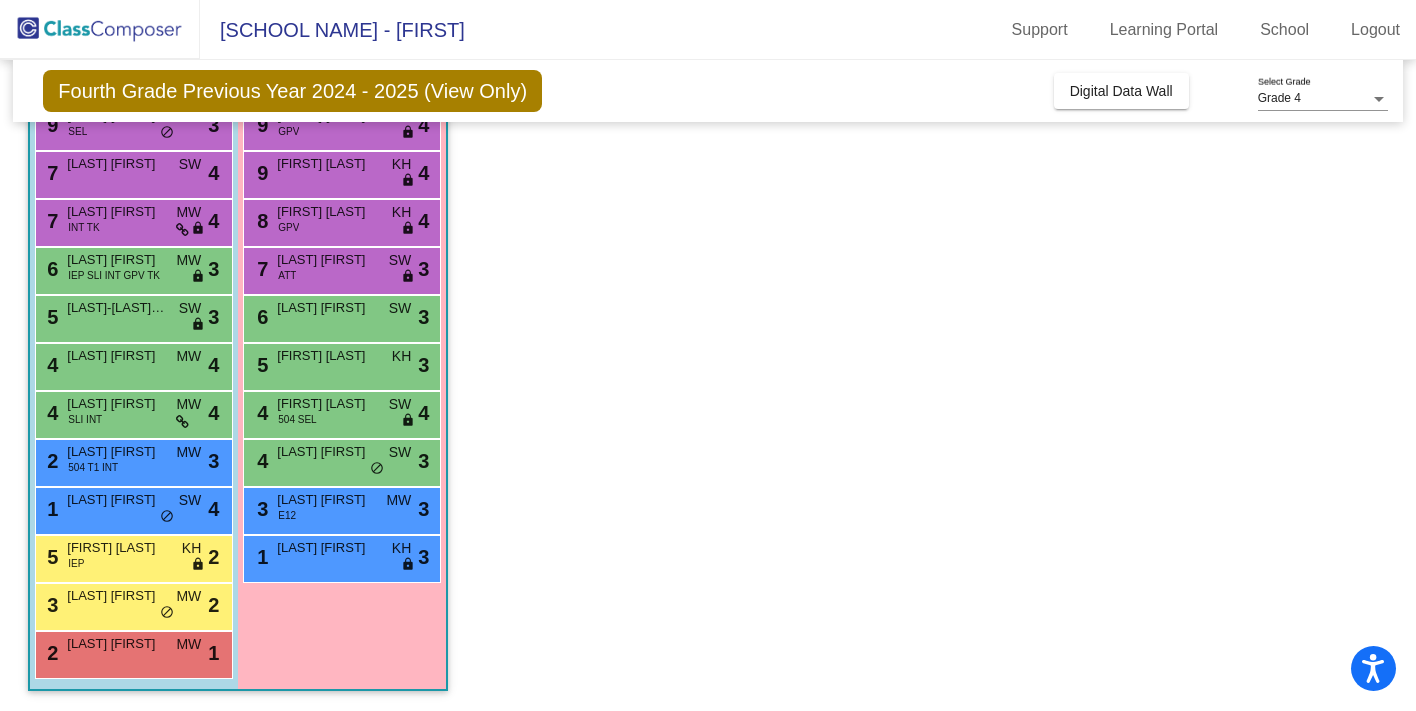 click on "IEP SLI INT GPV TK" at bounding box center [114, 275] 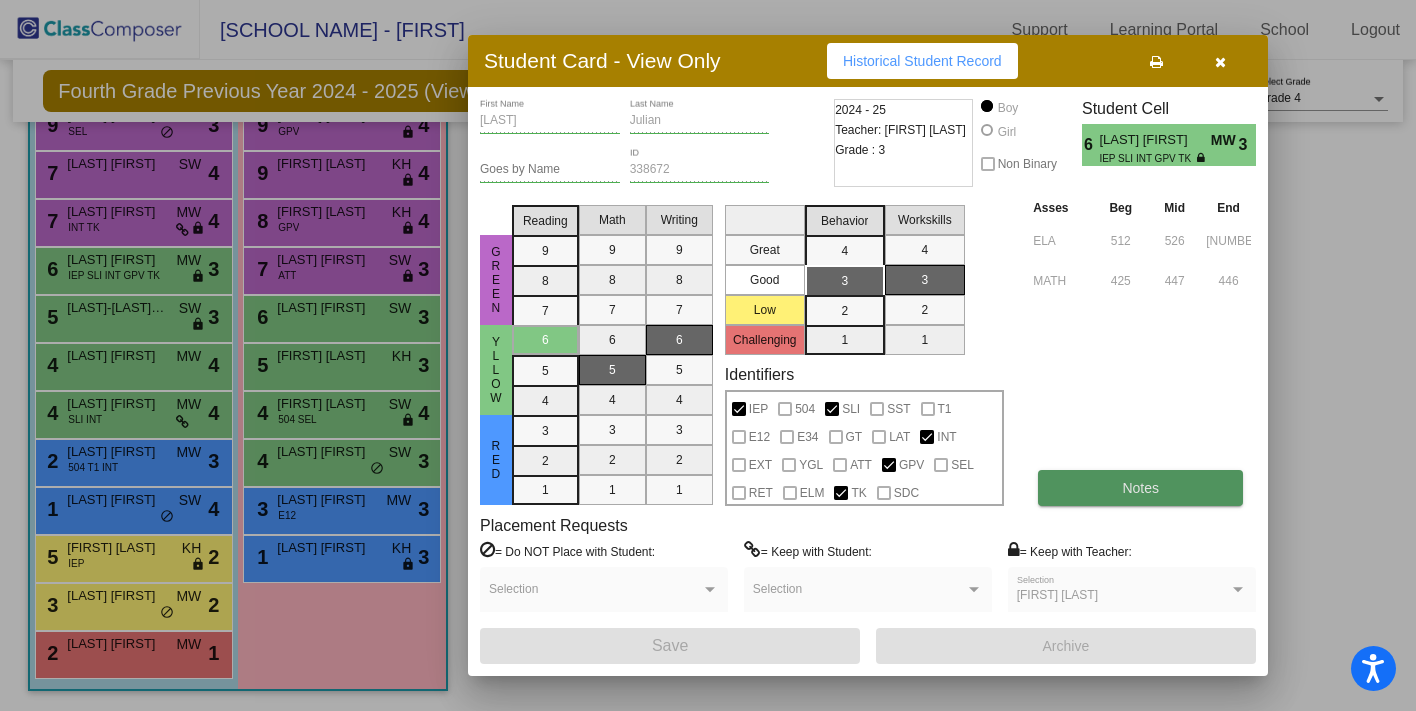click on "Notes" at bounding box center (1140, 488) 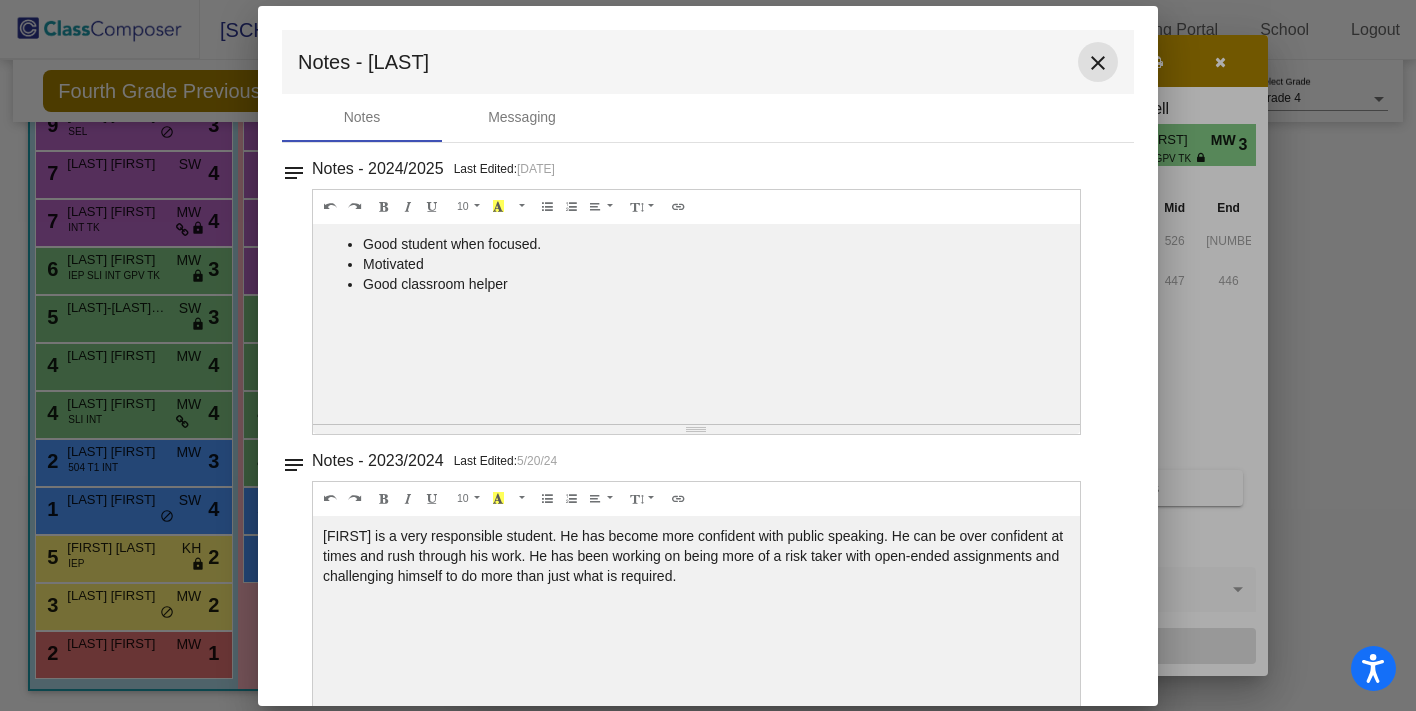 click on "close" at bounding box center [1098, 63] 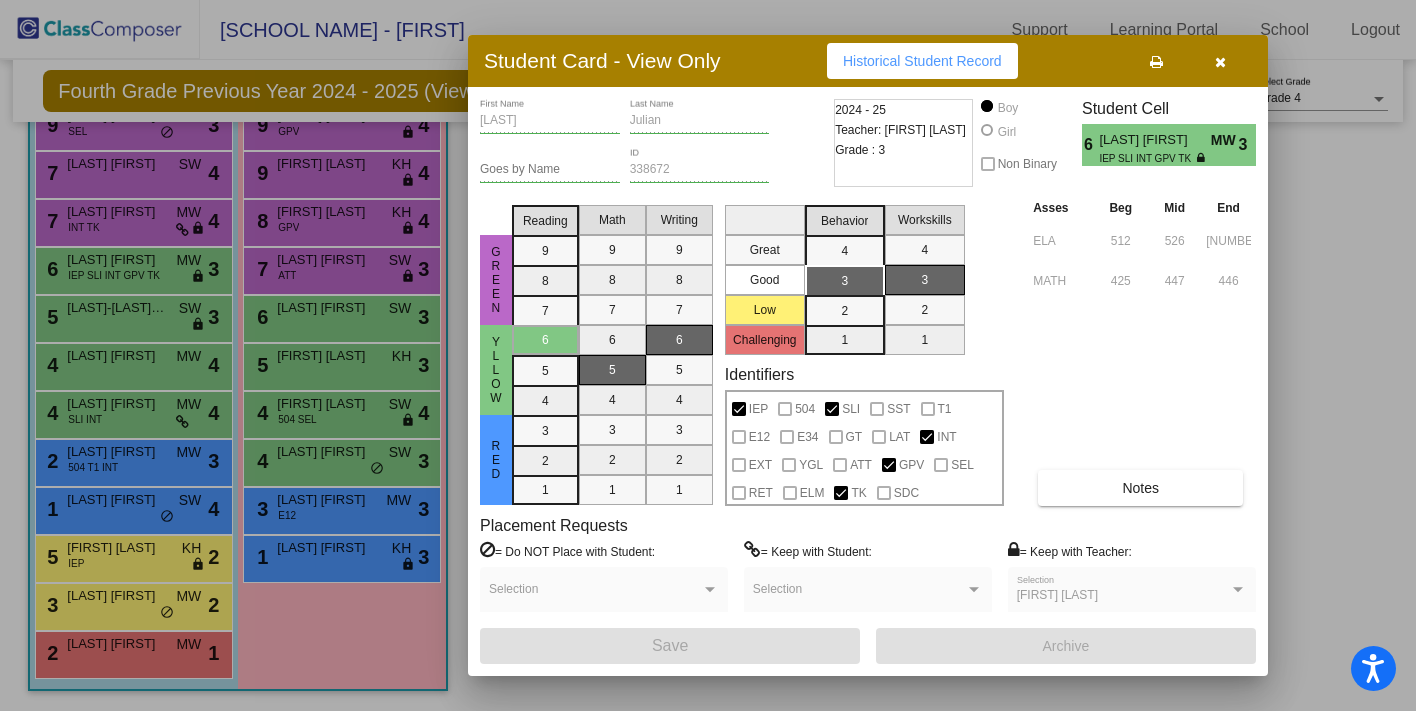 click at bounding box center [708, 355] 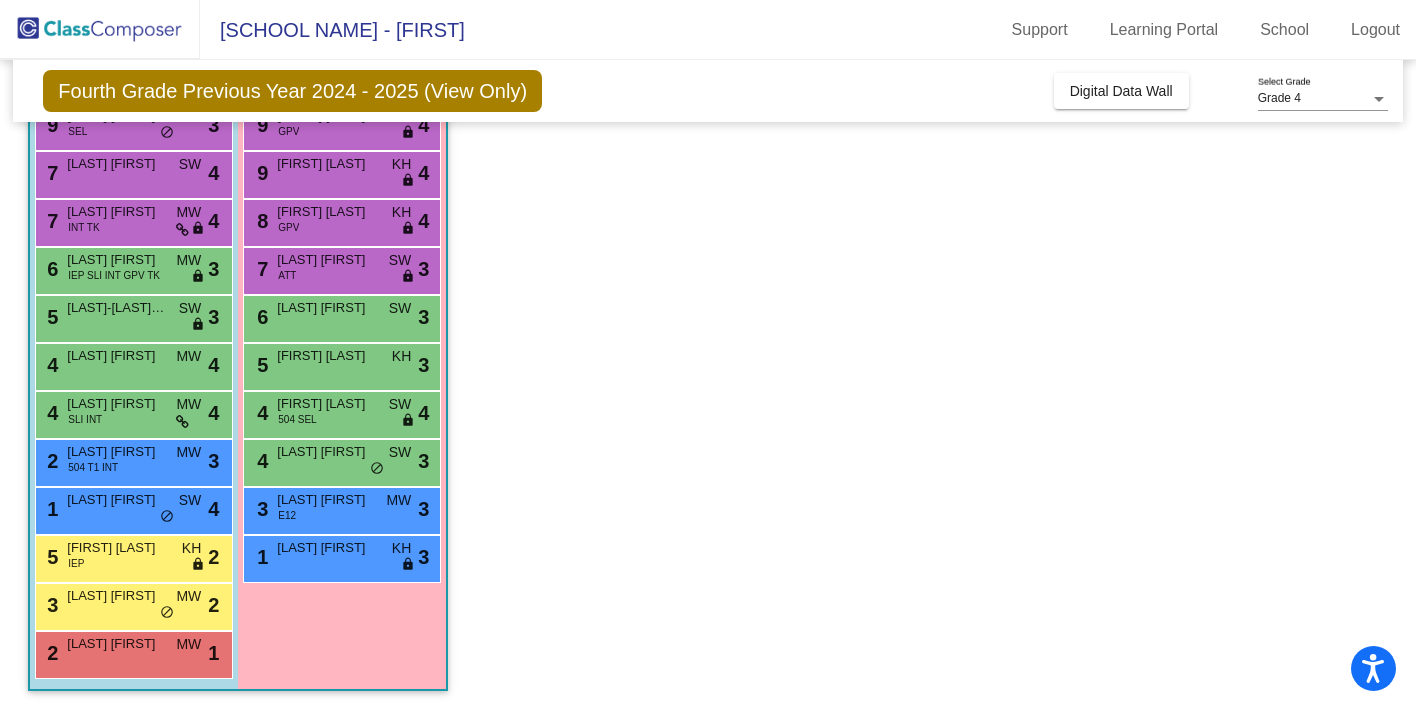 click on "[LAST] [FIRST]" at bounding box center (117, 644) 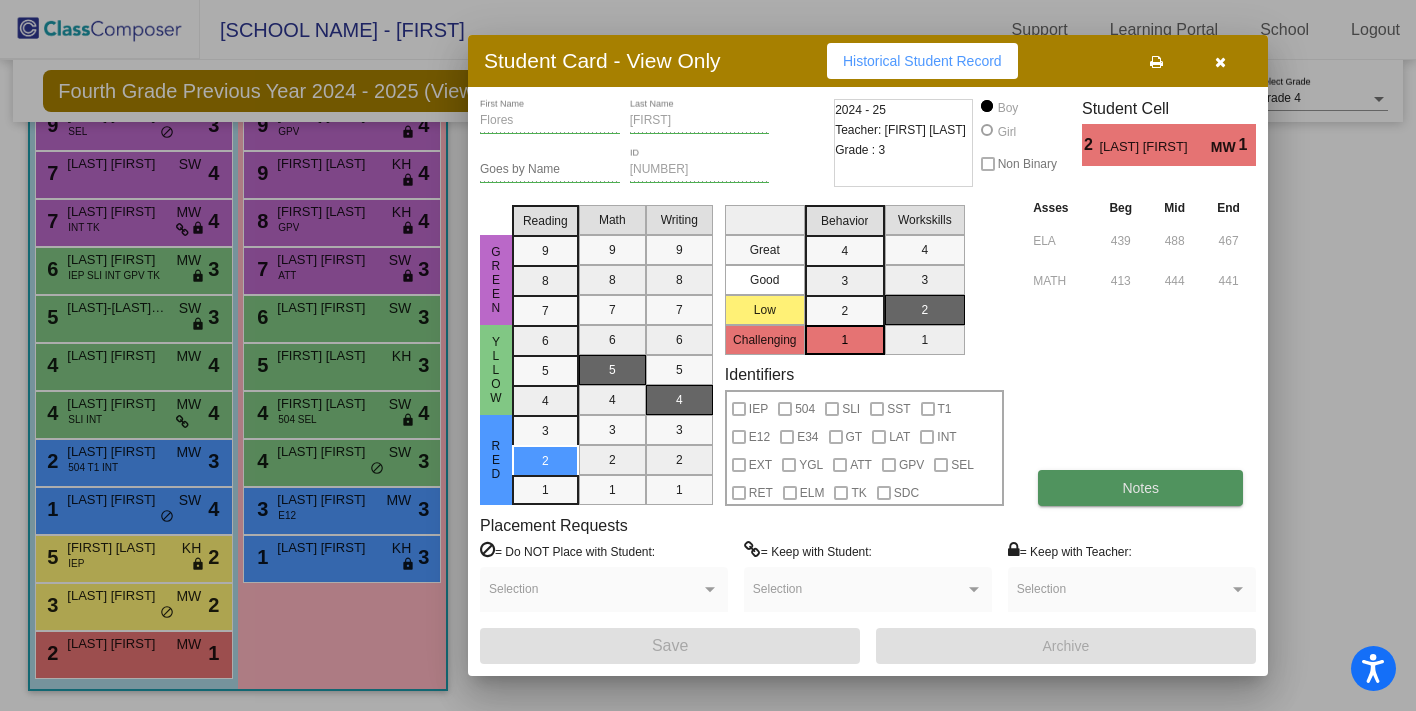 click on "Notes" at bounding box center [1140, 488] 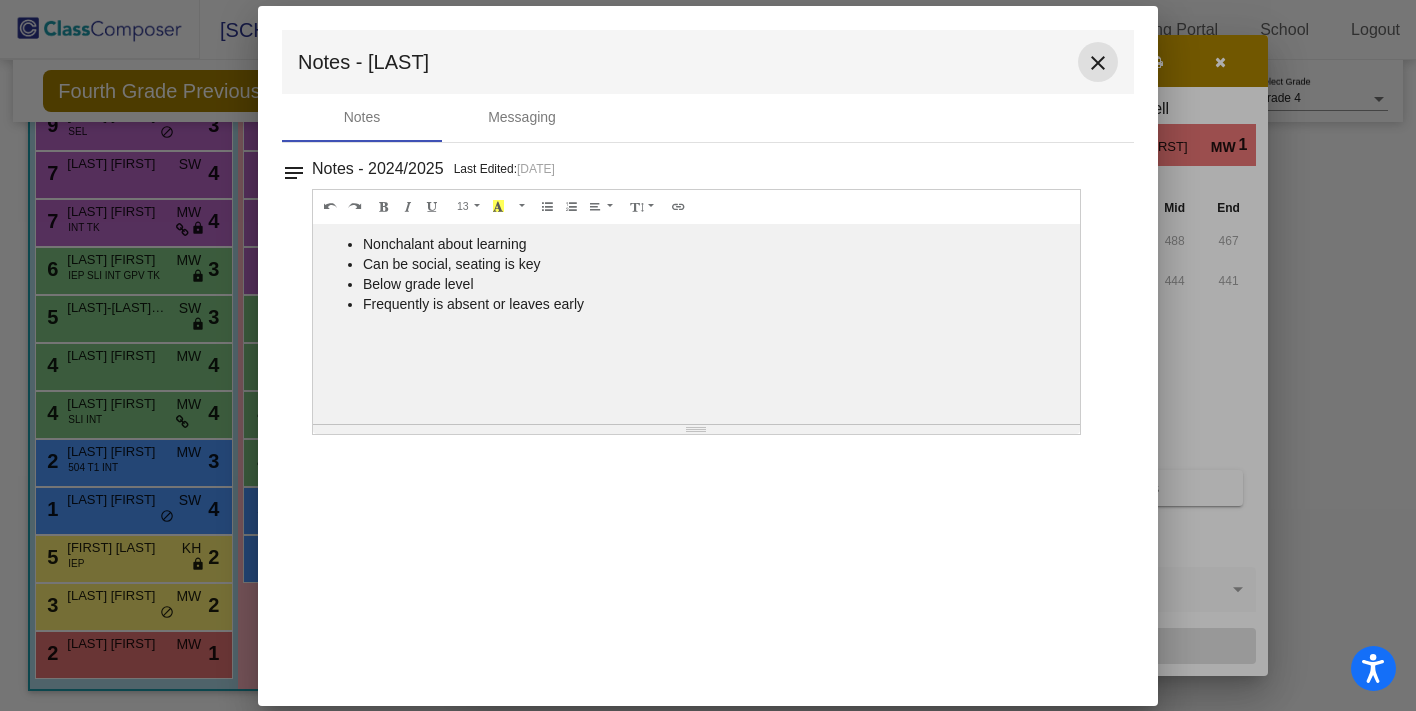 click on "close" at bounding box center (1098, 63) 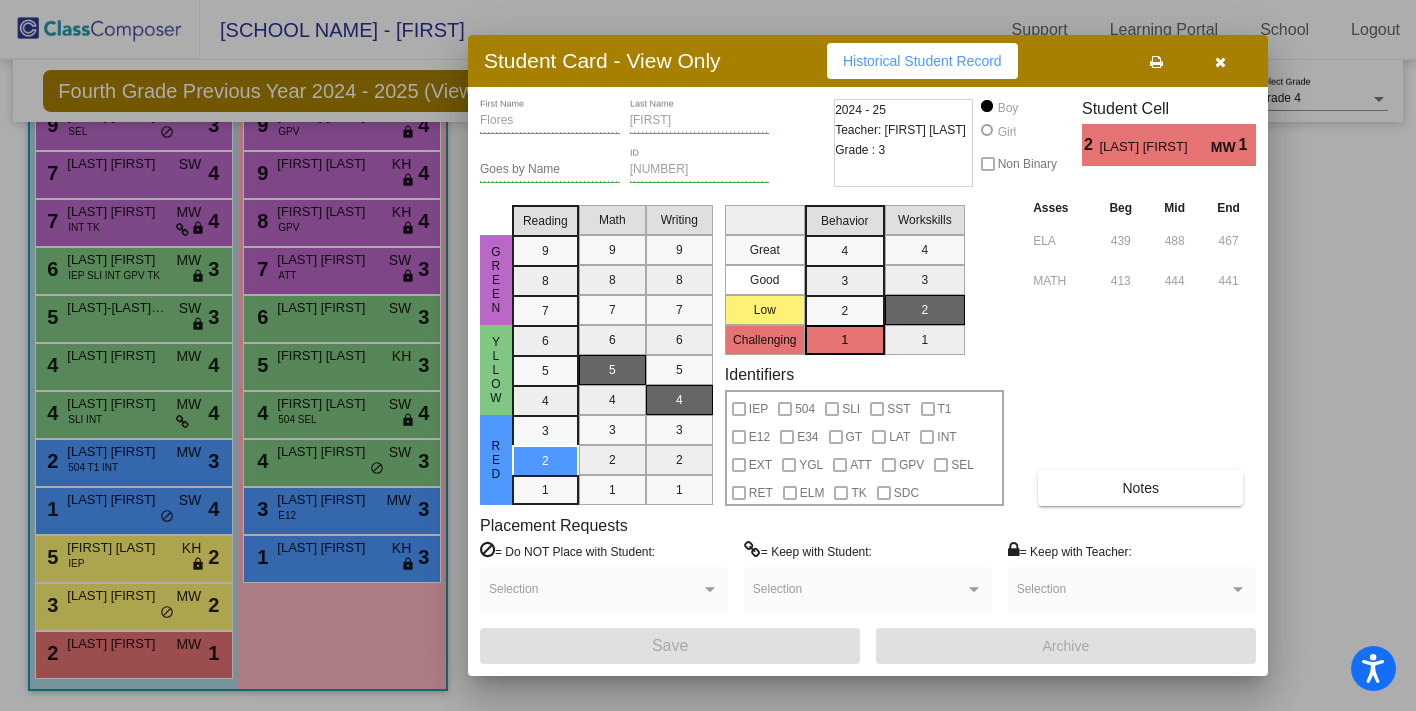 click at bounding box center (708, 355) 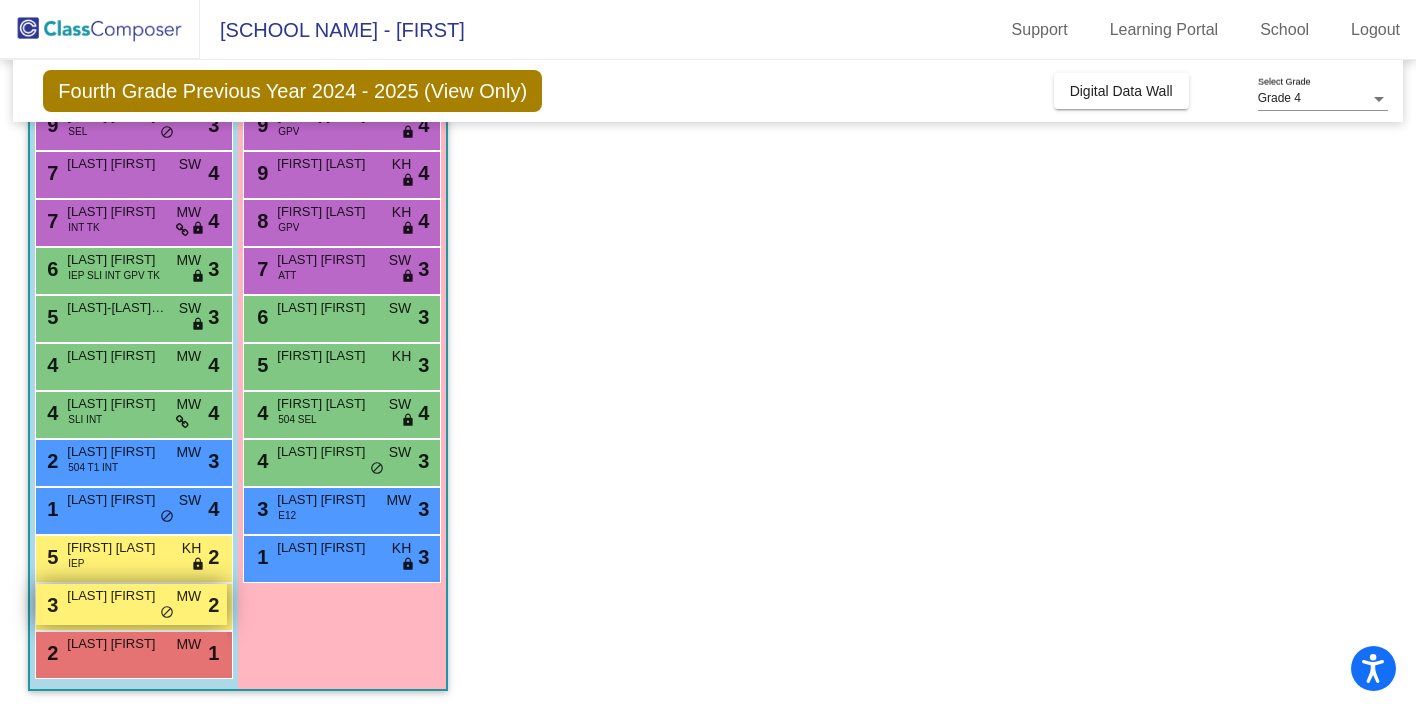 click on "[NUMBER] [LAST] [FIRST] MW lock do_not_disturb_alt [NUMBER]" at bounding box center (131, 604) 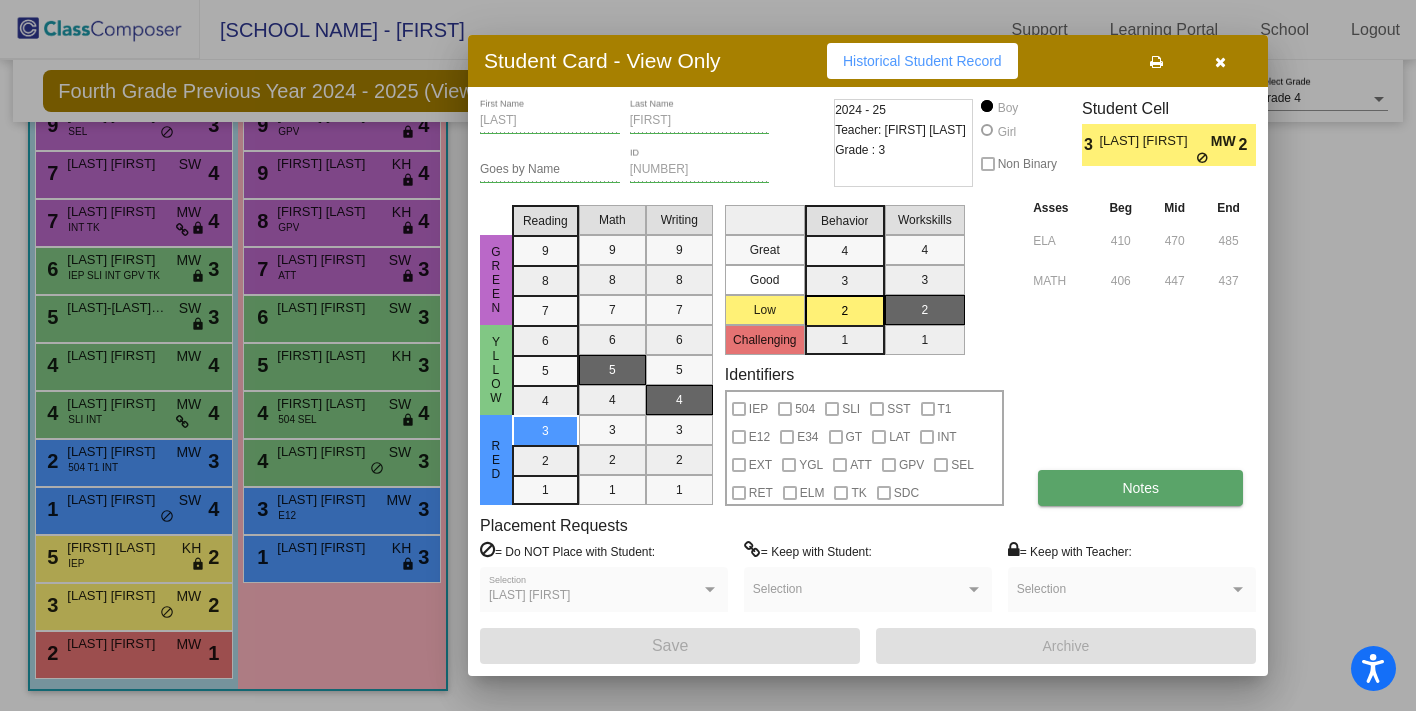 click on "Notes" at bounding box center (1140, 488) 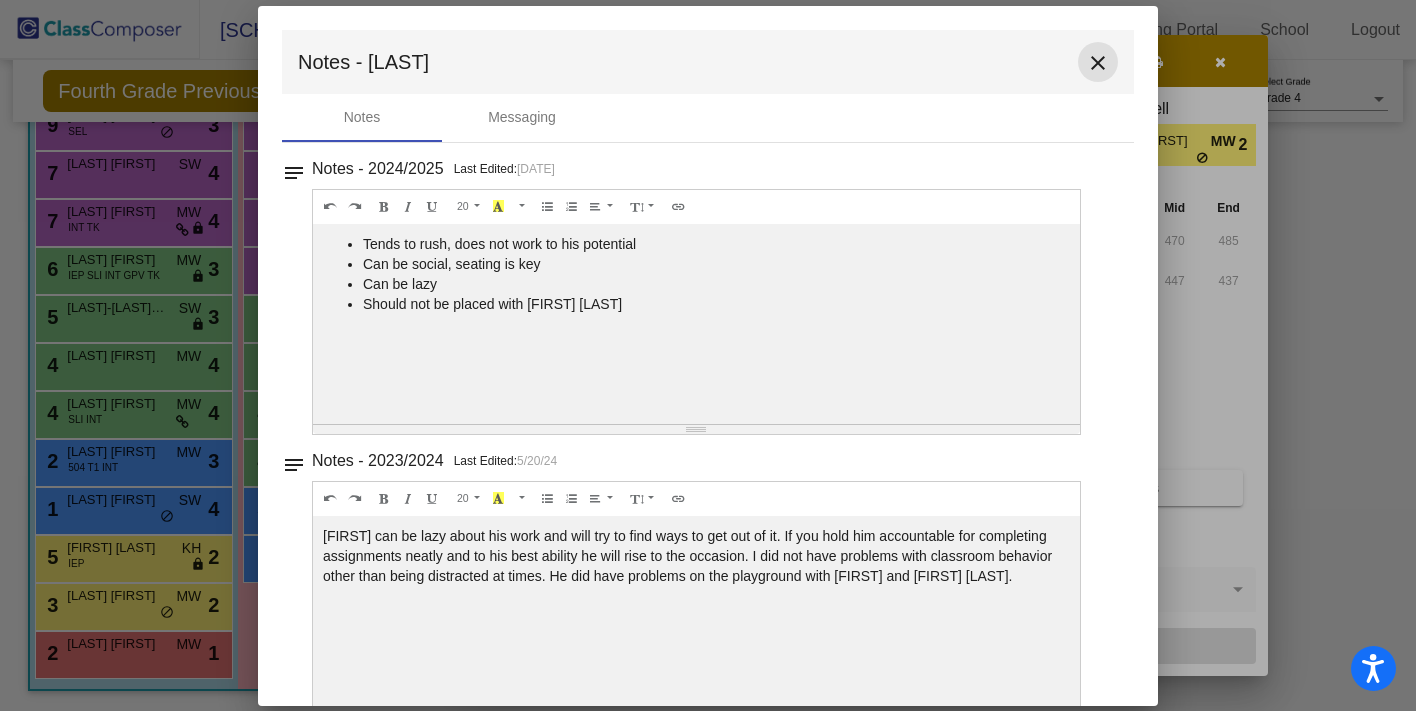 click on "close" at bounding box center [1098, 63] 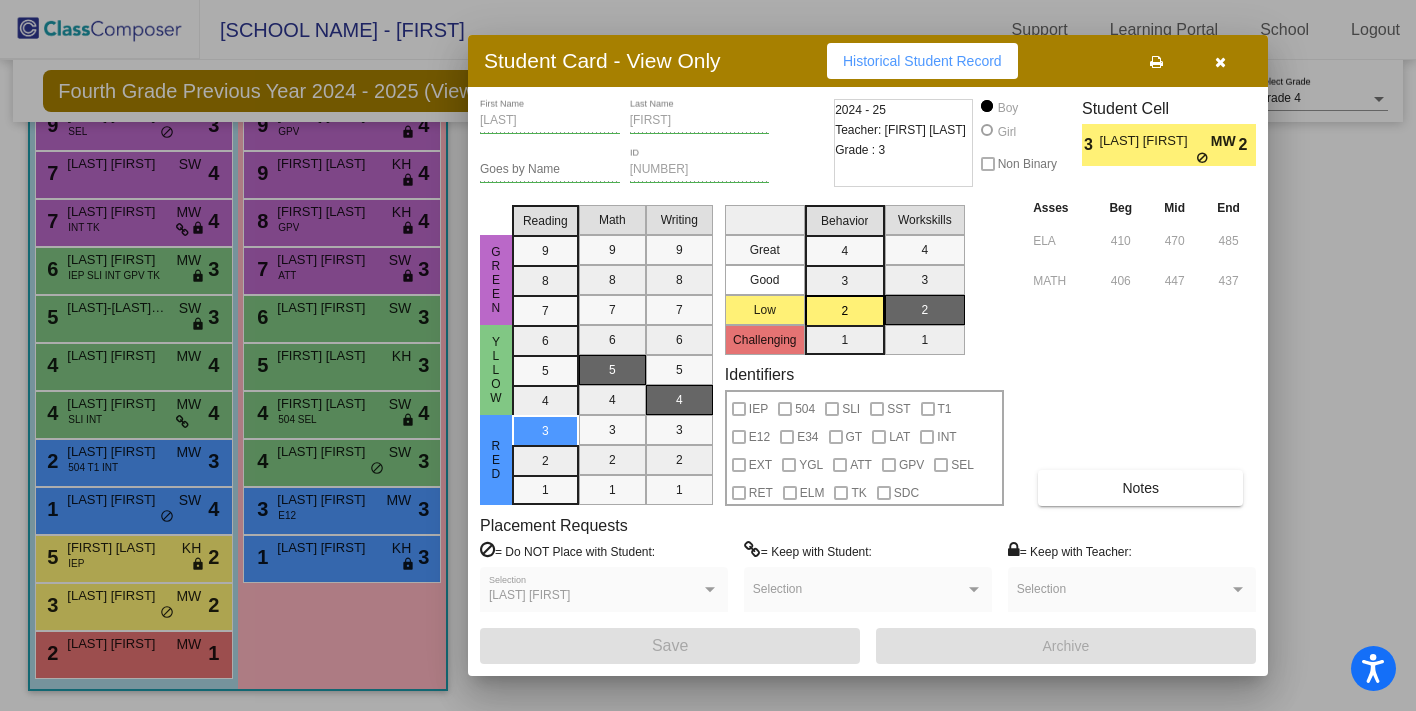 click at bounding box center (708, 355) 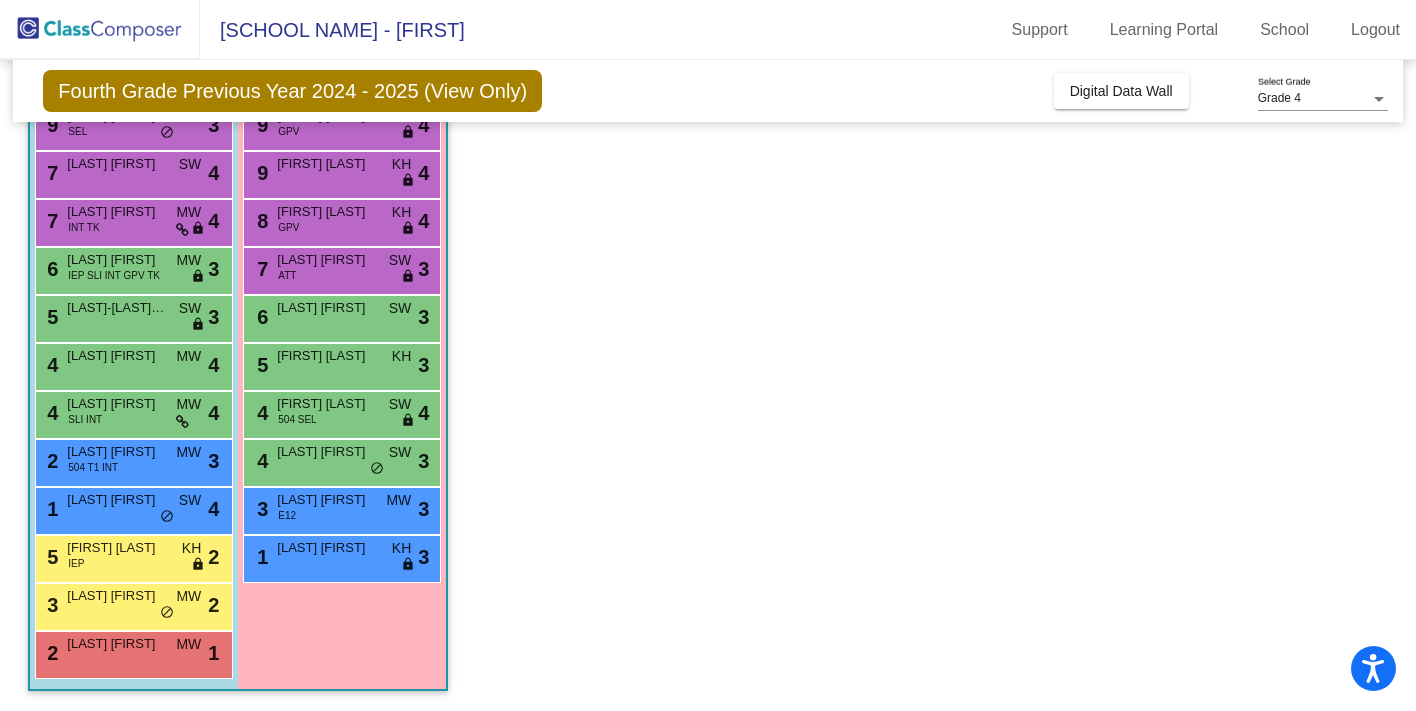 click on "[NUMBER] [FIRST] [LAST] IEP KH lock do_not_disturb_alt [NUMBER]" at bounding box center (131, 556) 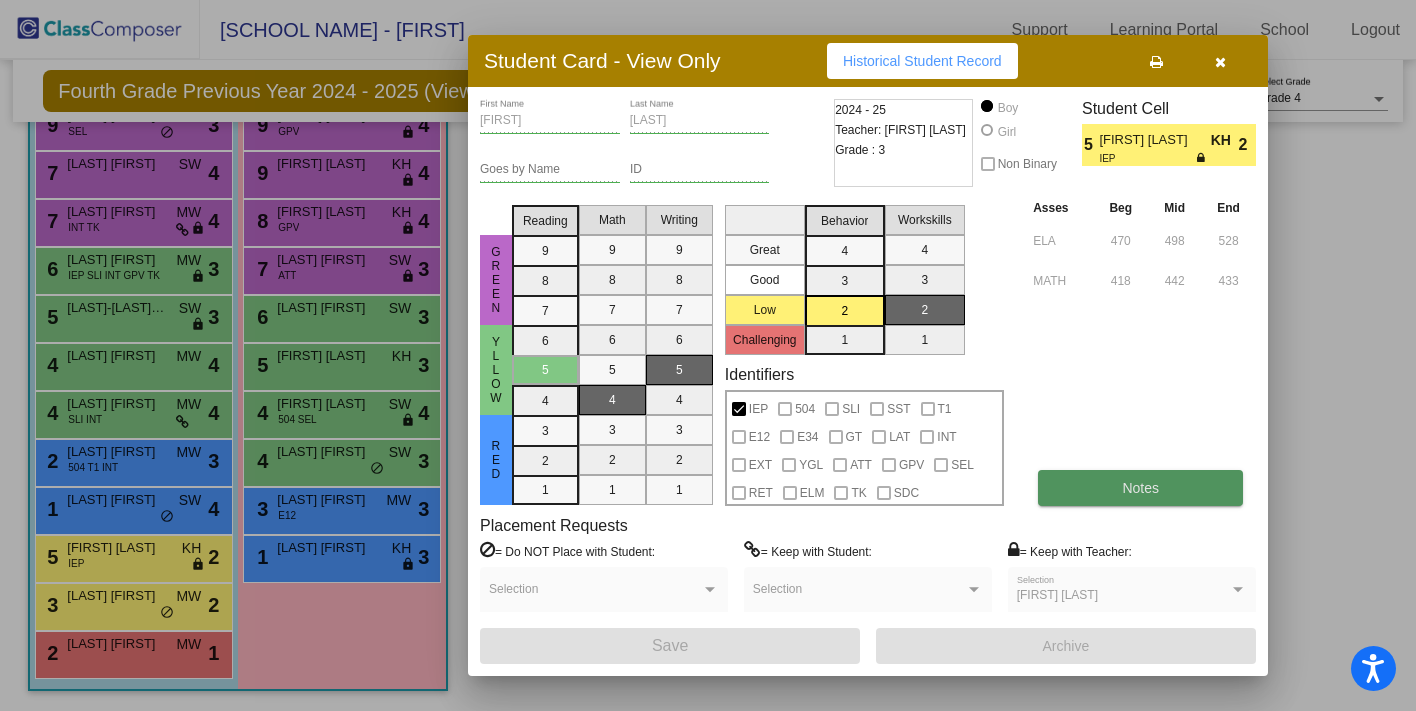 click on "Notes" at bounding box center (1140, 488) 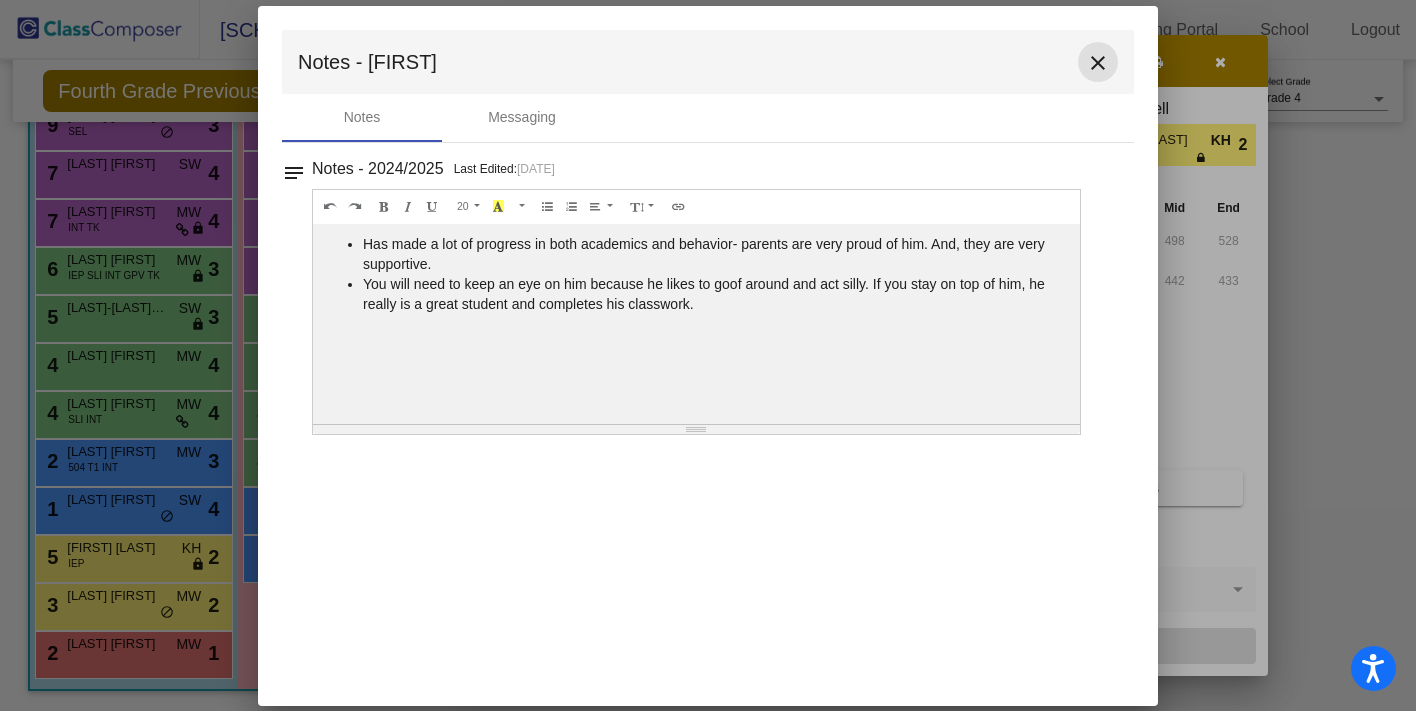 click on "close" at bounding box center (1098, 63) 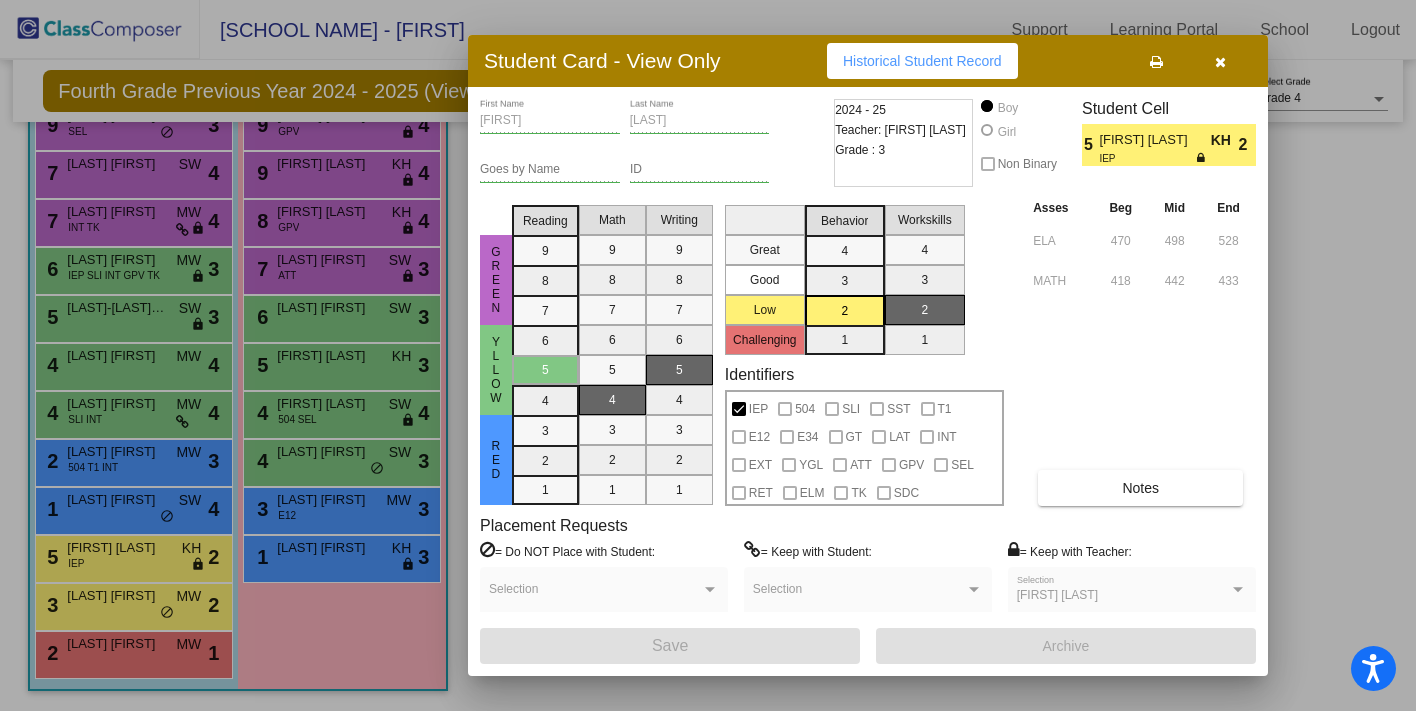 click at bounding box center [708, 355] 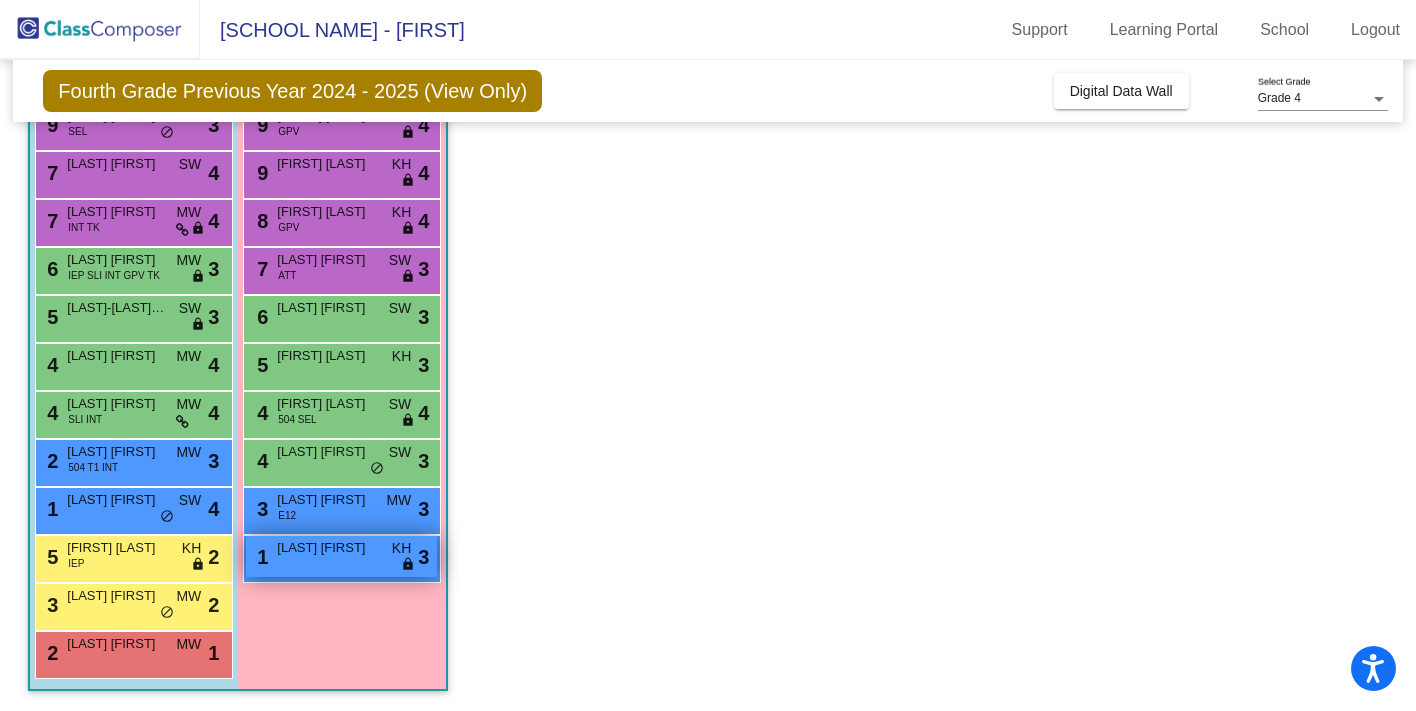 click on "[LAST] [FIRST]" at bounding box center (327, 548) 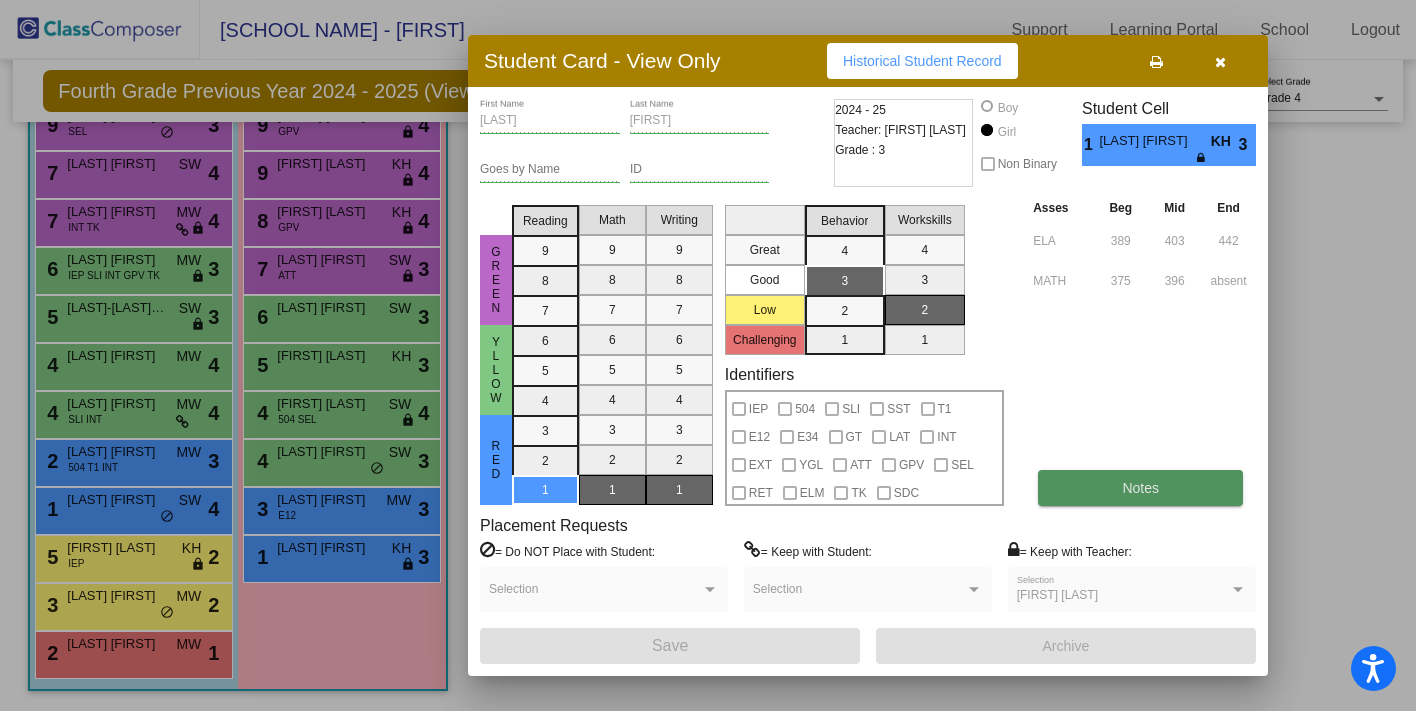 click on "Notes" at bounding box center [1140, 488] 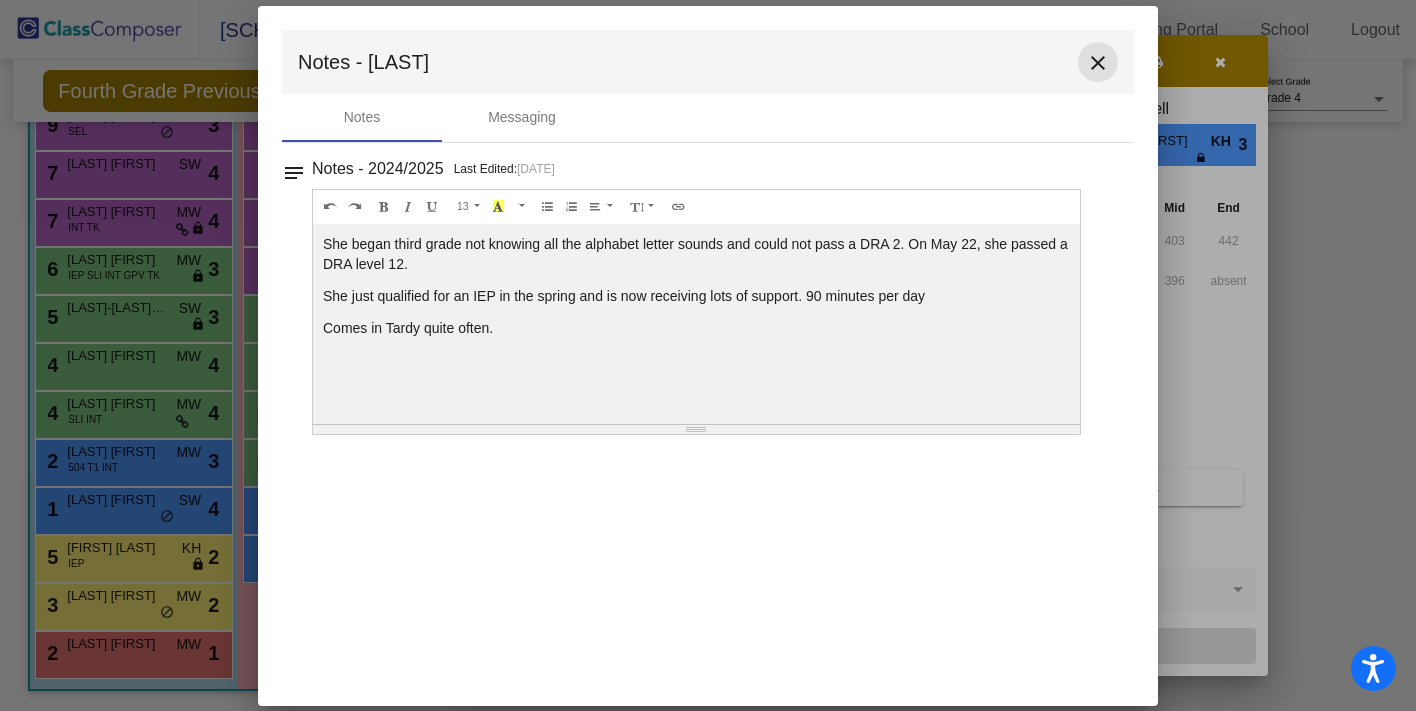 click on "close" at bounding box center (1098, 63) 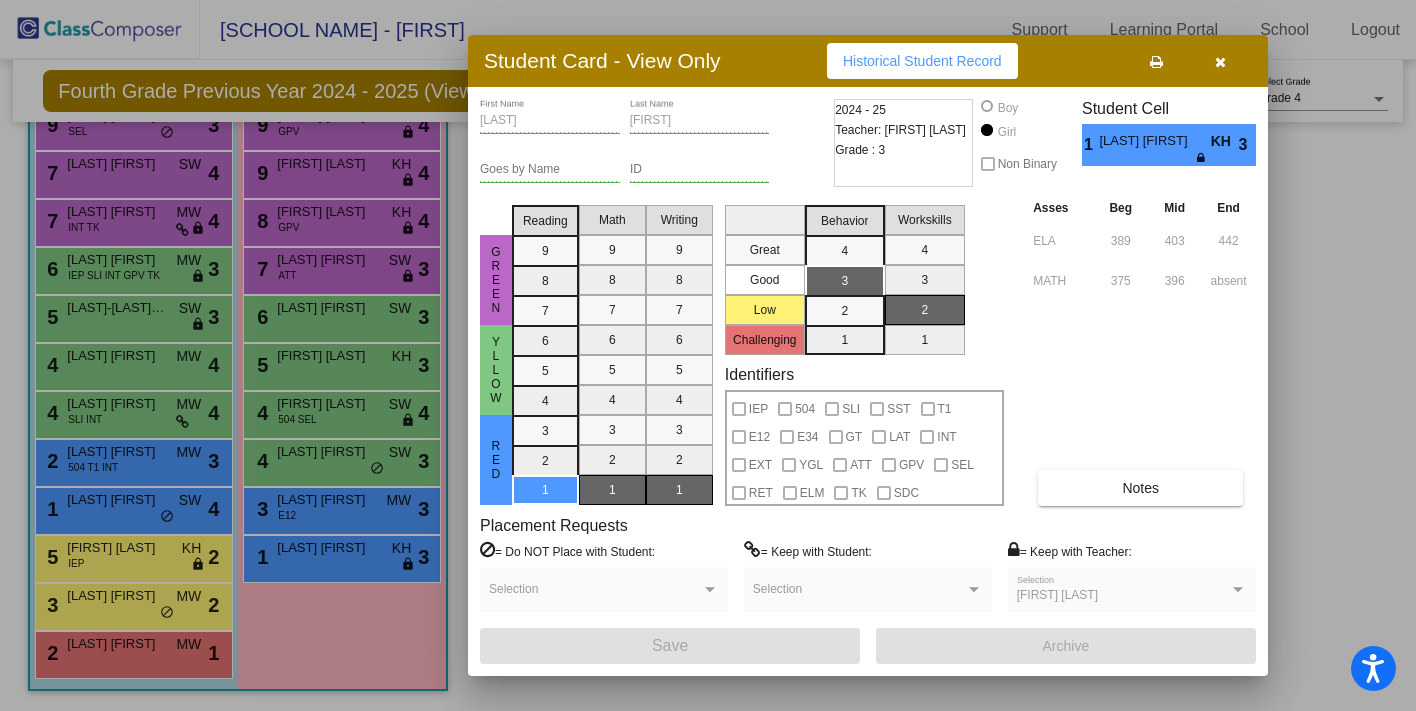 click at bounding box center [708, 355] 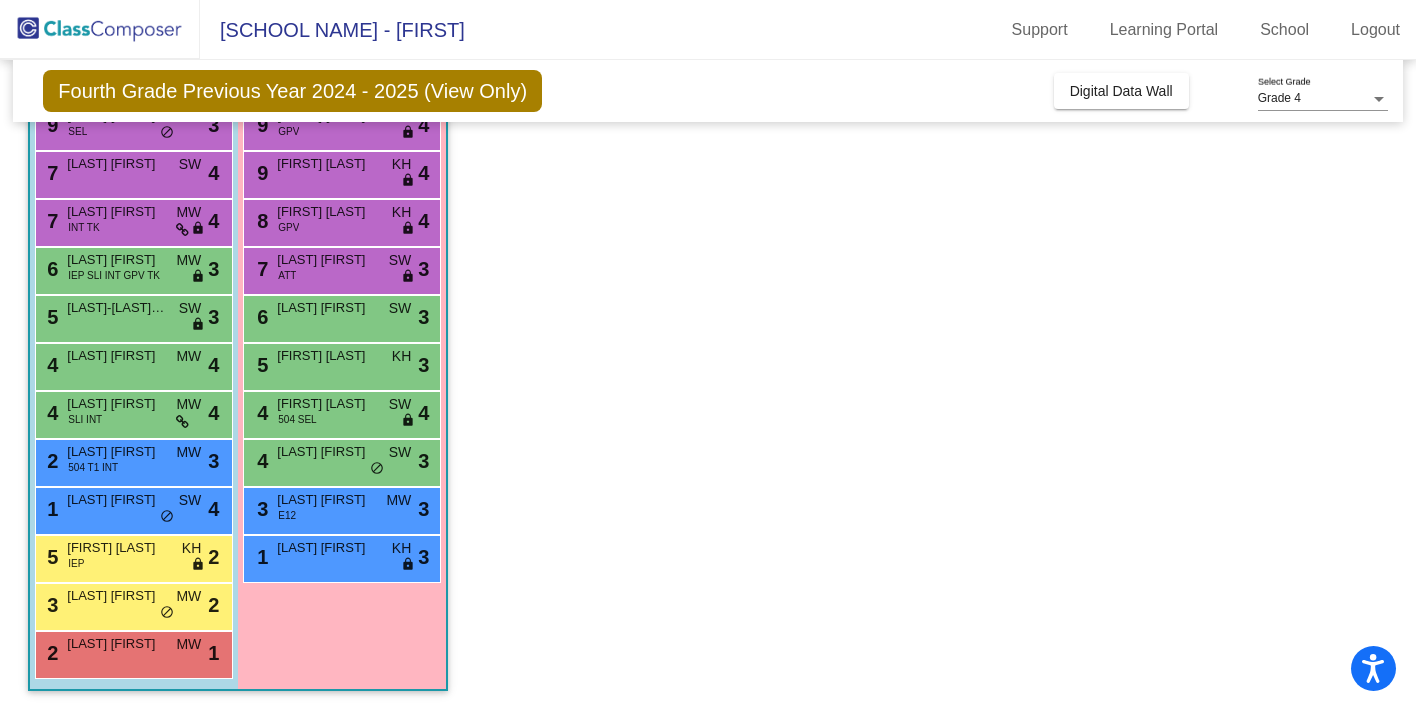 click on "[LAST] [FIRST]" at bounding box center (327, 500) 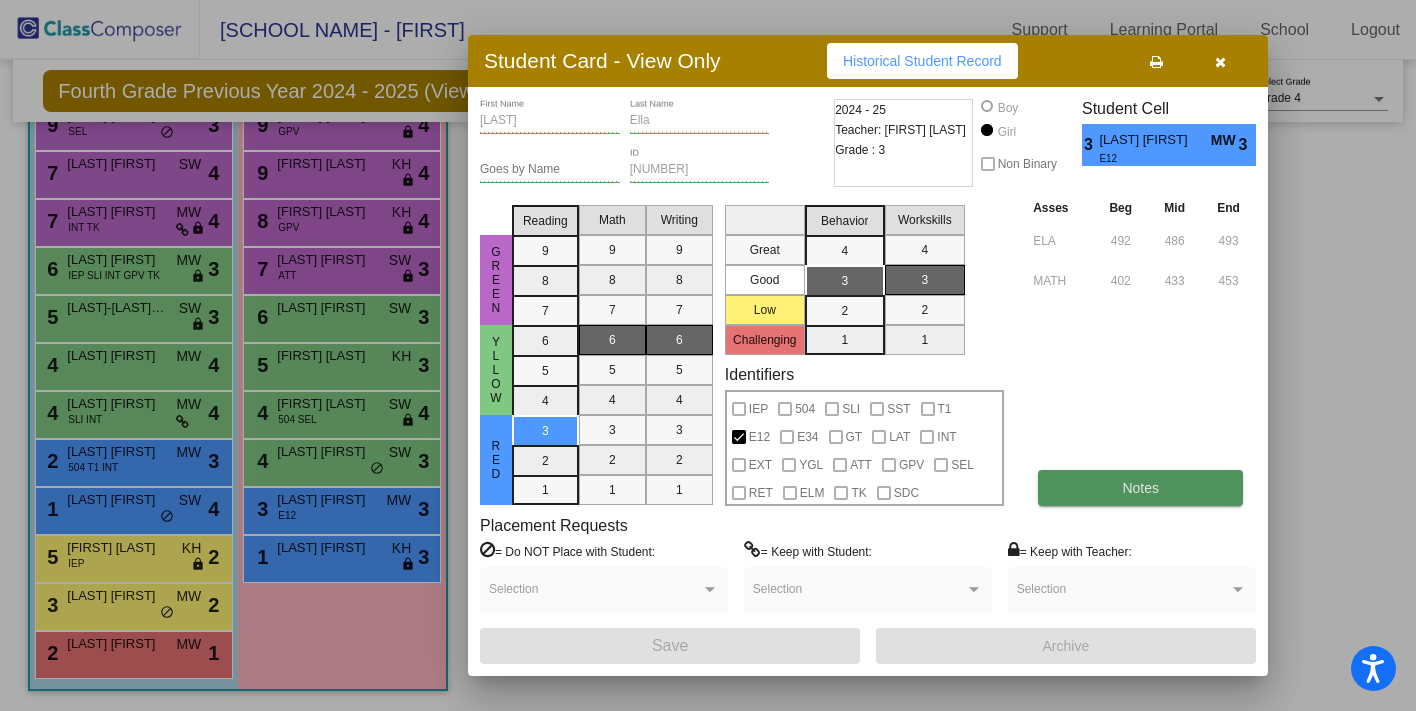 click on "Notes" at bounding box center [1140, 488] 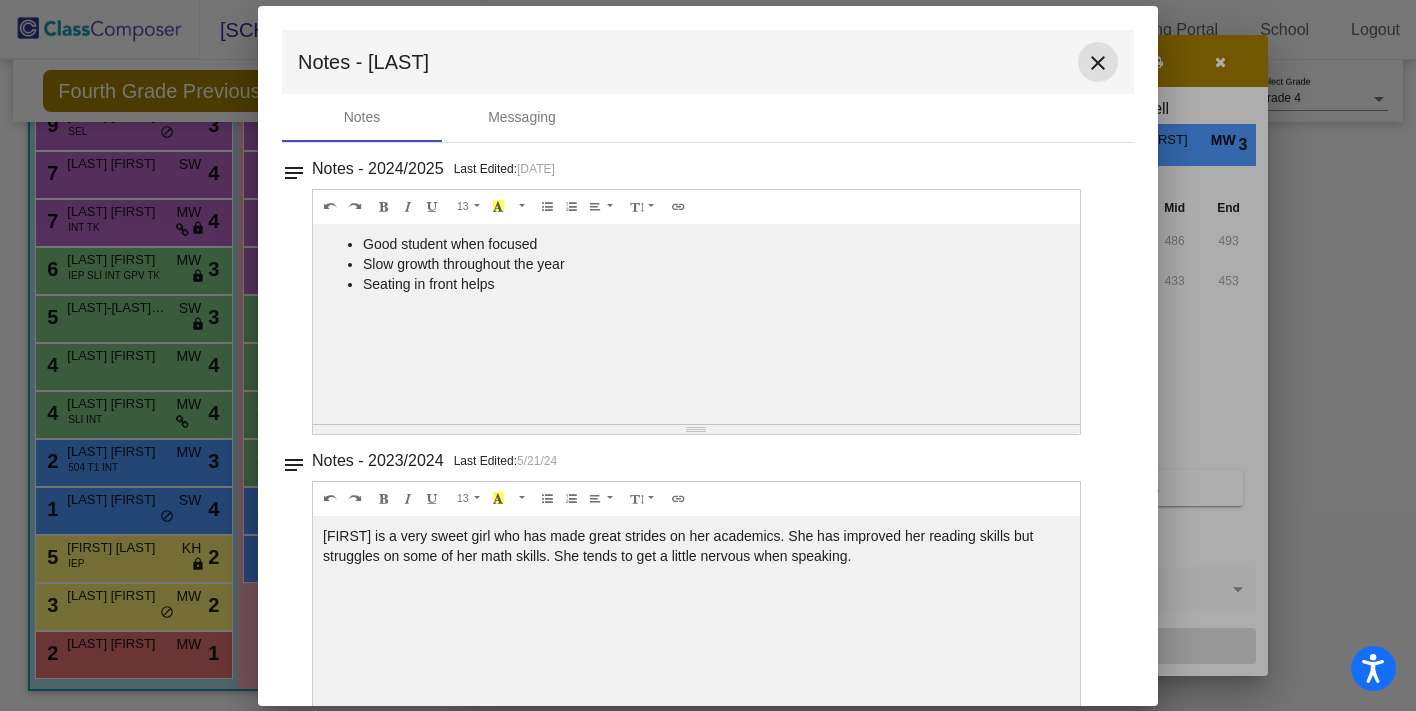 click on "close" at bounding box center (1098, 63) 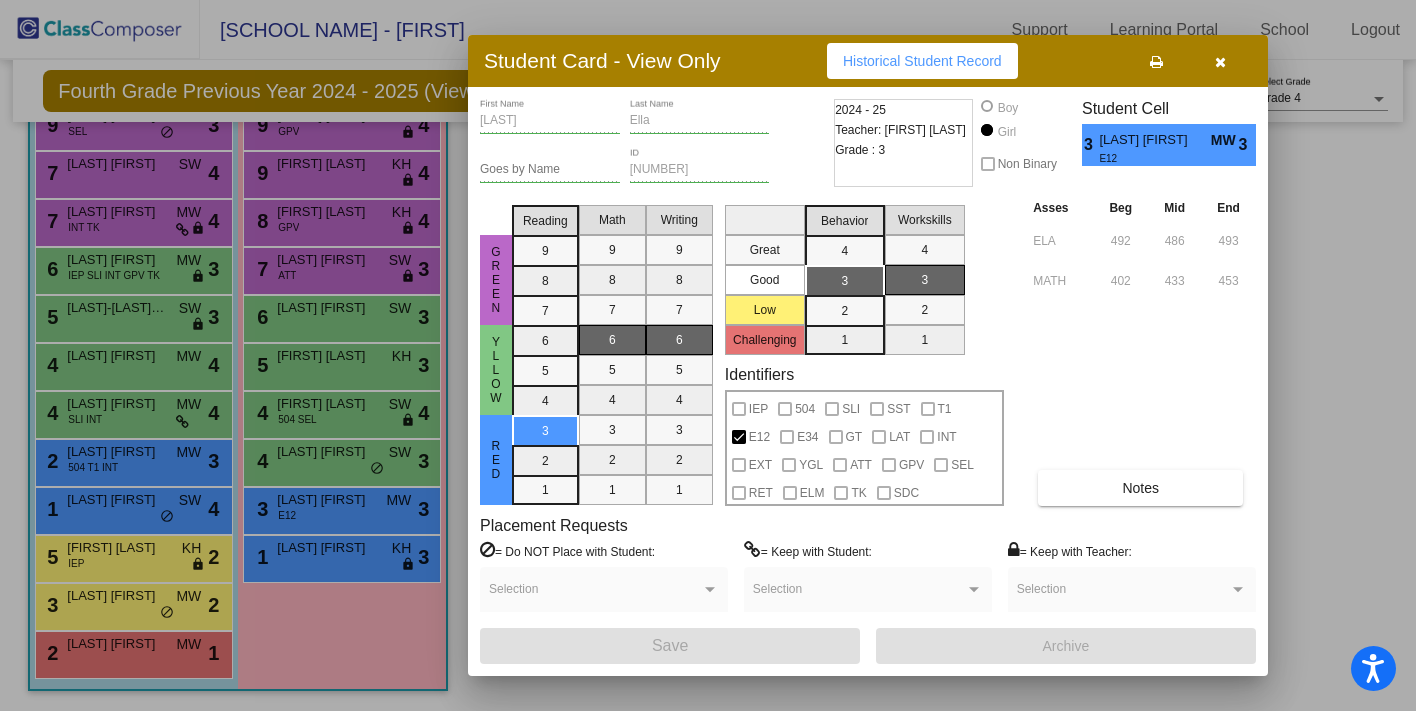 click at bounding box center (708, 355) 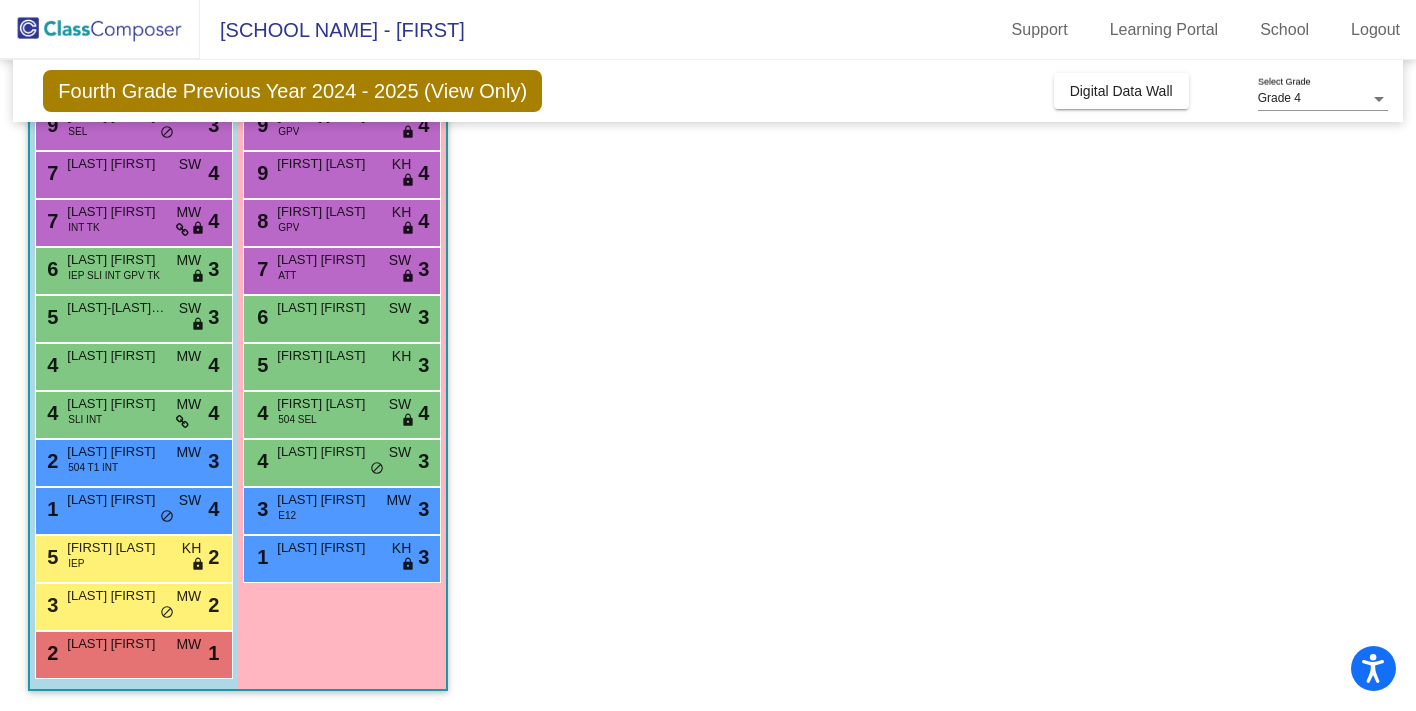 click on "[LAST] [FIRST]" at bounding box center (327, 452) 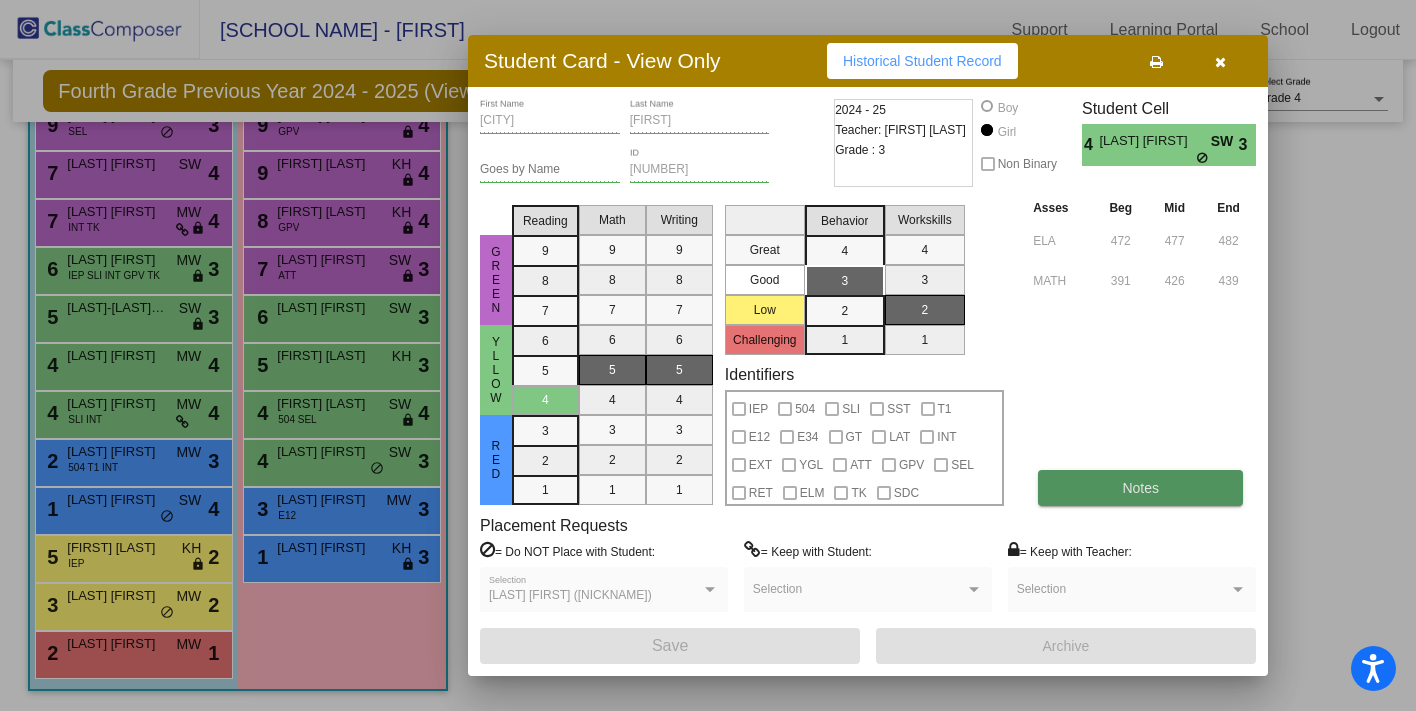 click on "Notes" at bounding box center (1140, 488) 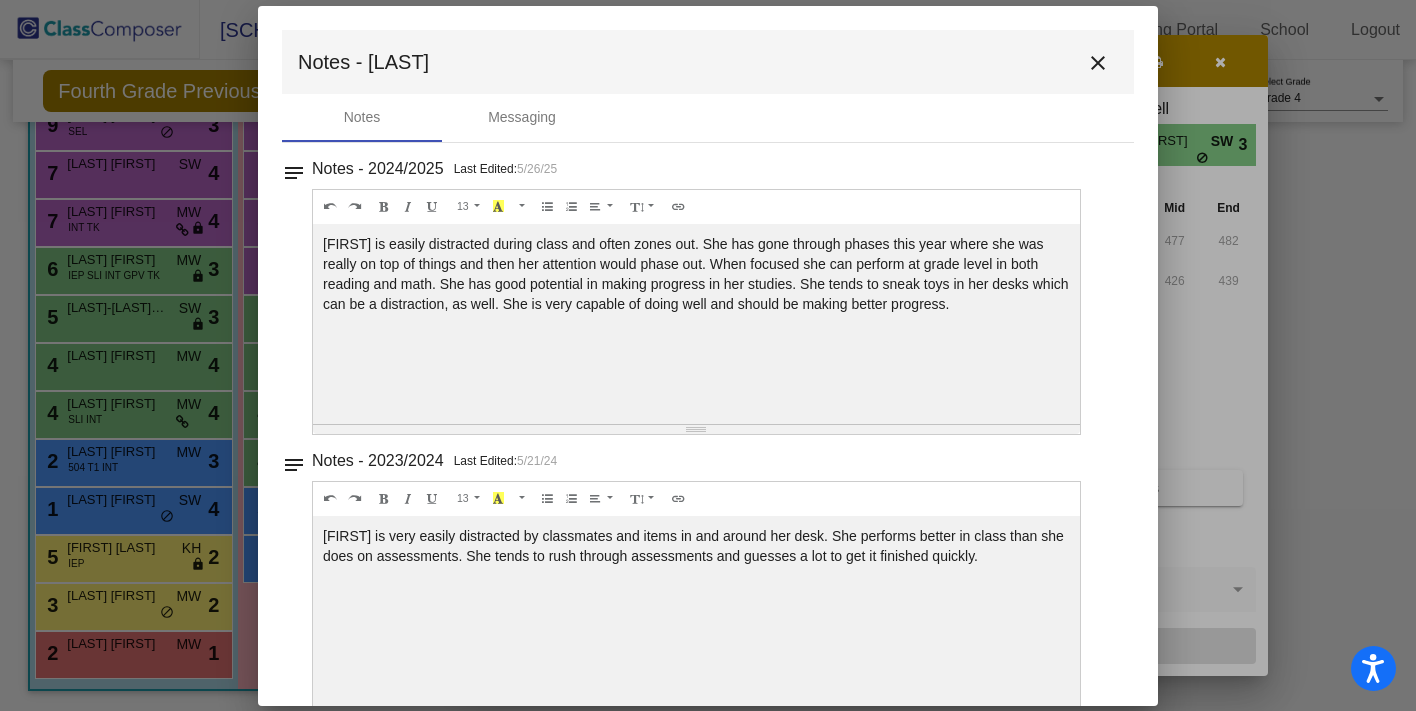 click on "close" at bounding box center (1098, 63) 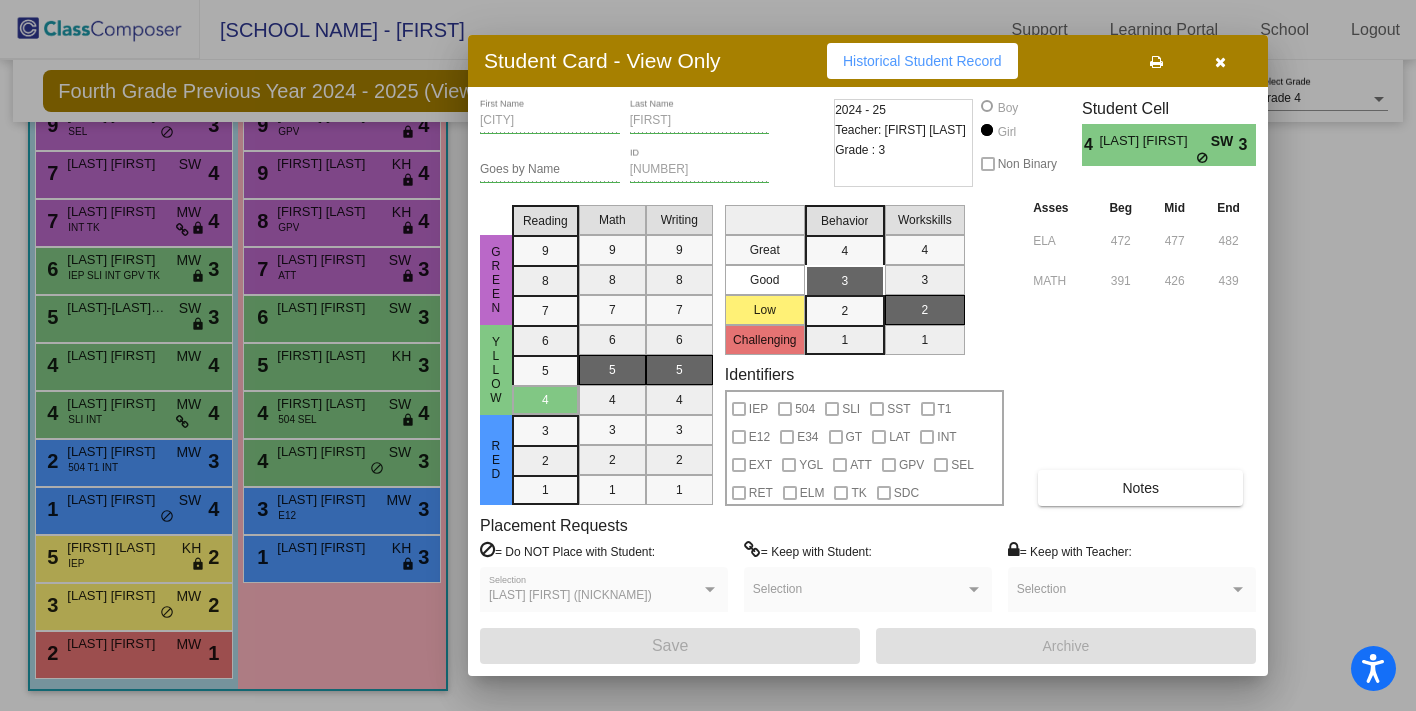 click at bounding box center (1220, 62) 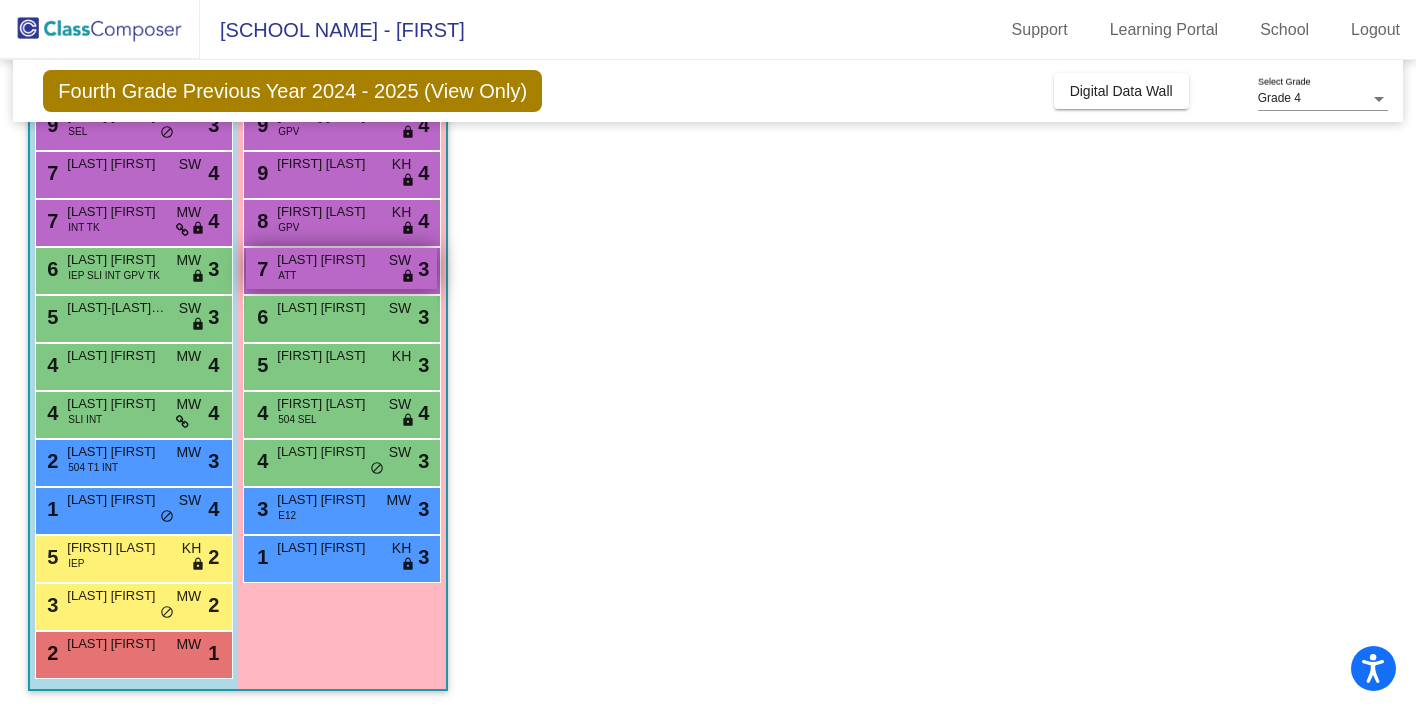 click on "[NUMBER] [LAST] [FIRST] [ATT] [DIRECTION] lock do_not_disturb_alt 3" at bounding box center [341, 268] 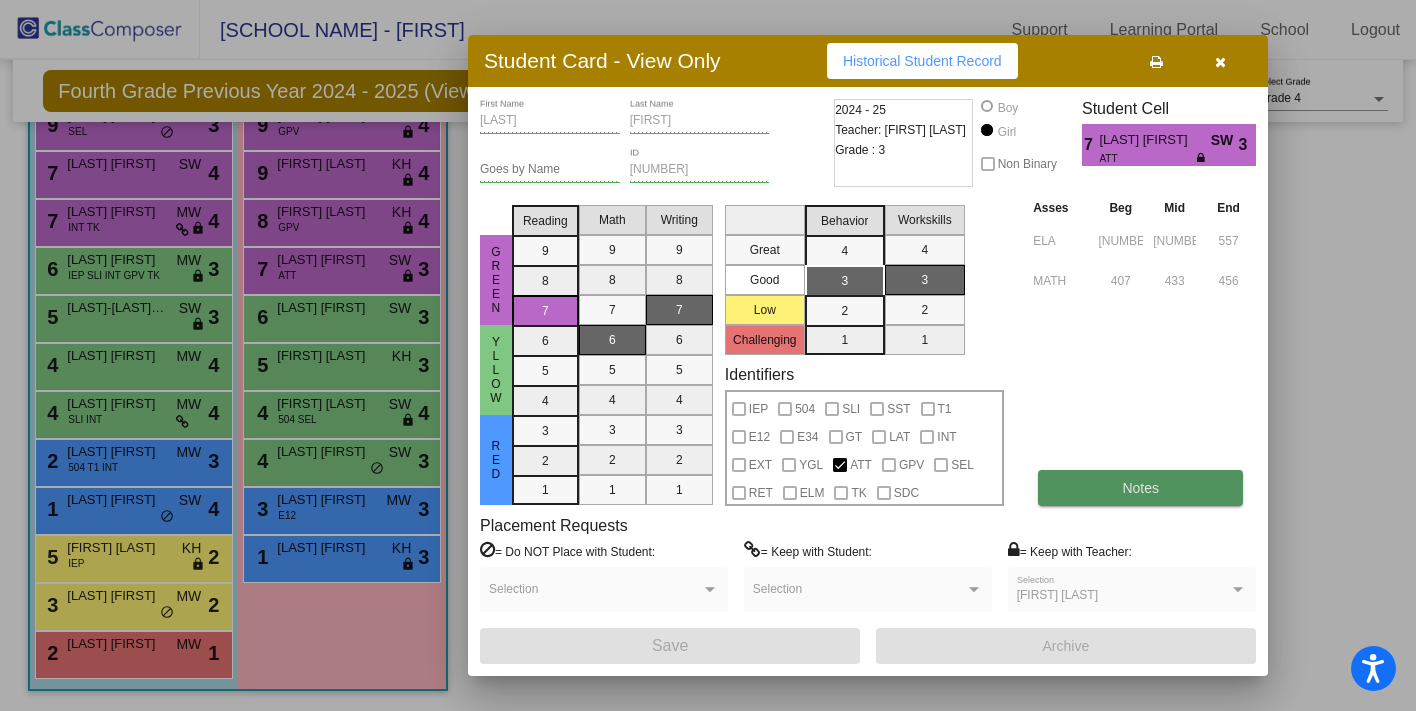 click on "Notes" at bounding box center [1140, 488] 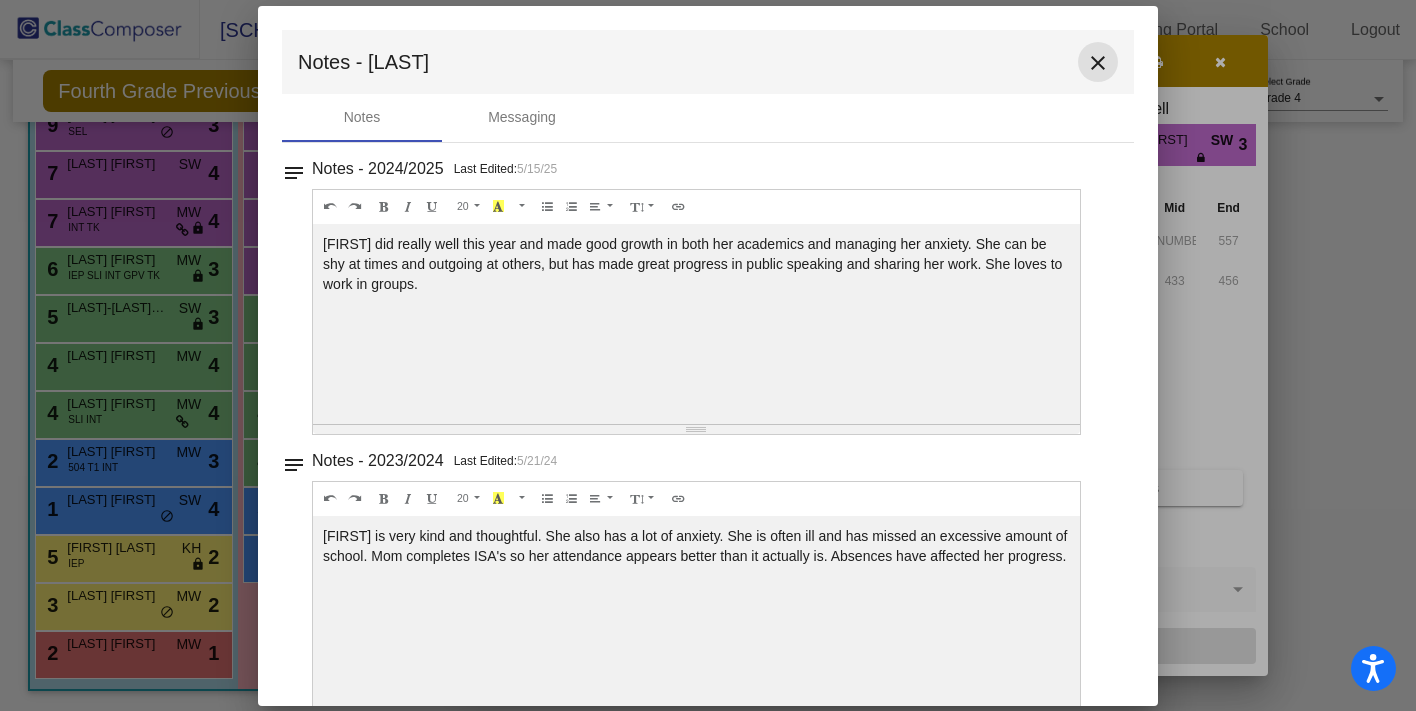 click on "close" at bounding box center (1098, 63) 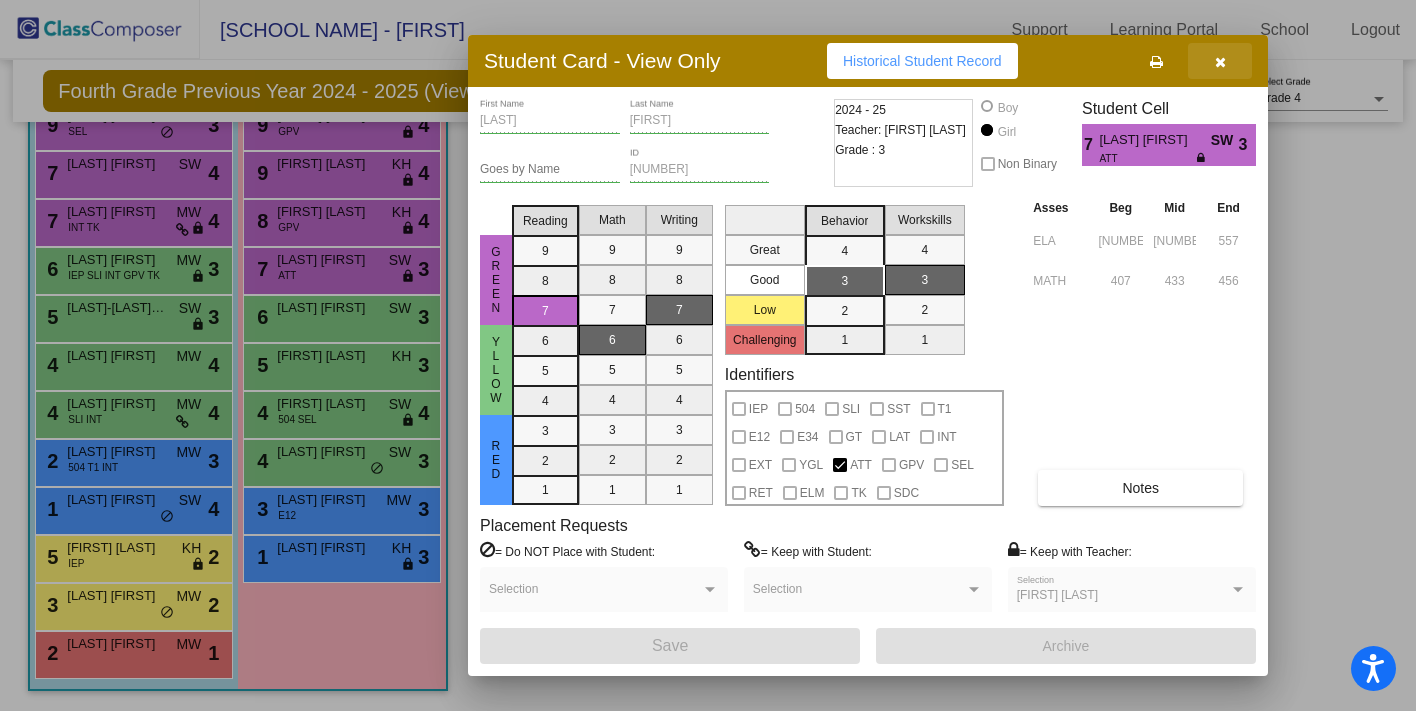 click at bounding box center (1220, 61) 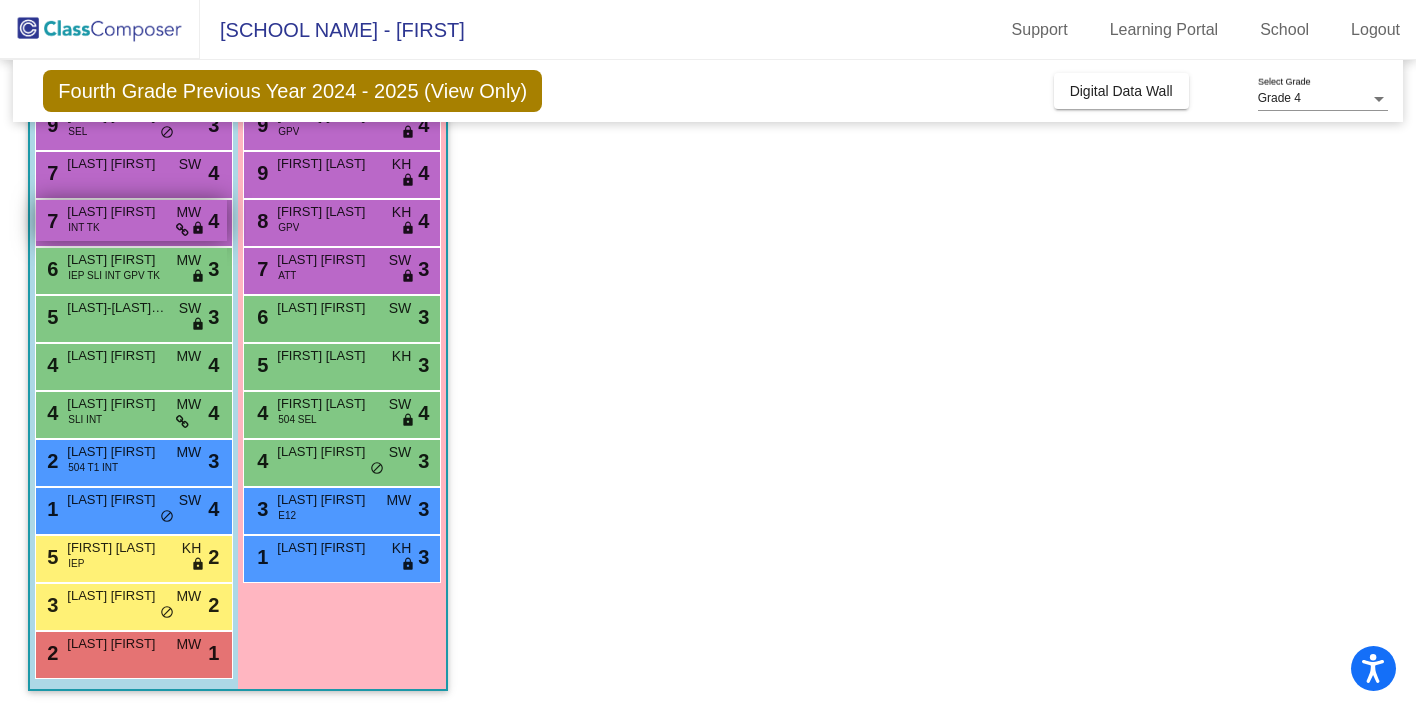 click on "MW" at bounding box center (188, 212) 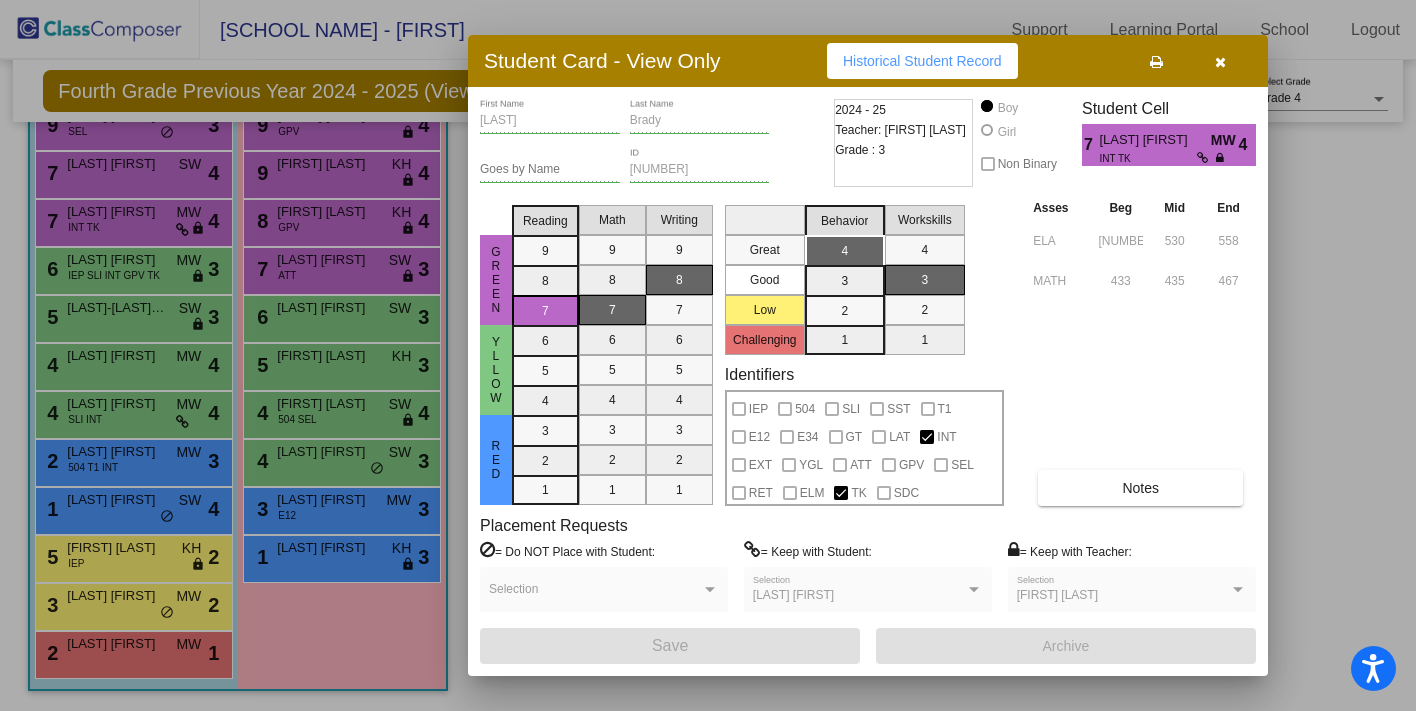click on "First Name [LAST] Last Name Goes by Name [NUMBER] ID [YEAR] - [YEAR] Teacher: [FIRST] [LAST] Grade : [NUMBER] Boy Girl Non Binary Student Cell [NUMBER] [LAST] [FIRST] MW INT TK [NUMBER] GREEN YLLOW Red Reading [NUMBER] [NUMBER] [NUMBER] [NUMBER] [NUMBER] [NUMBER] [NUMBER] [NUMBER] Math [NUMBER] [NUMBER] [NUMBER] [NUMBER] [NUMBER] [NUMBER] [NUMBER] [NUMBER] Writing [NUMBER] [NUMBER] [NUMBER] [NUMBER] [NUMBER] [NUMBER] [NUMBER] [NUMBER] Great Good Low Challenging Behavior [NUMBER] [NUMBER] [NUMBER] [NUMBER] Workskills [NUMBER] [NUMBER] [NUMBER] [NUMBER] Identifiers IEP [NUMBER] SLI SST T[NUMBER] E[NUMBER] E[NUMBER] GT LAT INT EXT YGL ATT GPV SEL RET ELM TK SDC Asses Beg Mid End ELA [NUMBER] [NUMBER] [NUMBER] MATH [NUMBER] [NUMBER] [NUMBER] Notes Placement Requests = Do NOT Place with Student: Selection = Keep with Student: [LAST] [FIRST] Selection = Keep with Teacher: [FIRST] [LAST] Selection Save Archive" at bounding box center (868, 381) 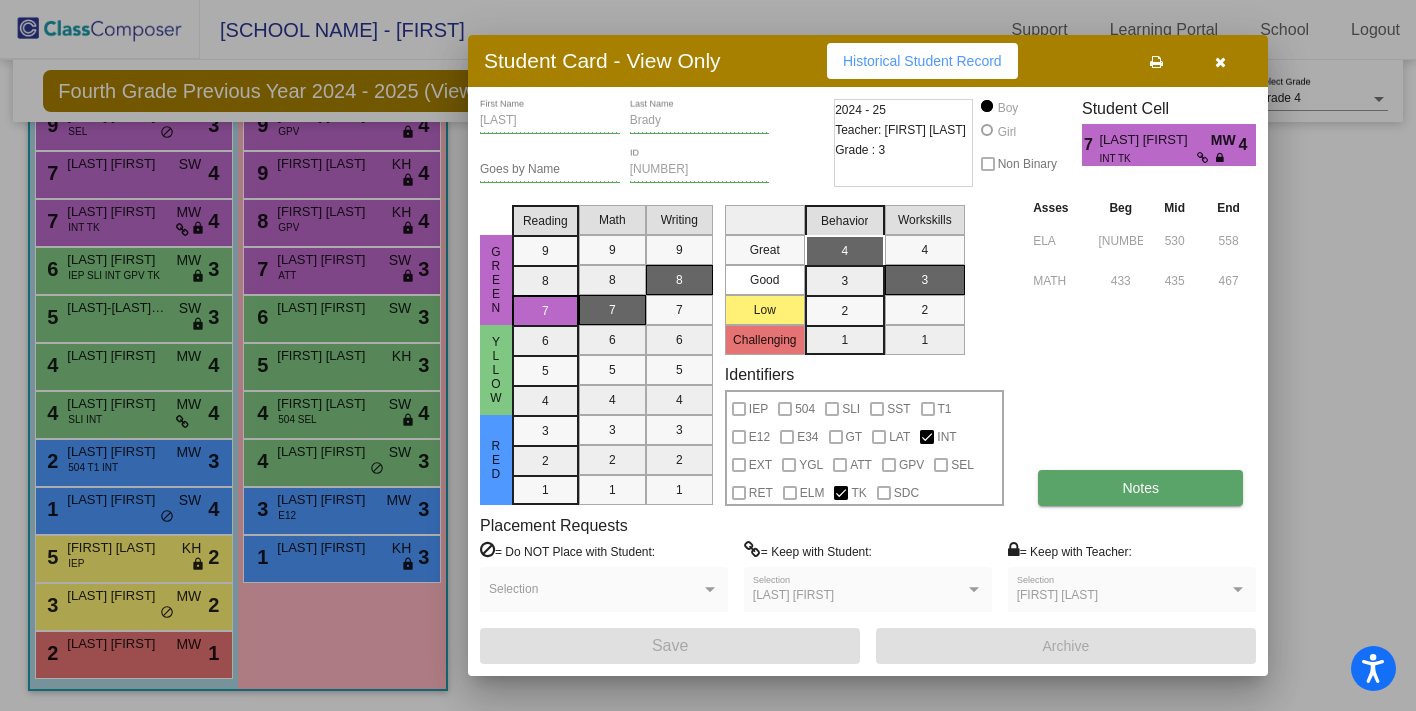 click on "Notes" at bounding box center [1140, 488] 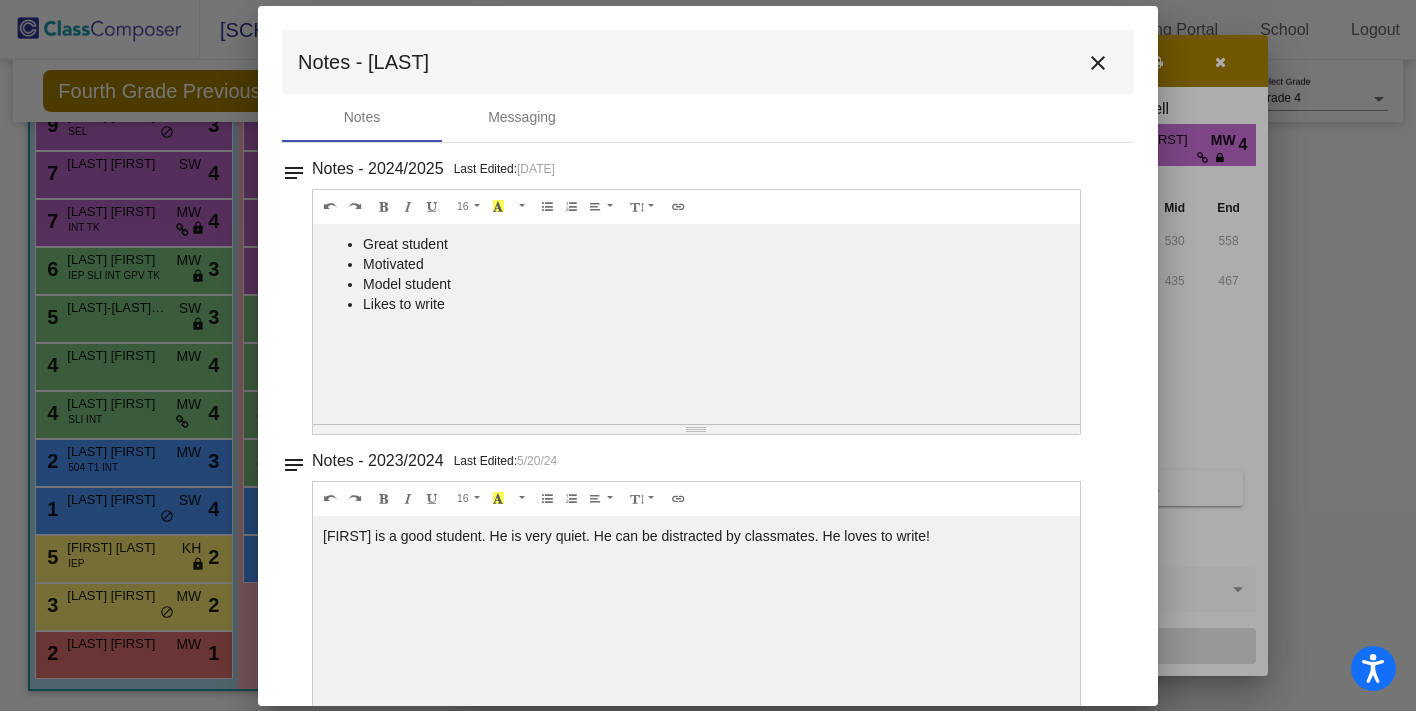 click on "close" at bounding box center (1098, 63) 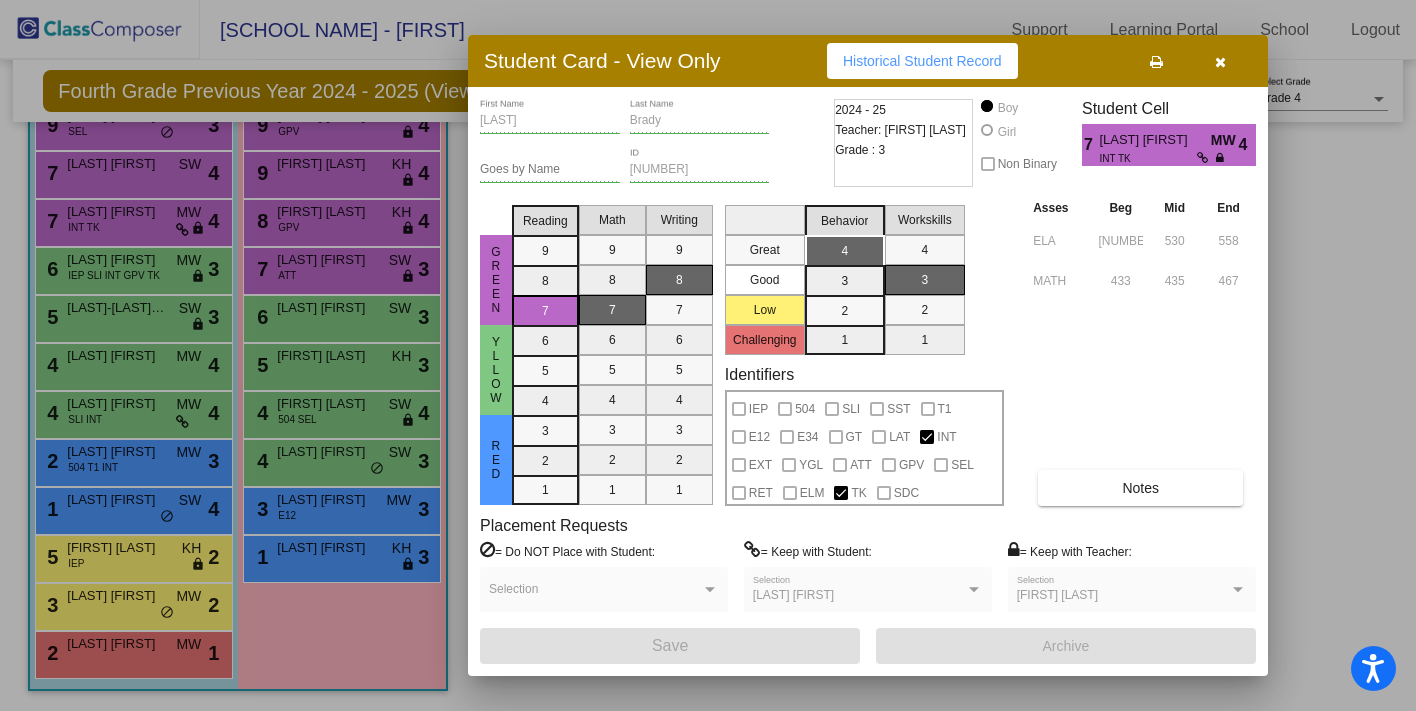 scroll, scrollTop: 0, scrollLeft: 0, axis: both 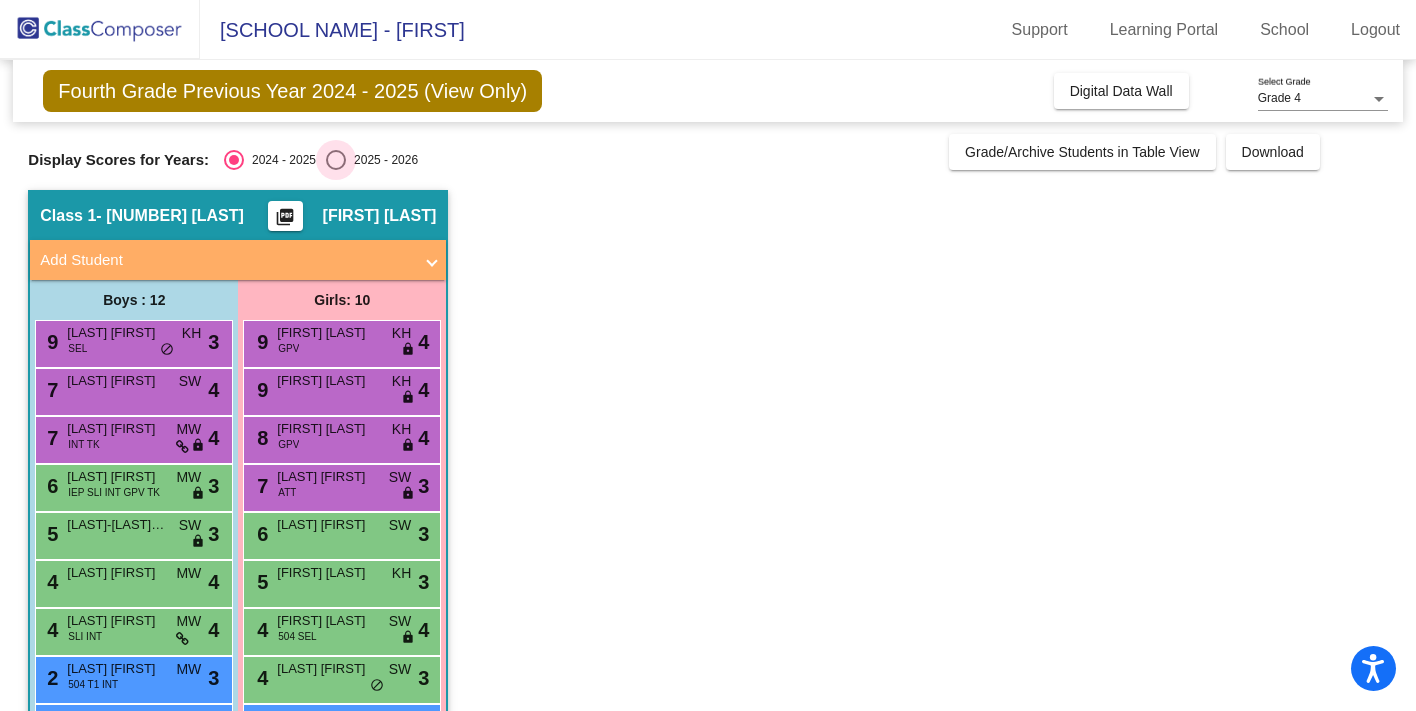 click at bounding box center (336, 160) 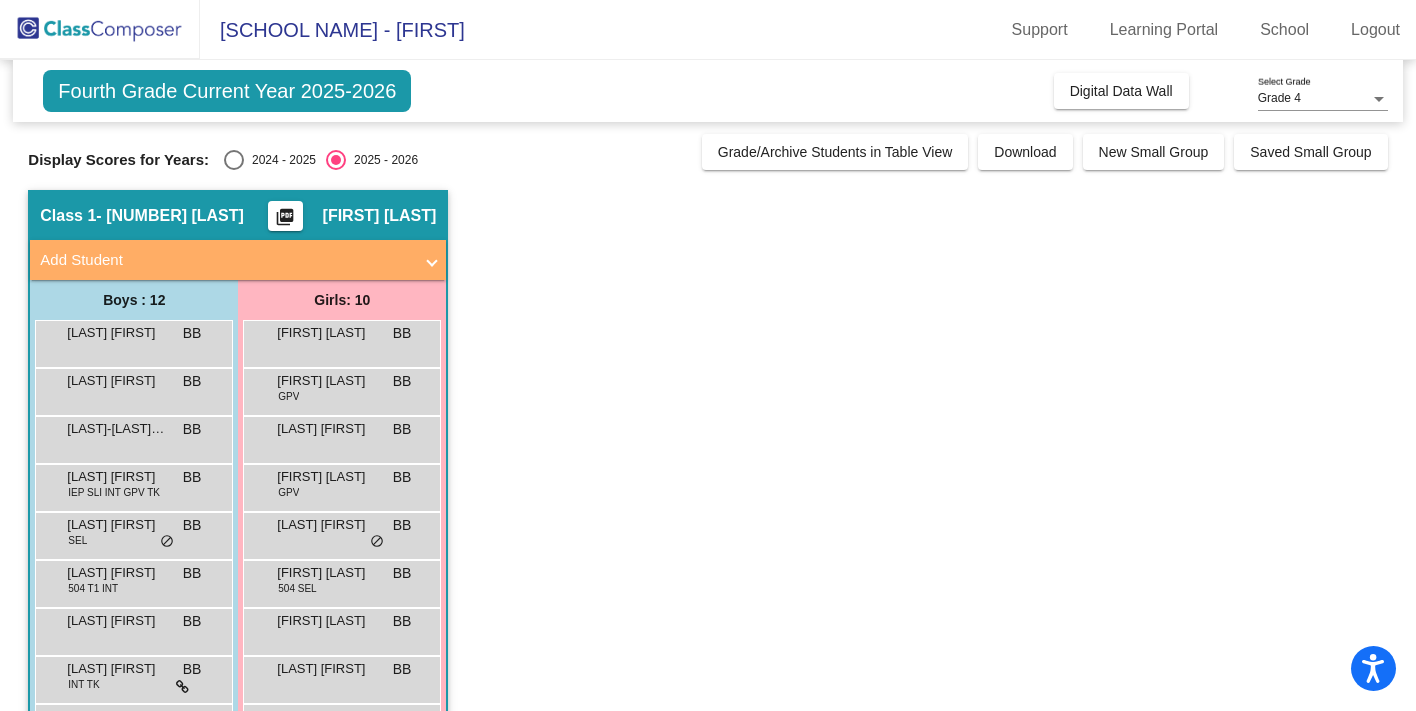 click at bounding box center [234, 160] 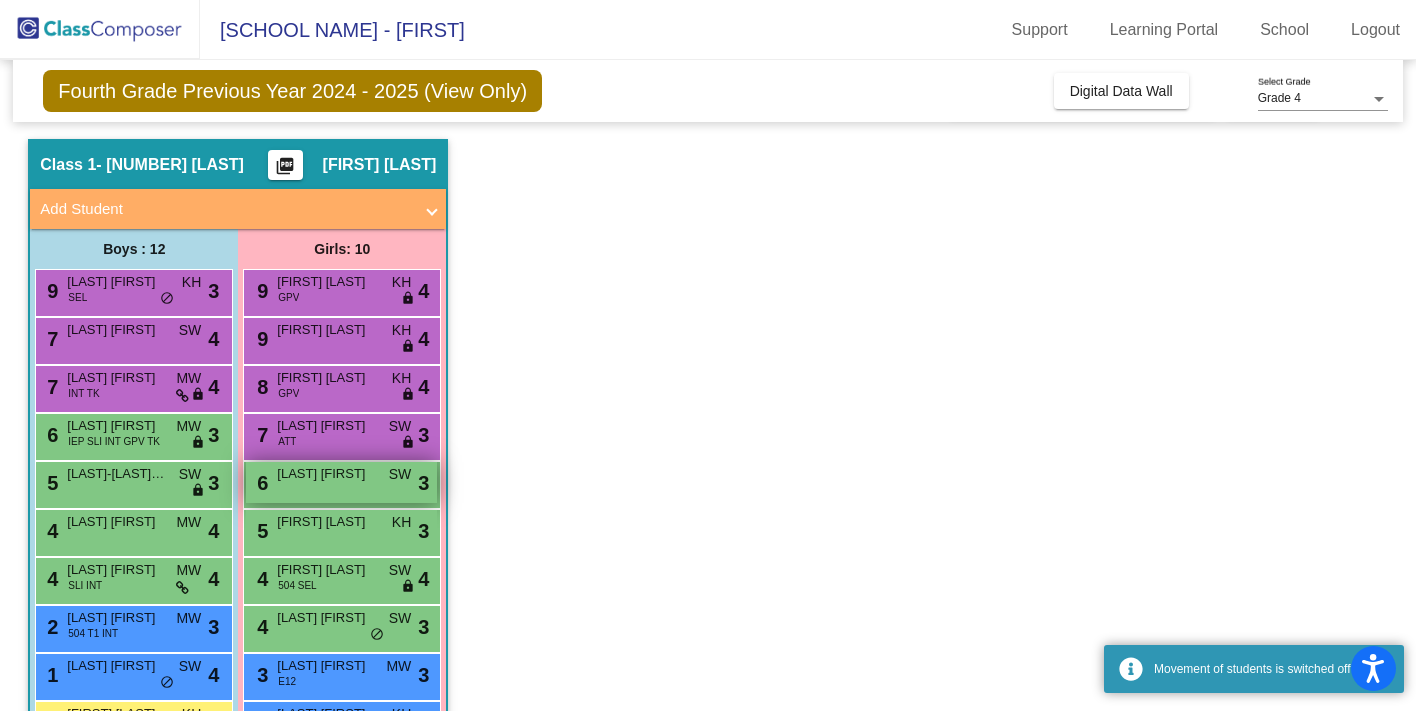 scroll, scrollTop: 56, scrollLeft: 0, axis: vertical 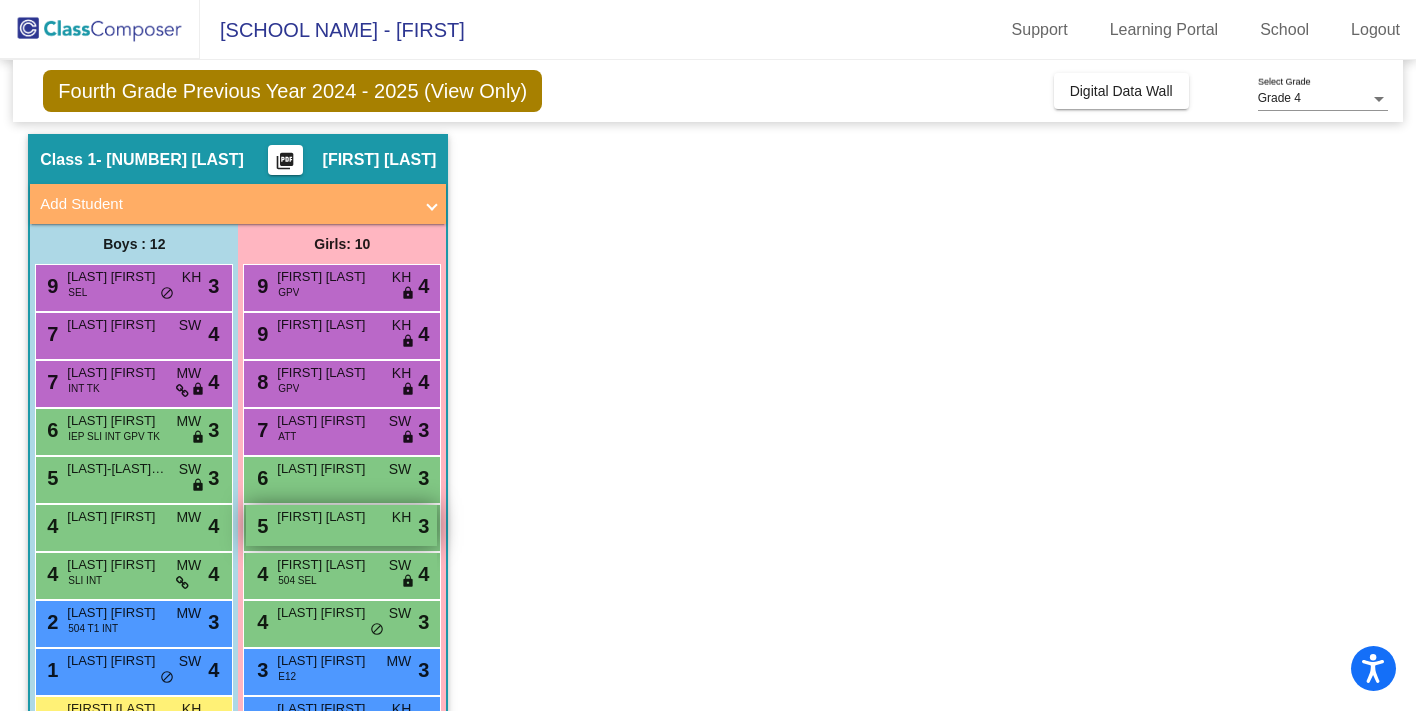 click on "[NUMBER] [FIRST] [LAST] KH lock do_not_disturb_alt 3" at bounding box center (341, 525) 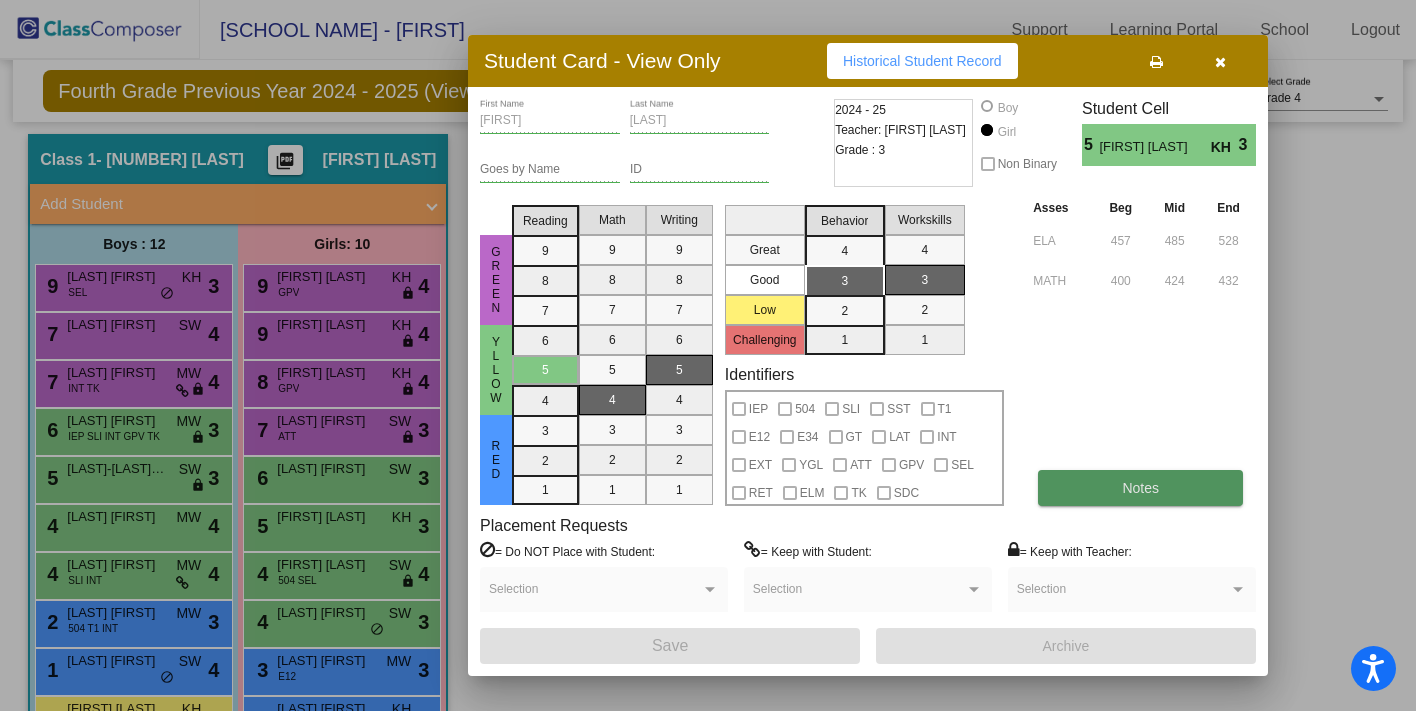 click on "Notes" at bounding box center [1140, 488] 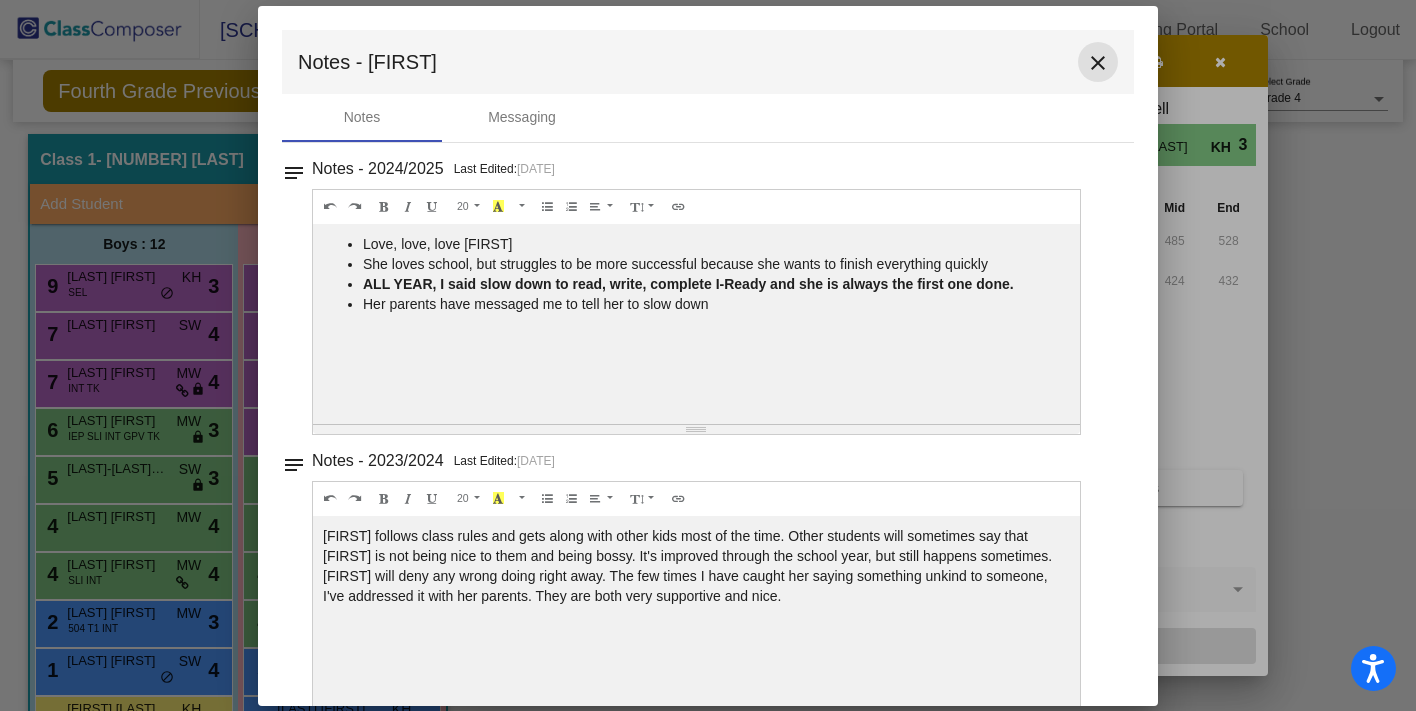 click on "close" at bounding box center (1098, 63) 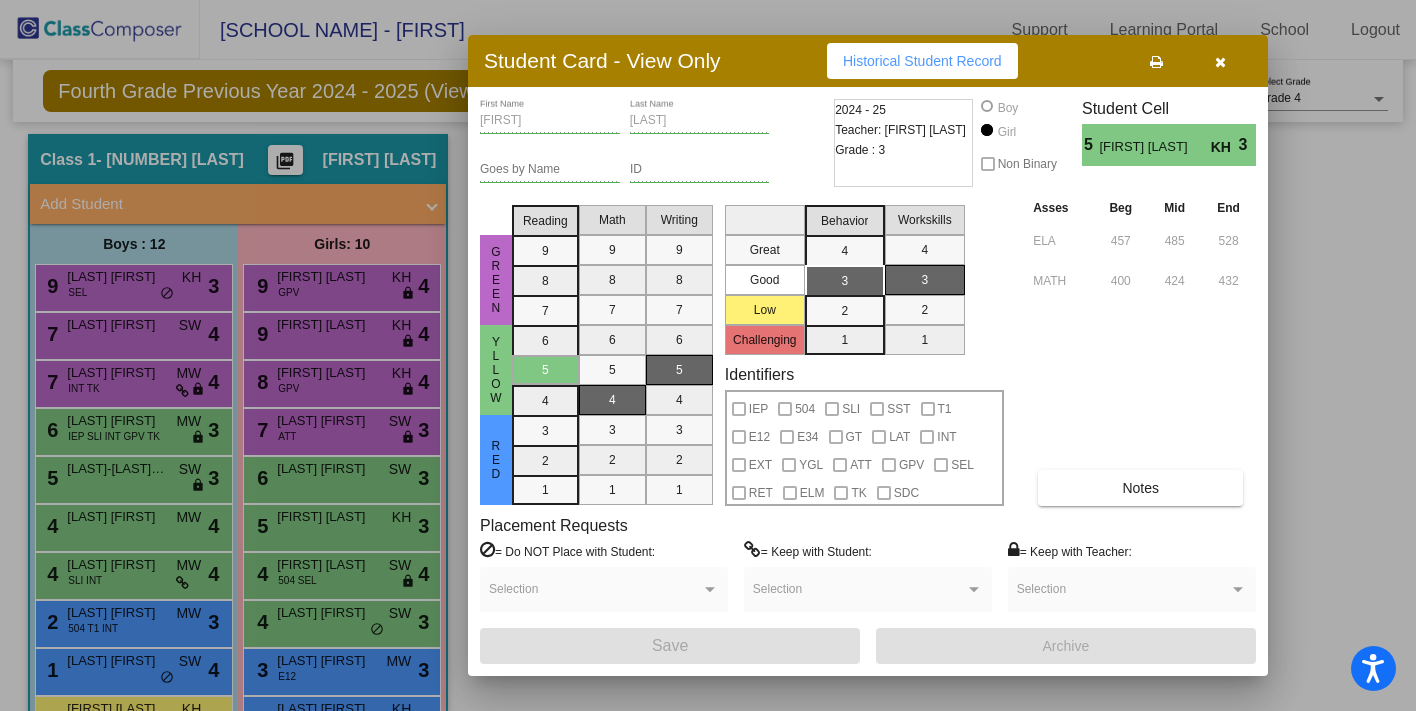click at bounding box center (708, 355) 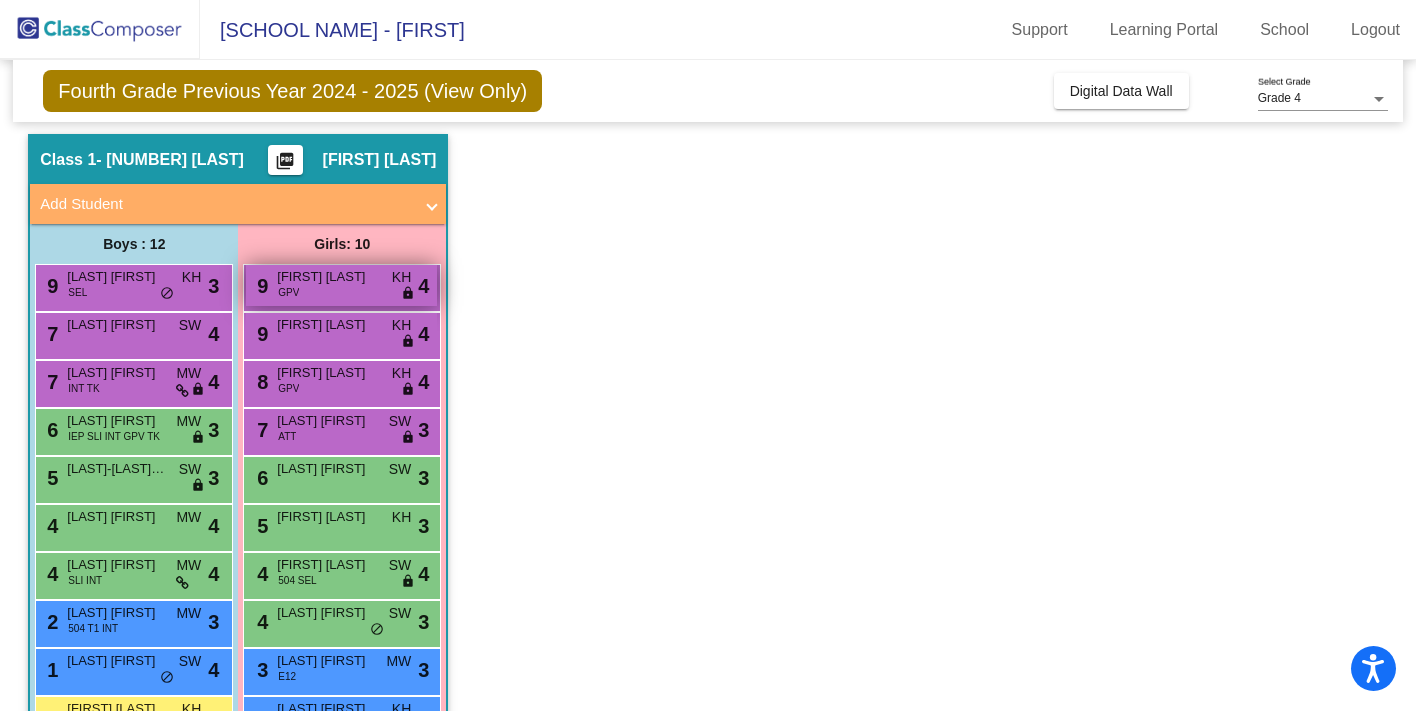 click on "[FIRST] [LAST]" at bounding box center (327, 277) 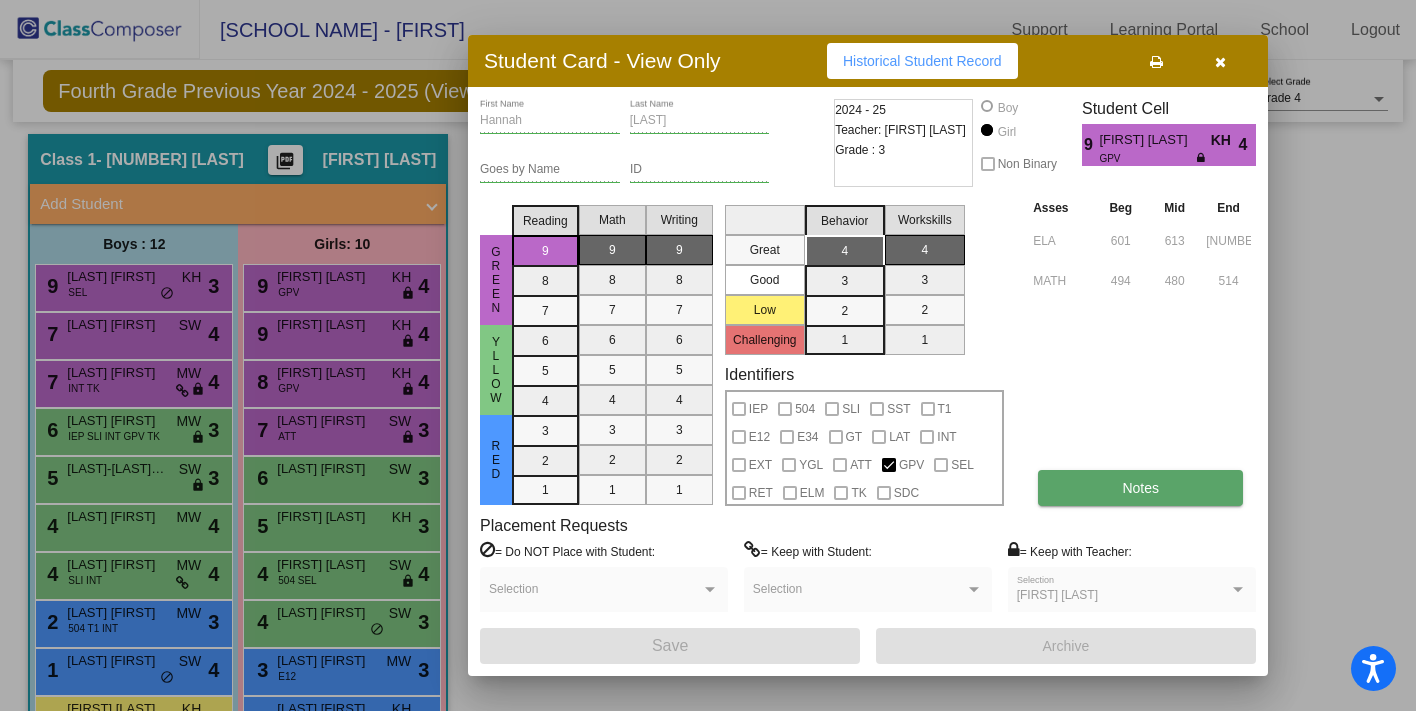 click on "Notes" at bounding box center (1140, 488) 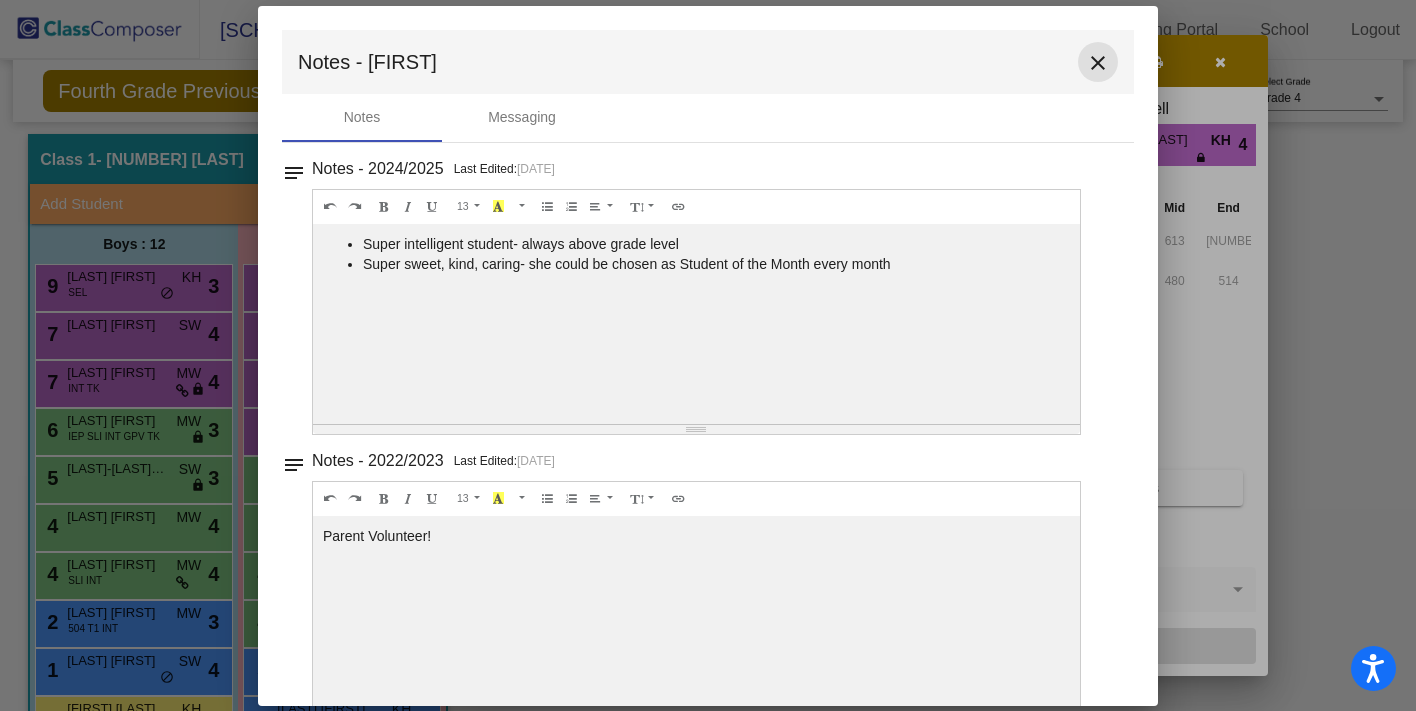click on "close" at bounding box center (1098, 63) 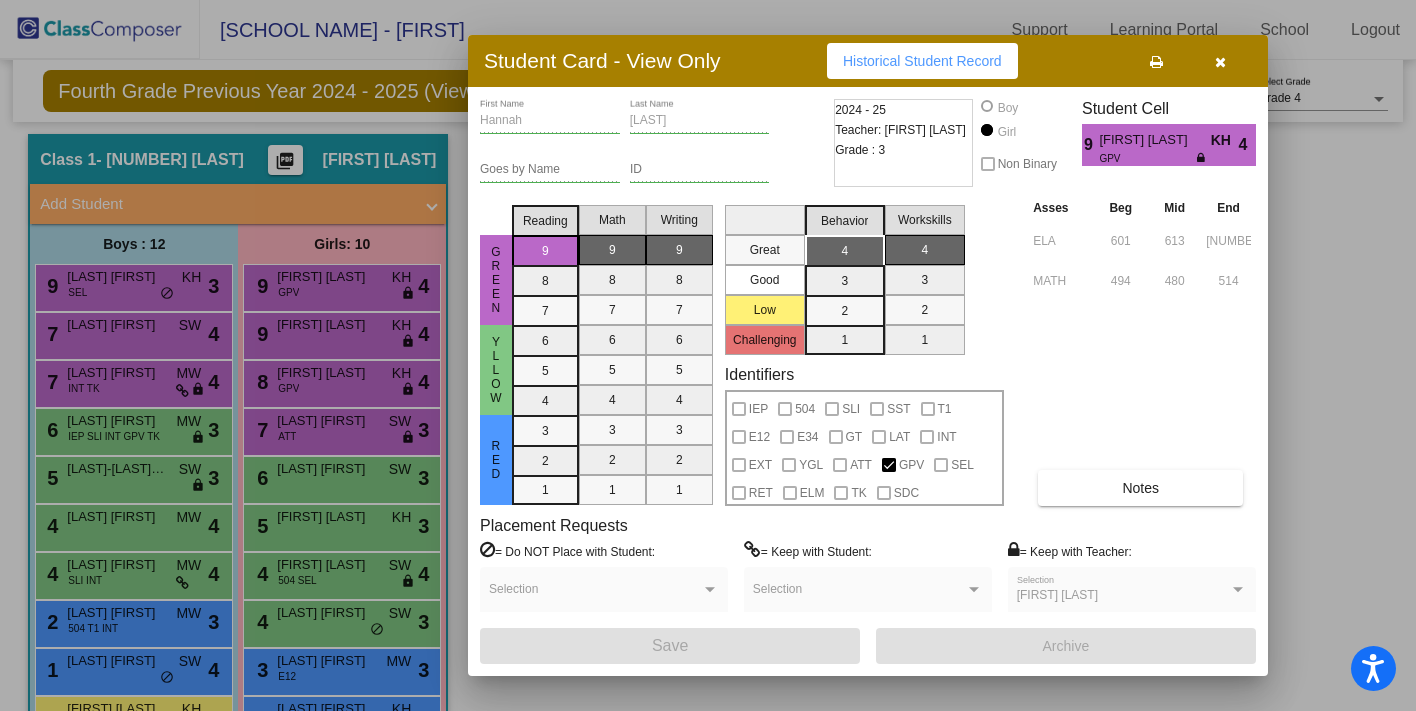 click at bounding box center (708, 355) 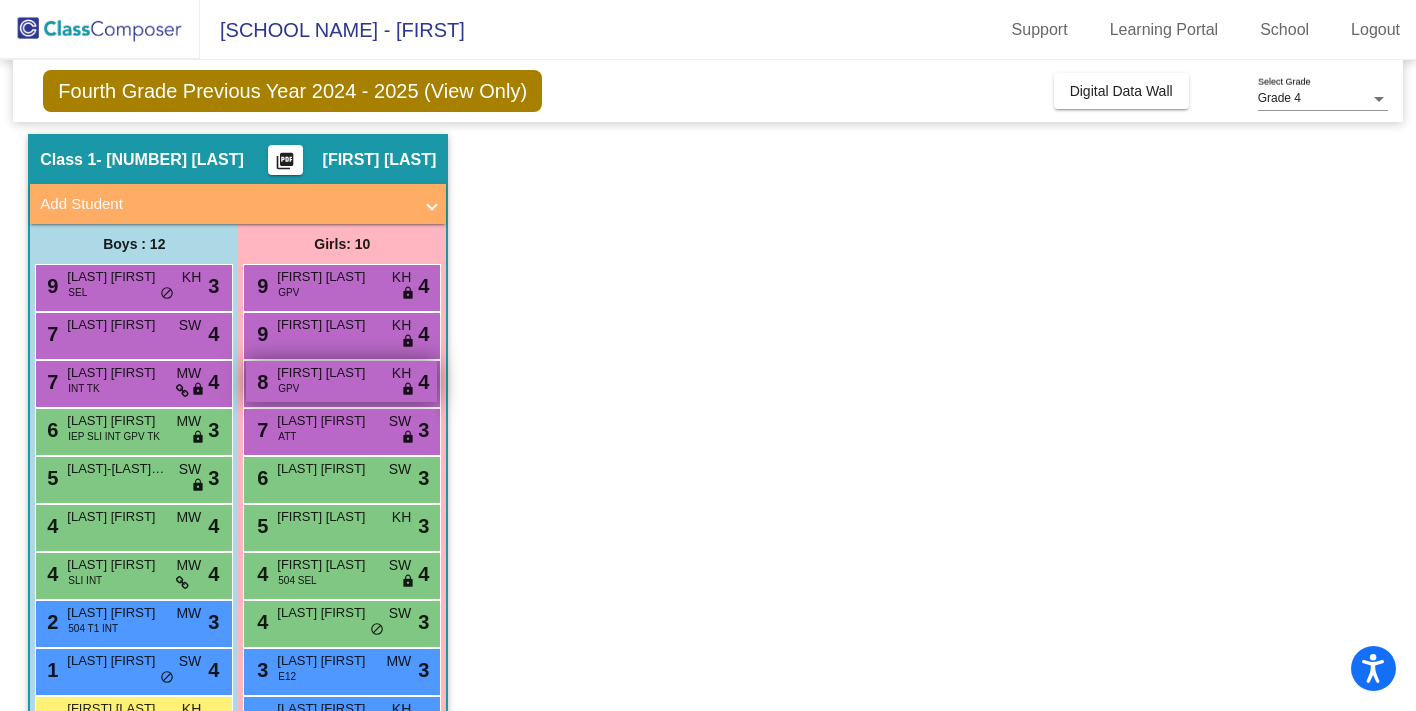 click on "[NUMBER] [FIRST] [LAST] GPV KH lock do_not_disturb_alt 4" at bounding box center [341, 381] 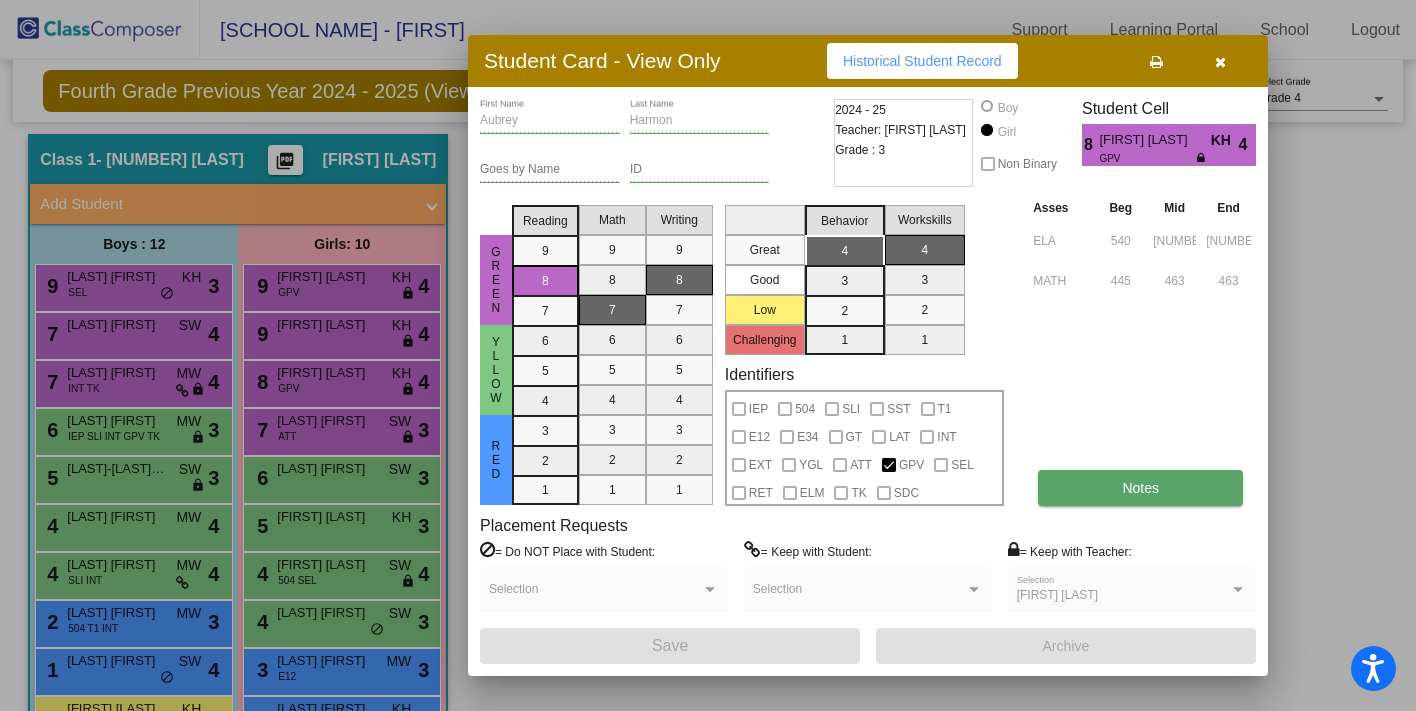 click on "Notes" at bounding box center [1140, 488] 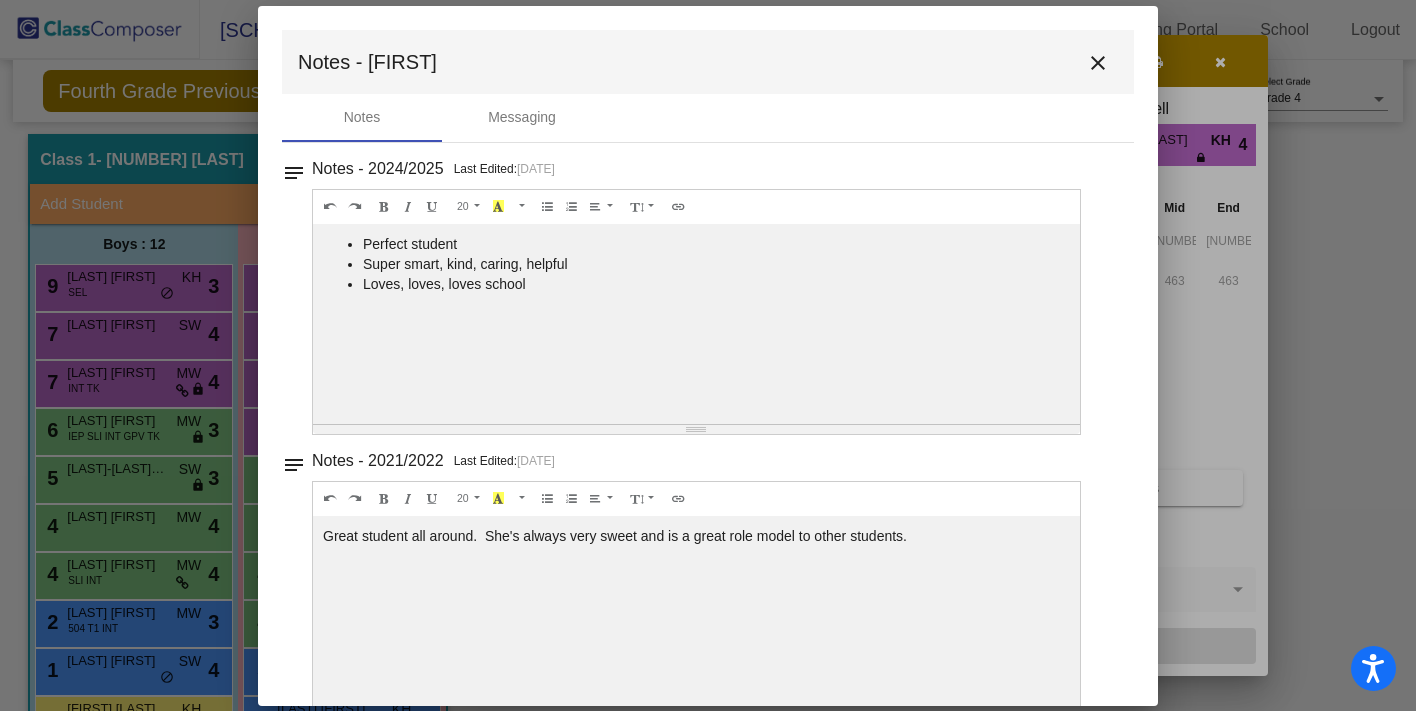 click on "close" at bounding box center (1098, 62) 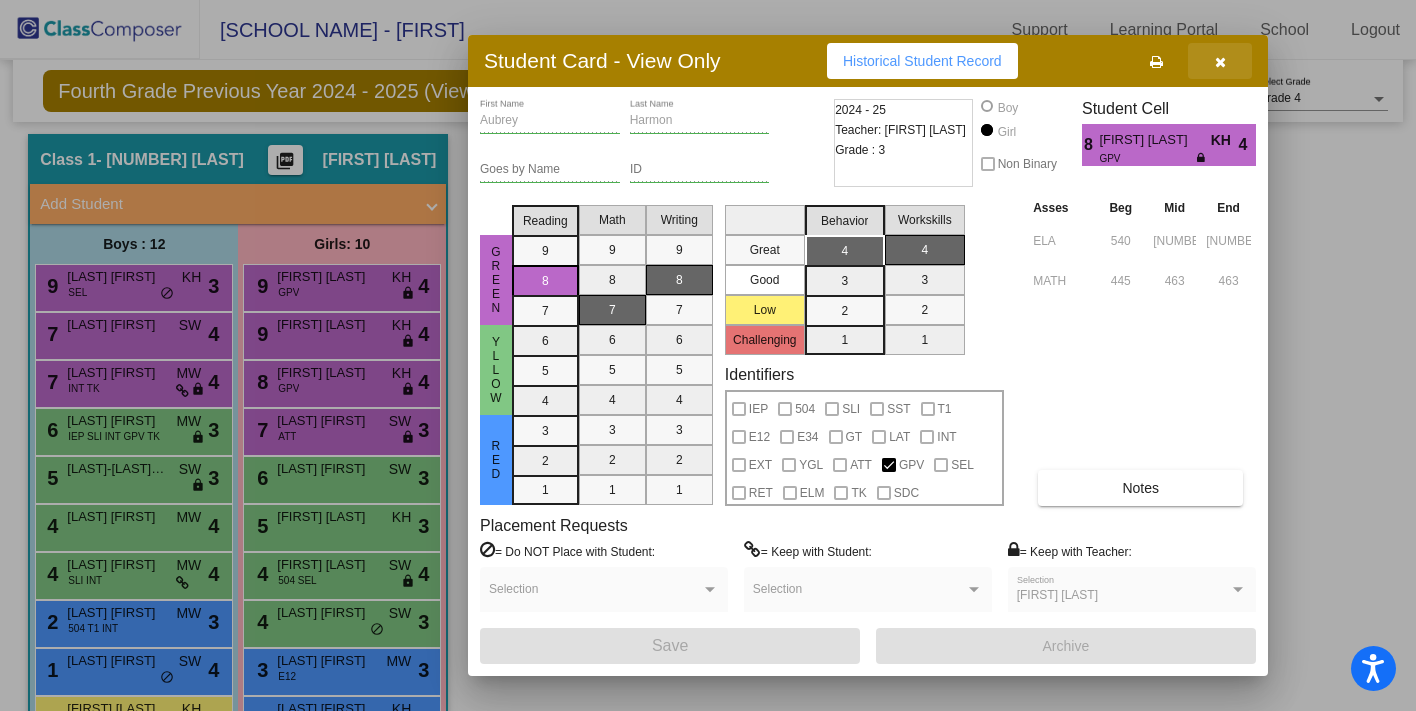 click at bounding box center (1220, 61) 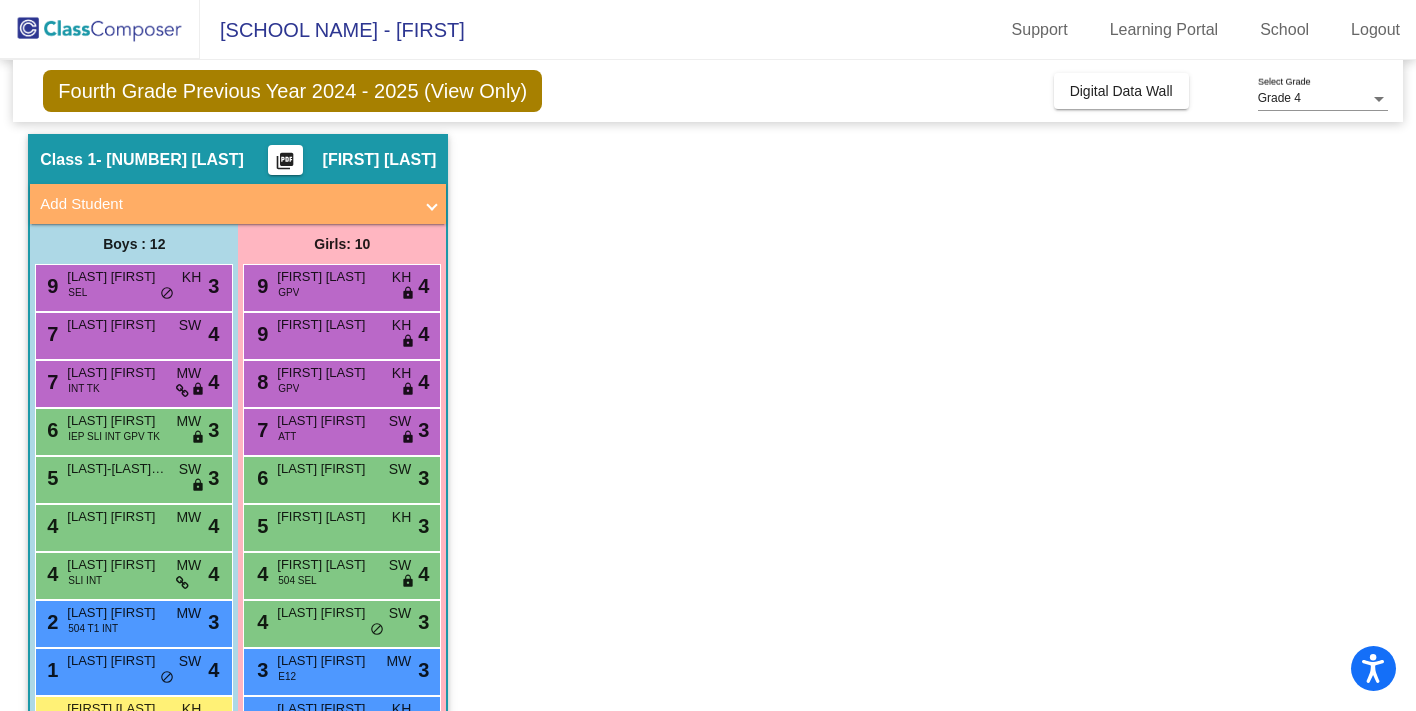 click on "Fourth Grade Previous Year 2024 - 2025 (View Only)" 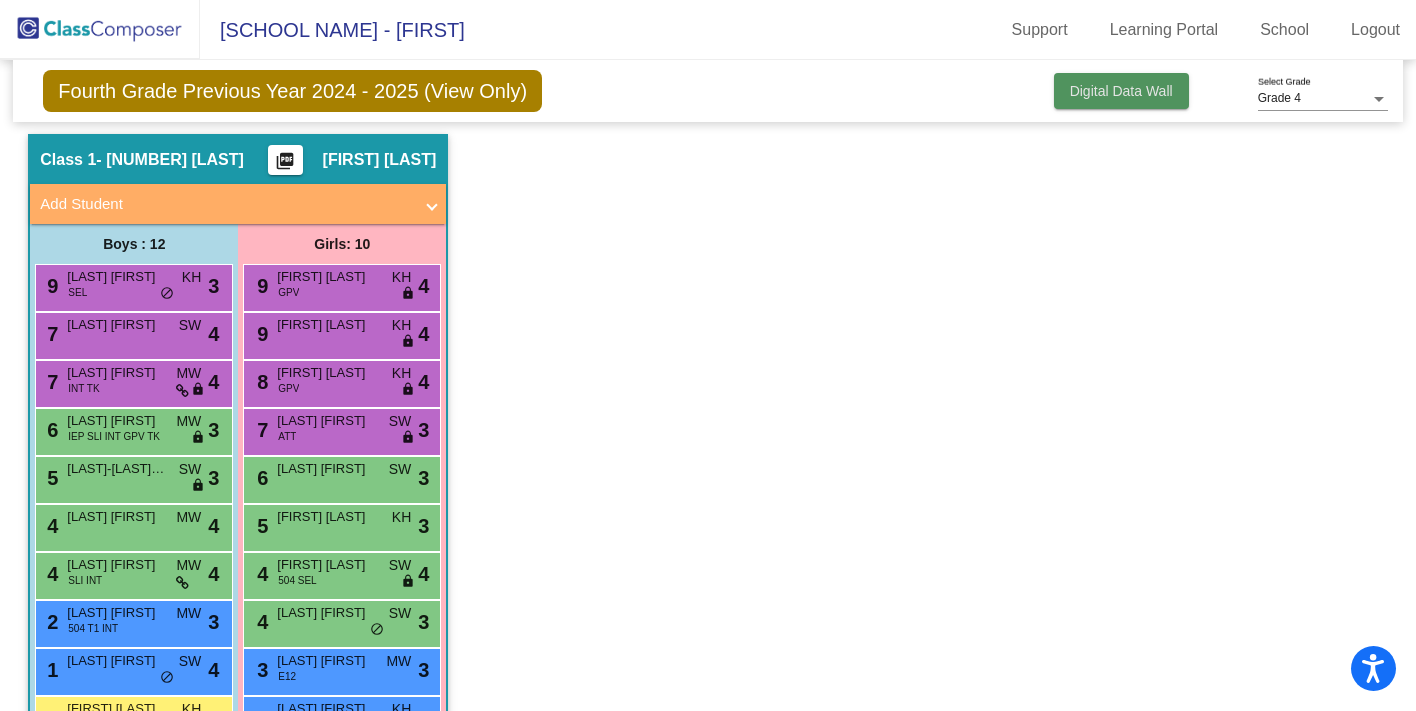 click on "Digital Data Wall" 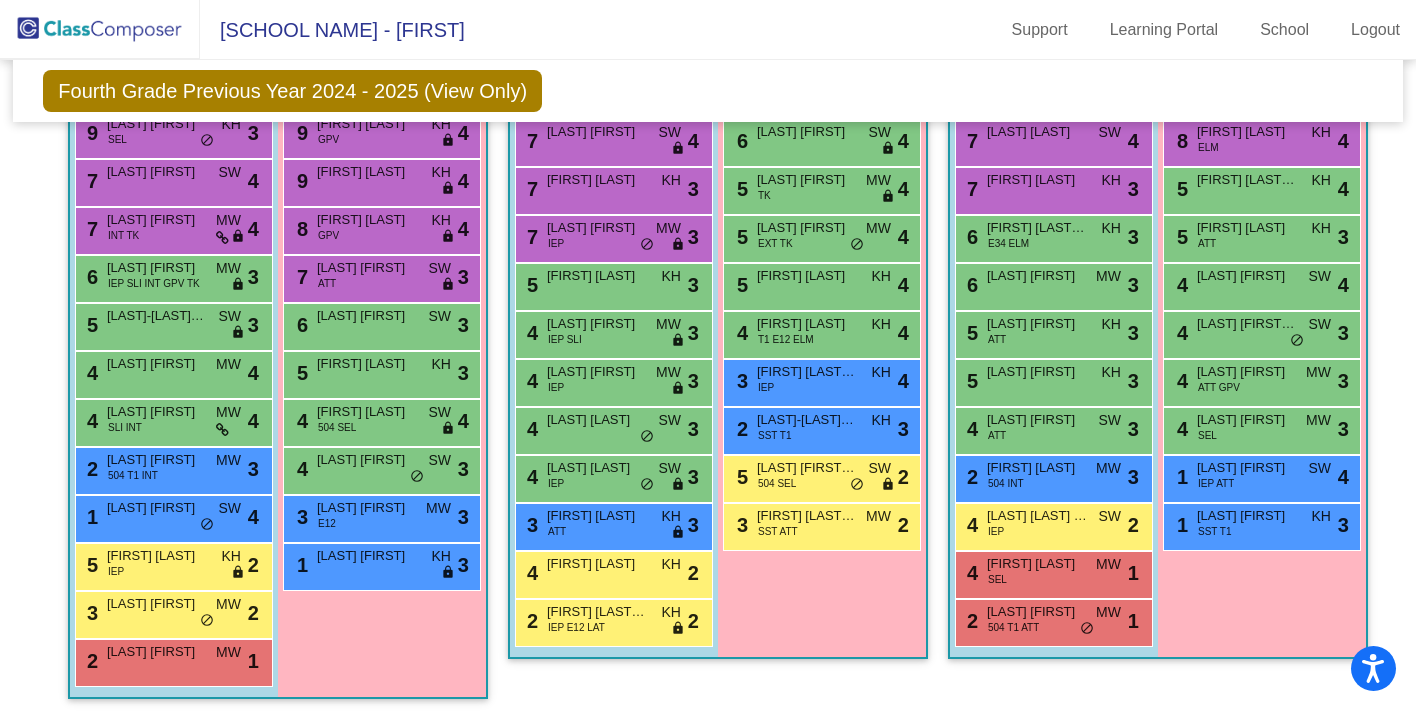 scroll, scrollTop: 557, scrollLeft: 0, axis: vertical 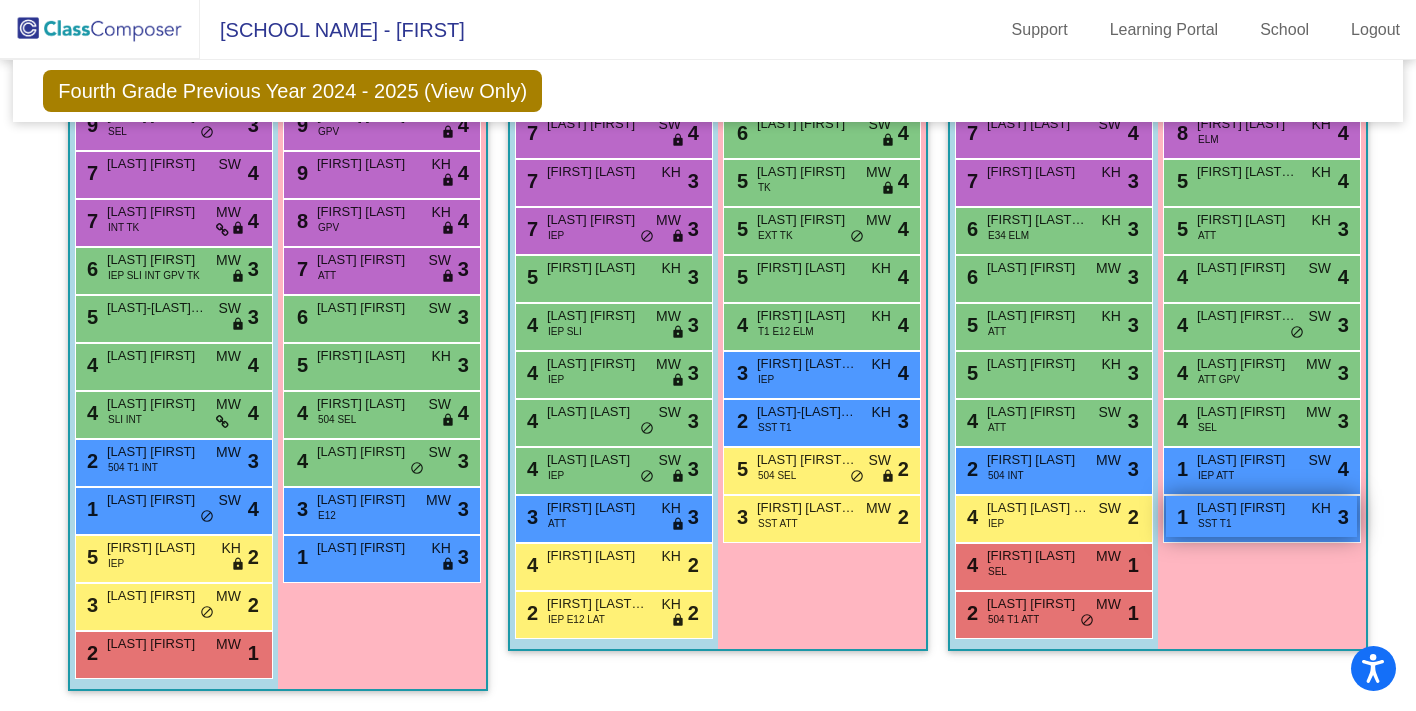 click on "[NUMBER] [LAST] [FIRST] SST T[NUMBER] KH lock do_not_disturb_alt [NUMBER]" at bounding box center (1261, 516) 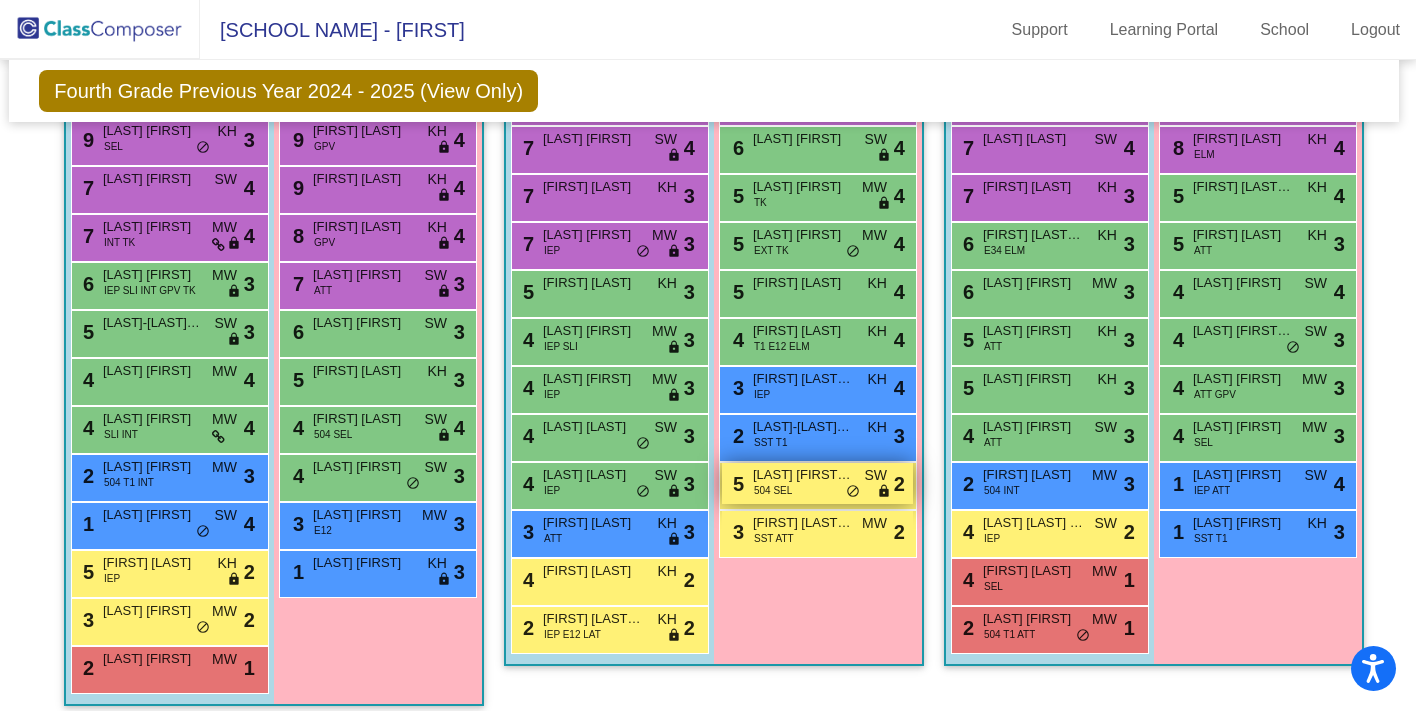 scroll, scrollTop: 557, scrollLeft: 4, axis: both 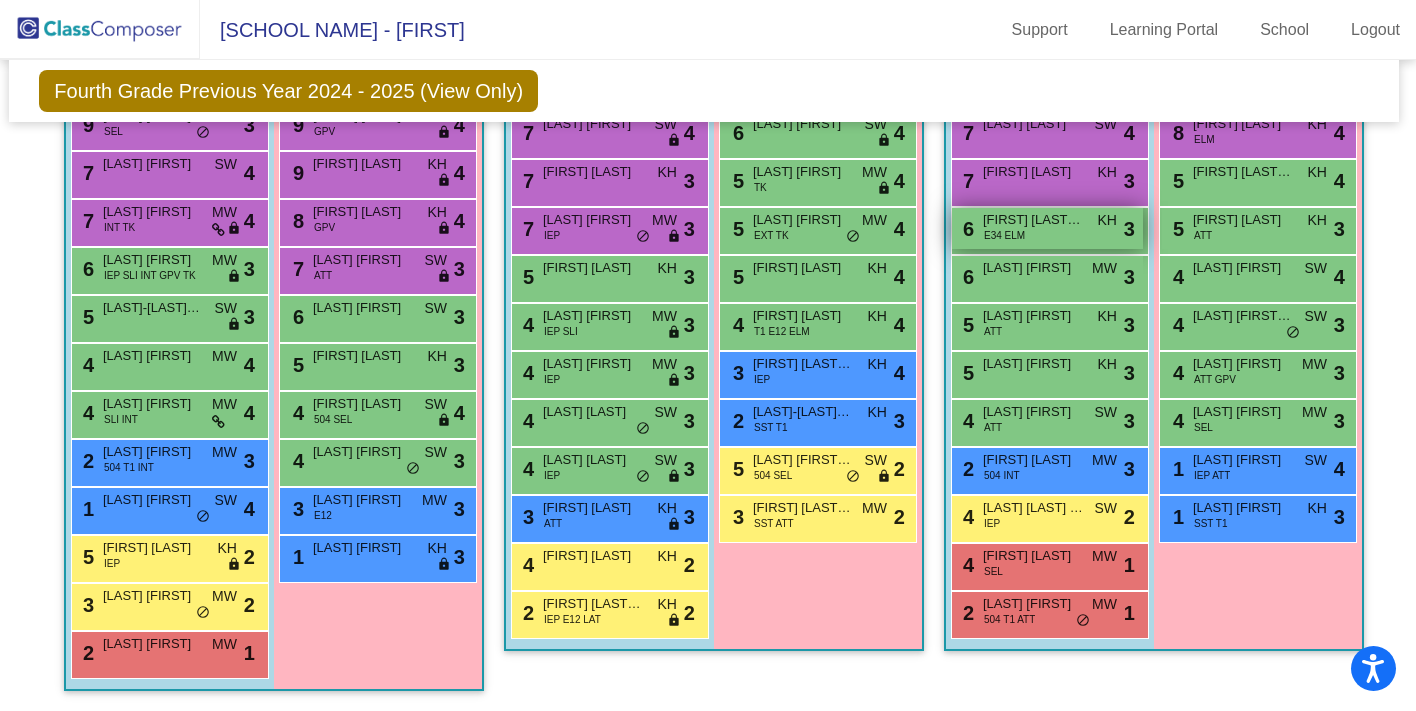 click on "[NUMBER] [FIRST] [LAST] [LAST] [LAST] lock do_not_disturb_alt 3" at bounding box center (1047, 228) 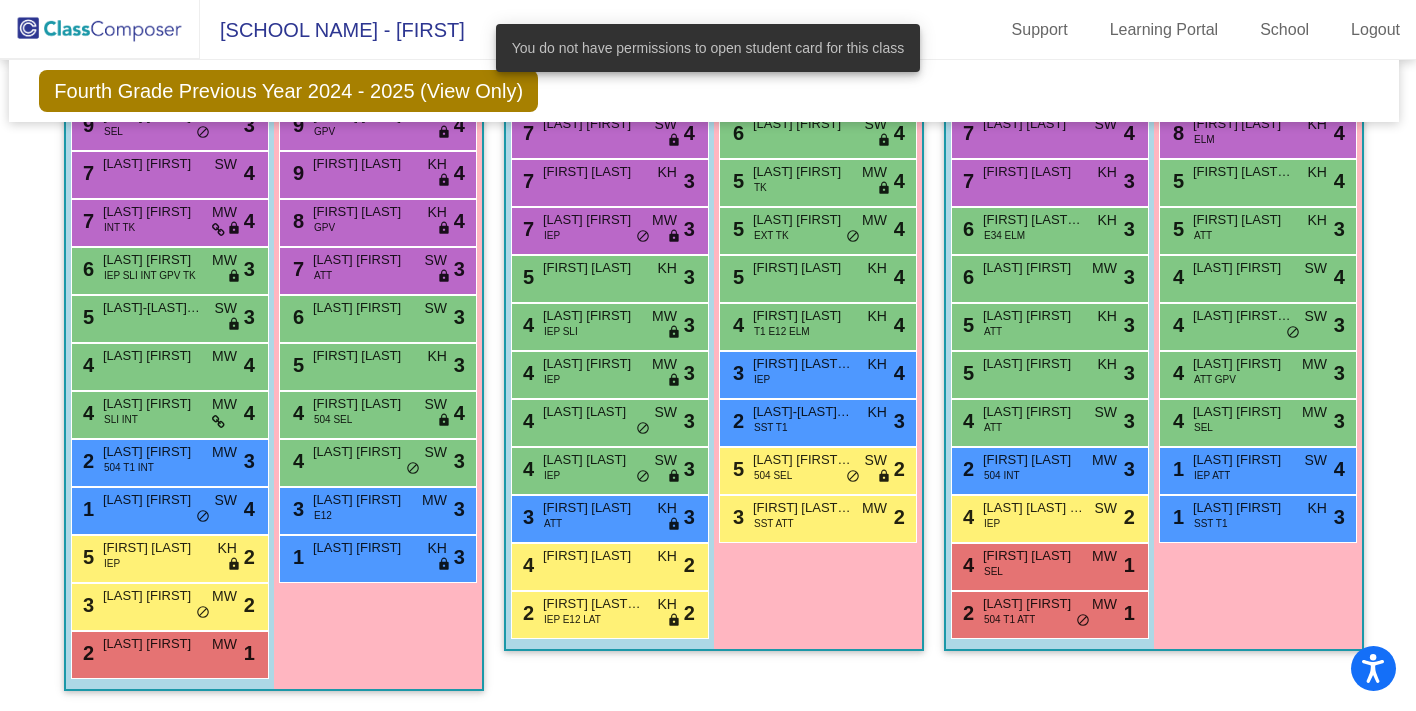 click on "Fourth Grade Previous Year 2024 - 2025 (View Only)  Add, Move, or Retain Students Off   On  Incoming   Digital Data Wall" 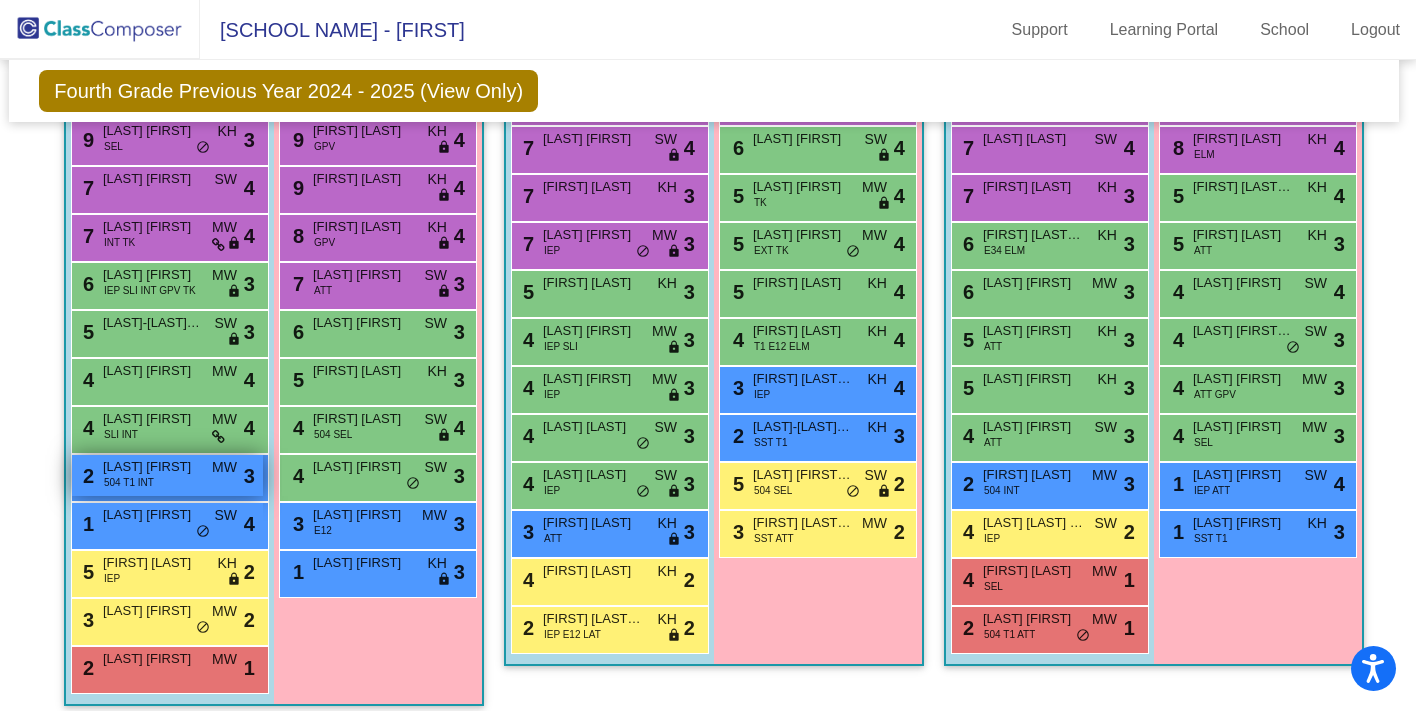scroll, scrollTop: 557, scrollLeft: 4, axis: both 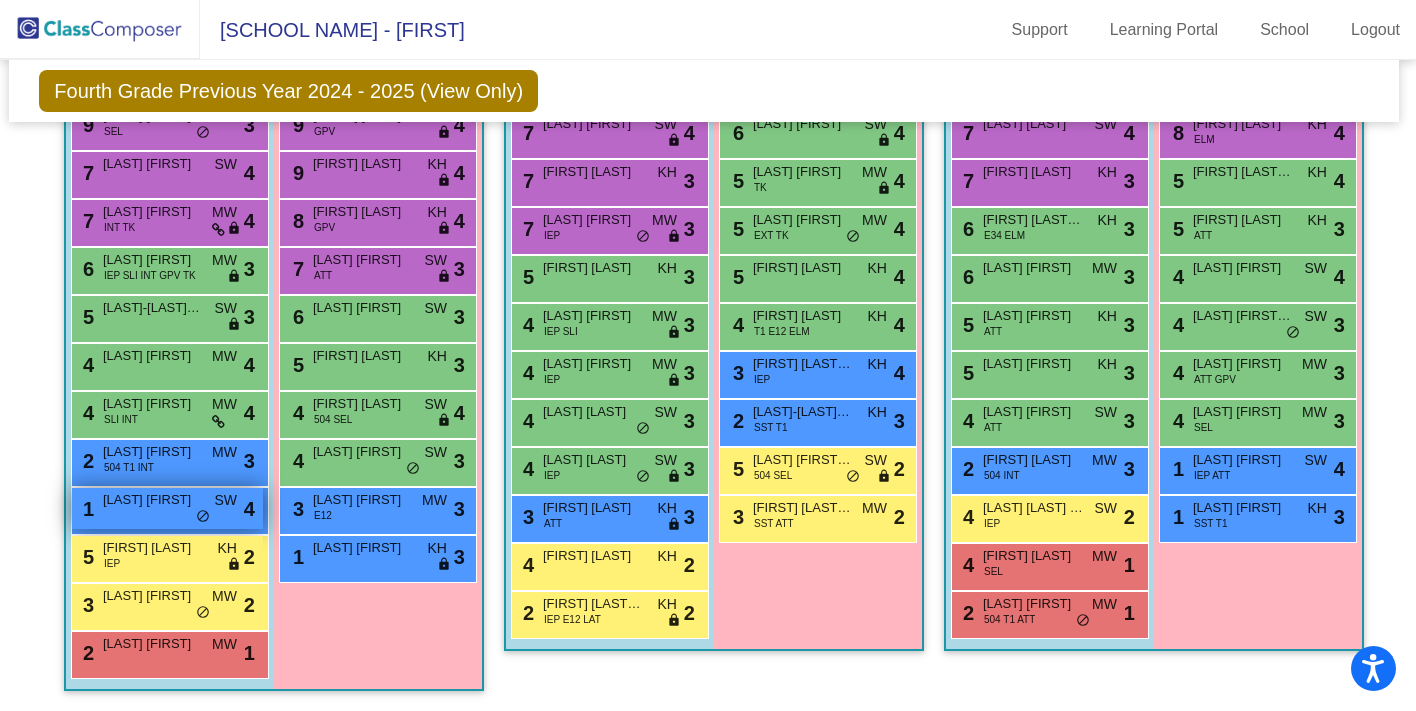 click on "[NUMBER] [FIRST] [LAST] SW lock do_not_disturb_alt [NUMBER]" at bounding box center [167, 508] 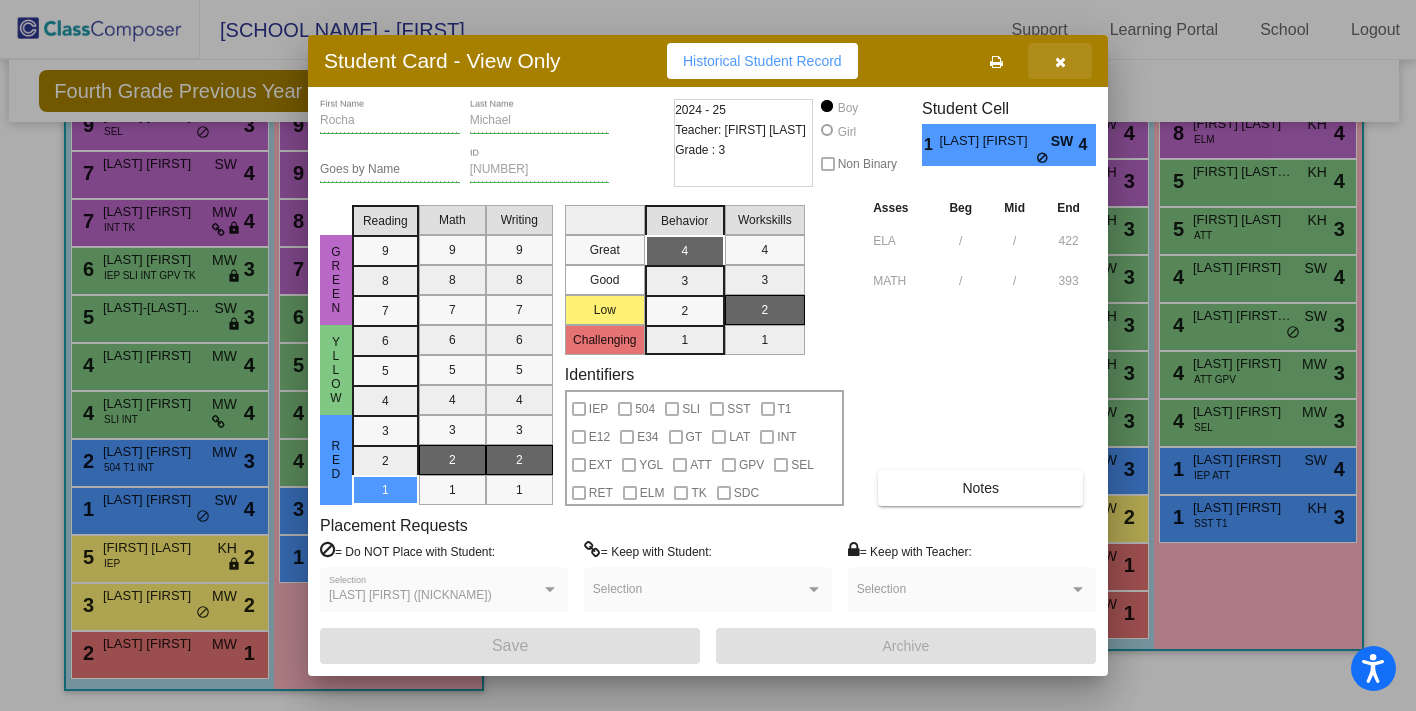click at bounding box center (1060, 61) 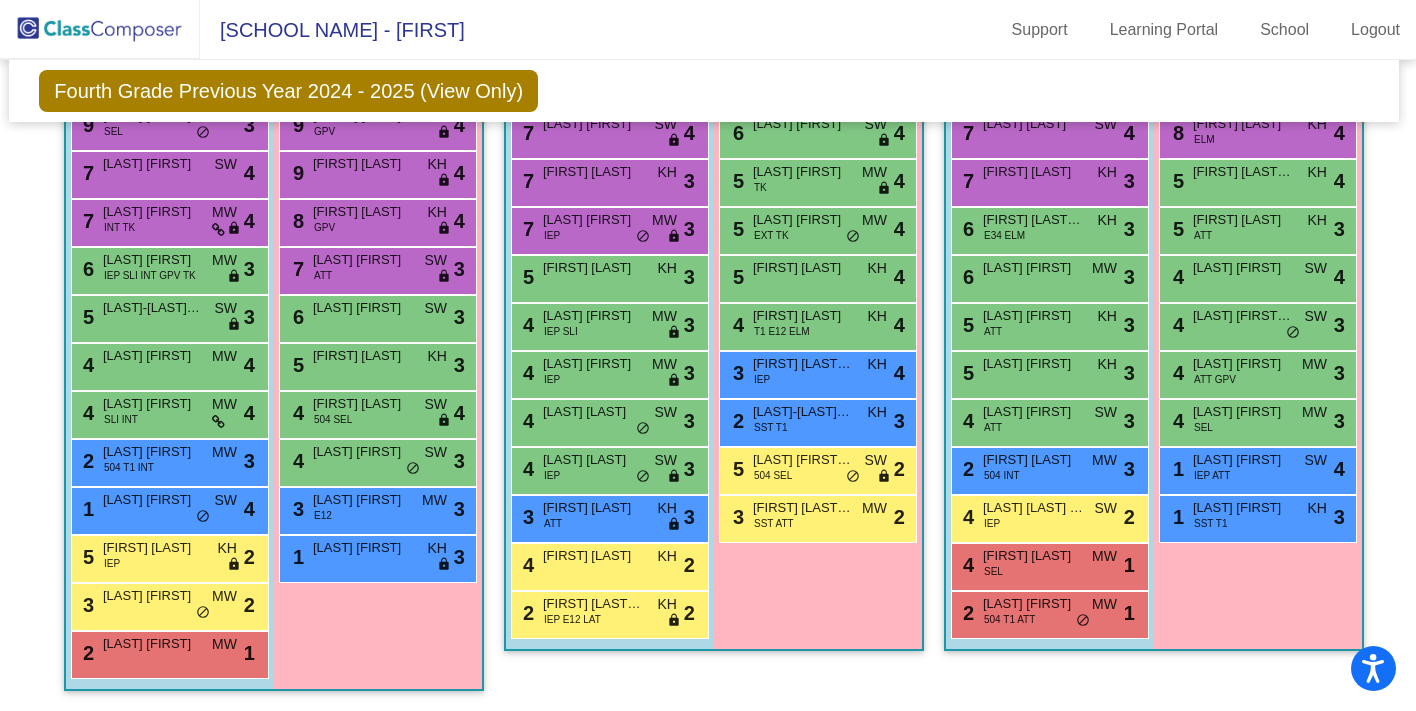 scroll, scrollTop: 0, scrollLeft: 4, axis: horizontal 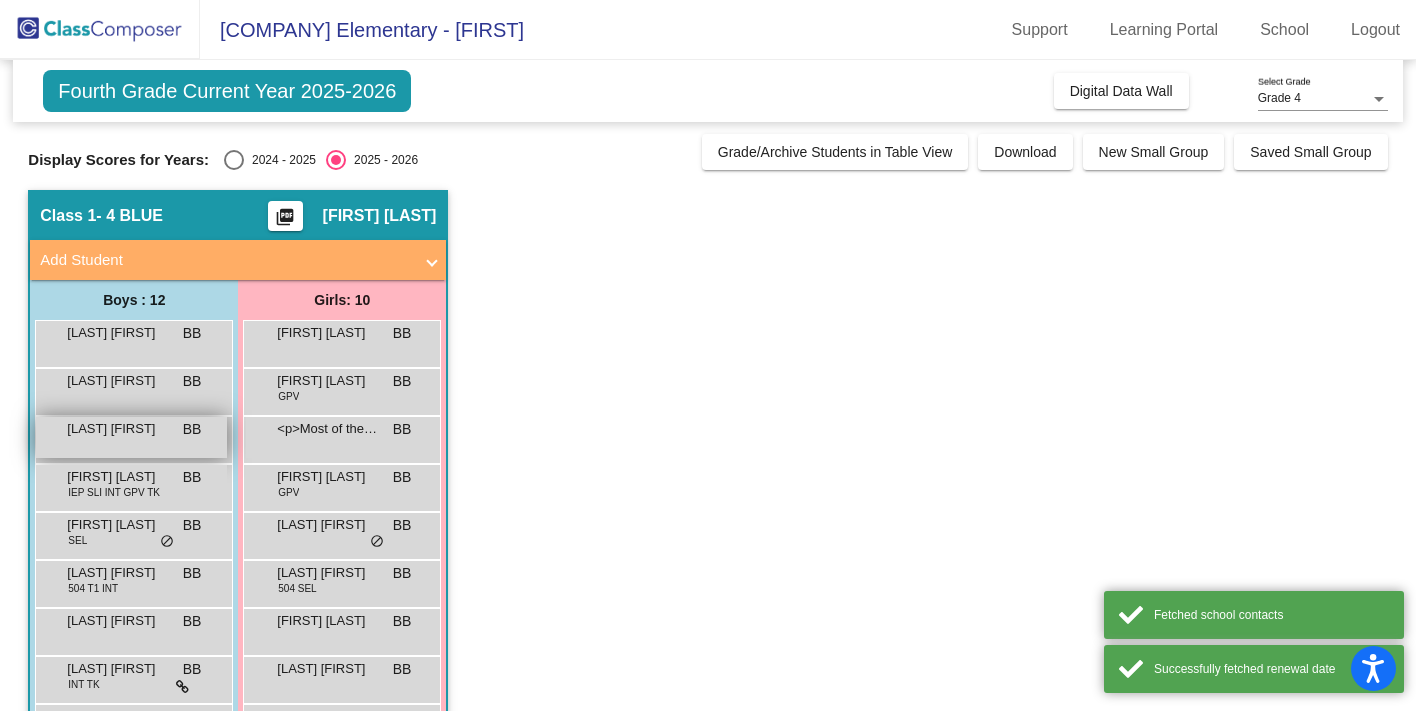 click on "[LAST] [FIRST] BB lock do_not_disturb_alt" at bounding box center [131, 437] 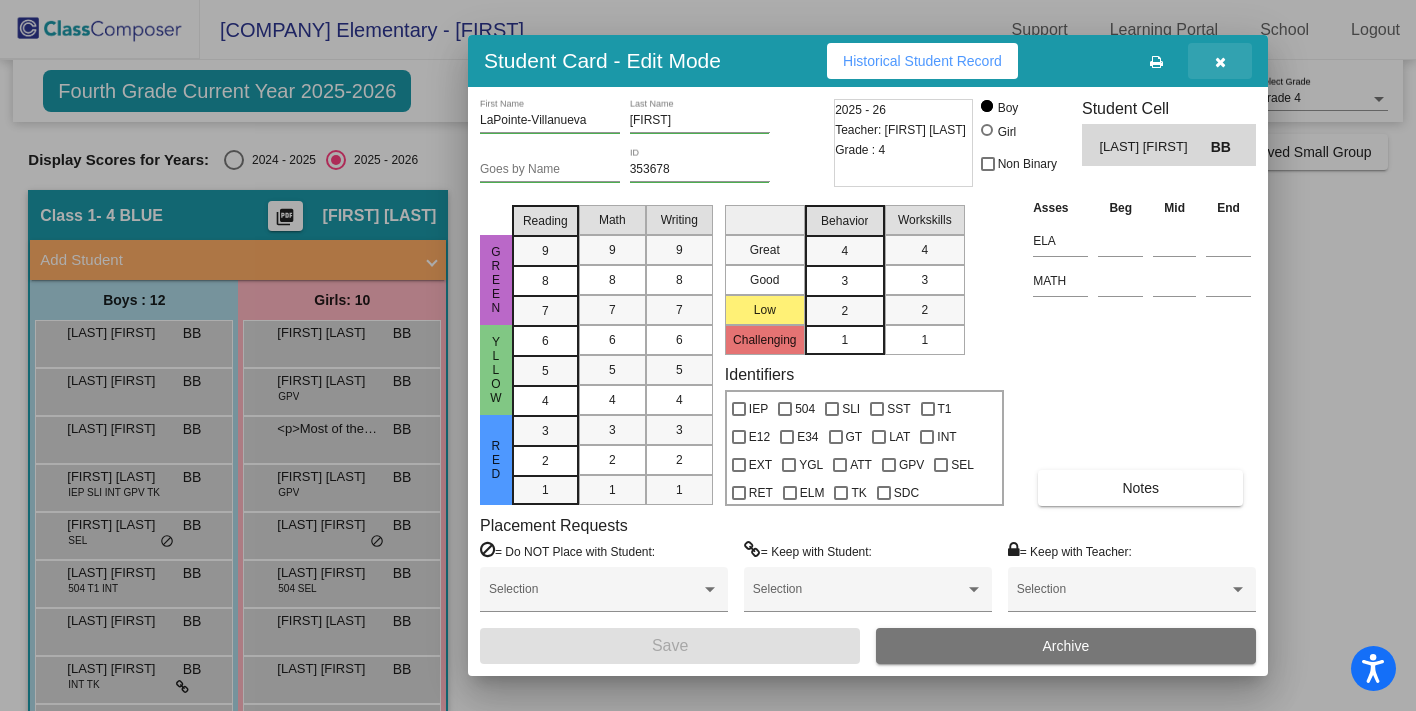 click at bounding box center (1220, 61) 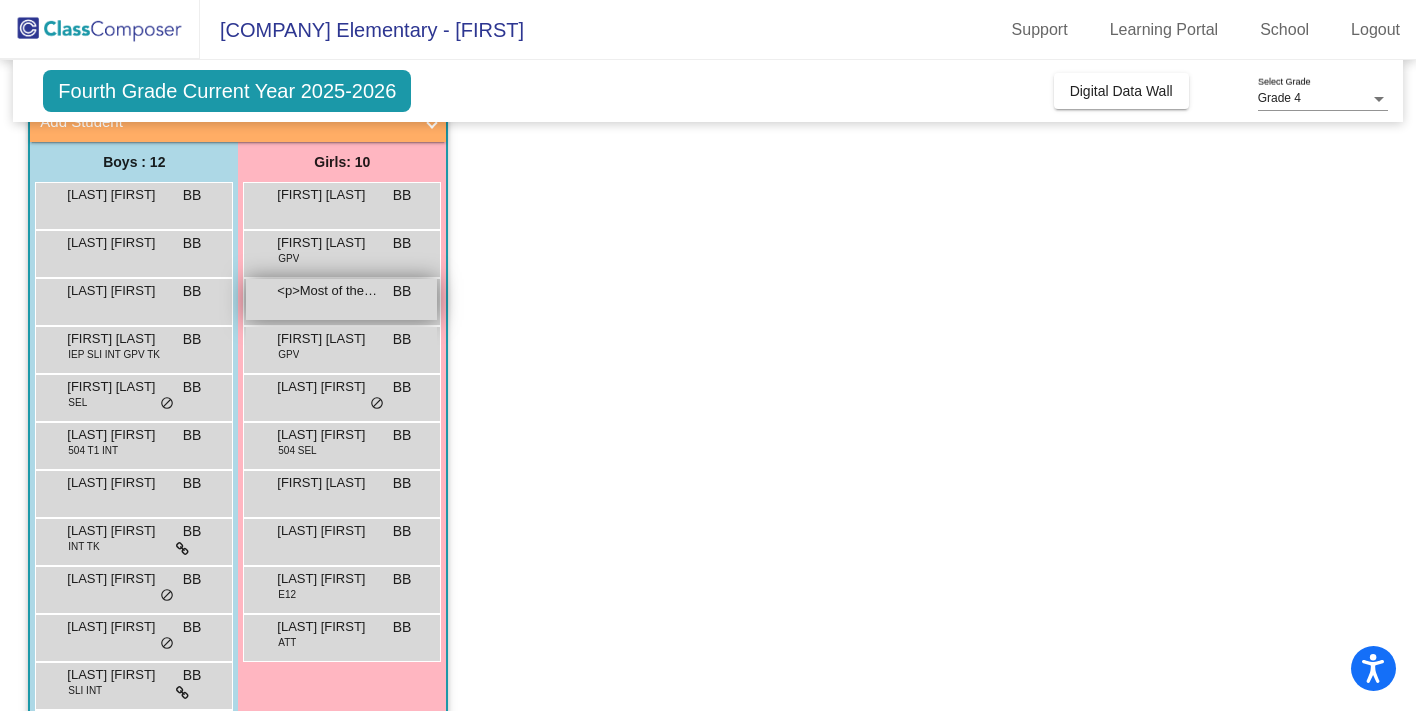 scroll, scrollTop: 115, scrollLeft: 0, axis: vertical 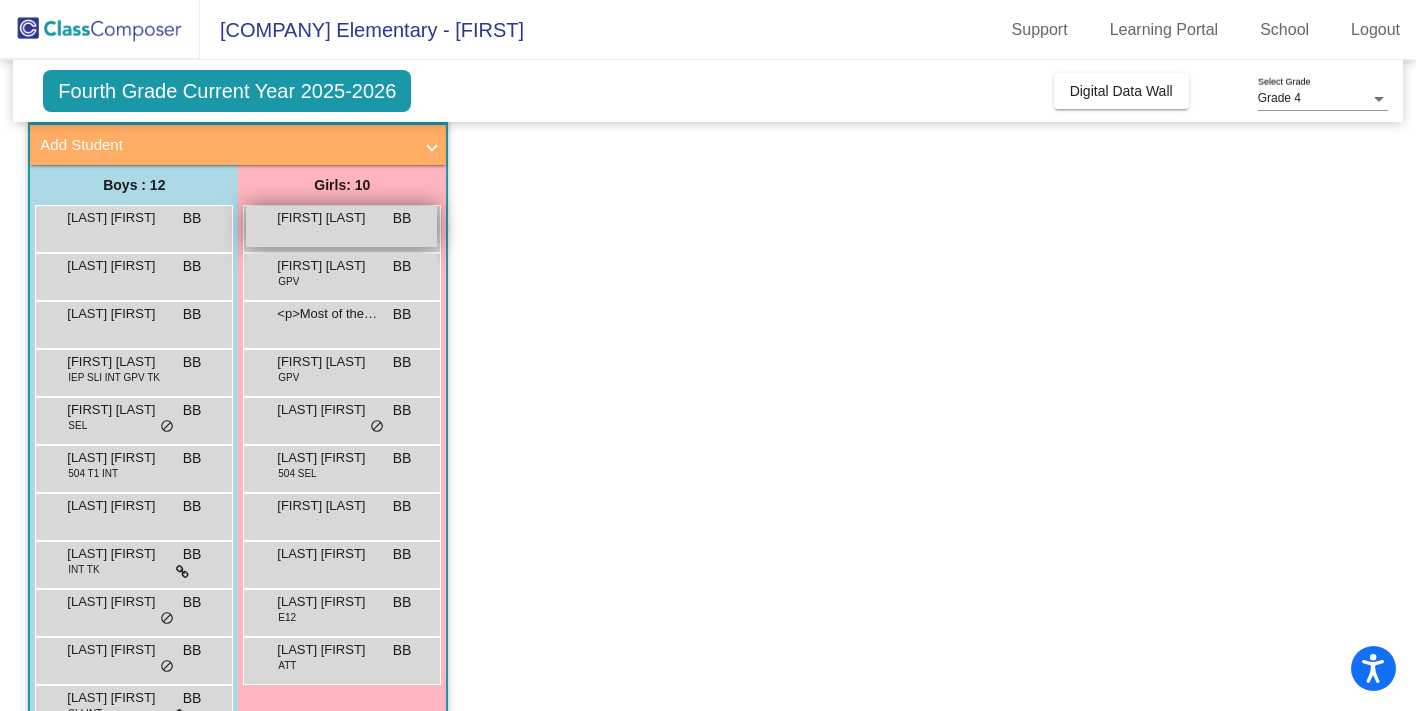 click on "Angelina Stevenson BB lock do_not_disturb_alt" at bounding box center [341, 226] 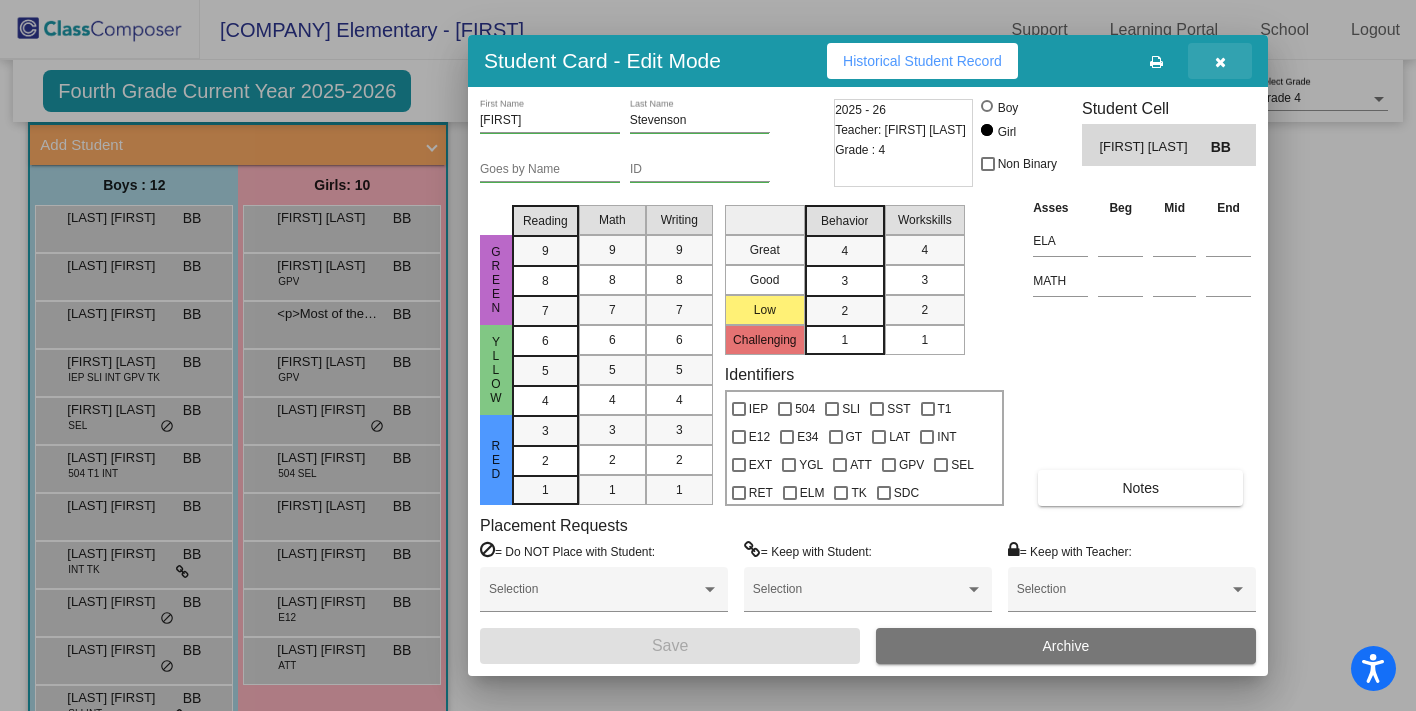 click at bounding box center [1220, 62] 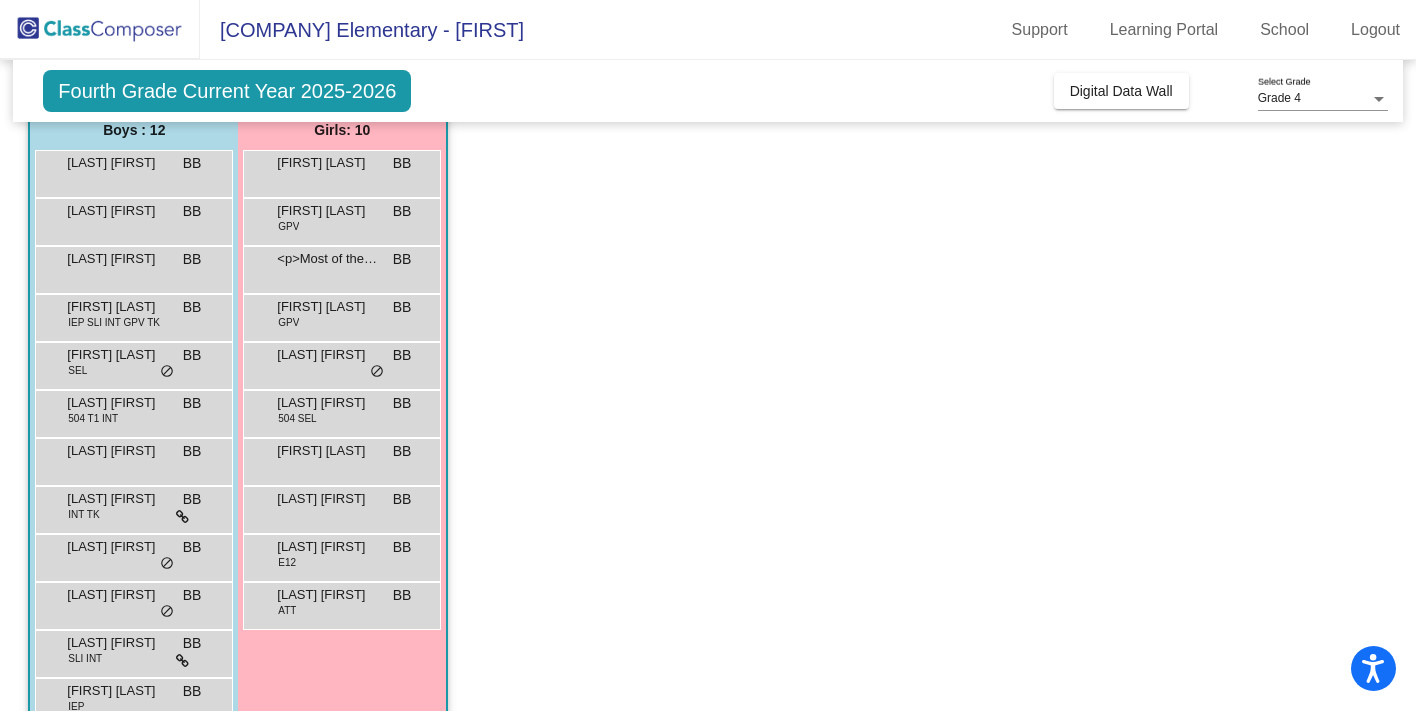 scroll, scrollTop: 171, scrollLeft: 0, axis: vertical 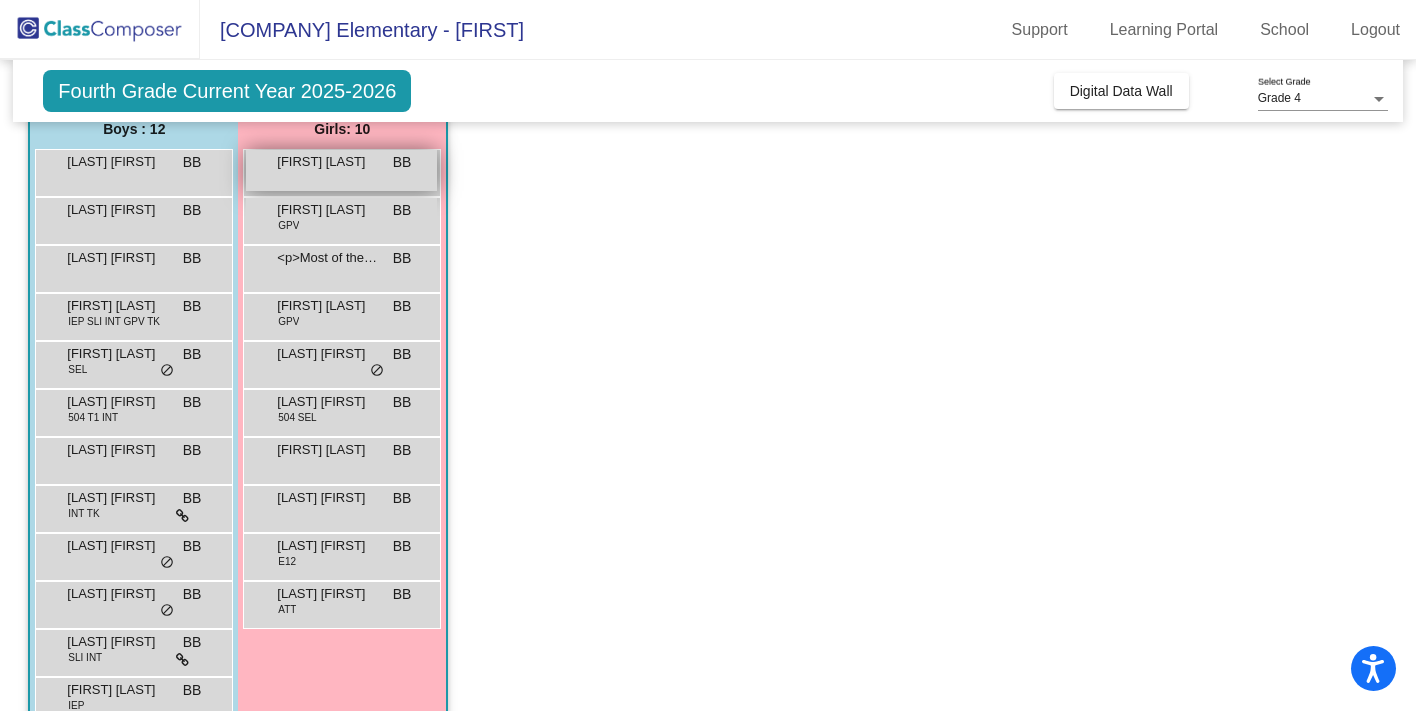 click on "Angelina Stevenson BB lock do_not_disturb_alt" at bounding box center [341, 170] 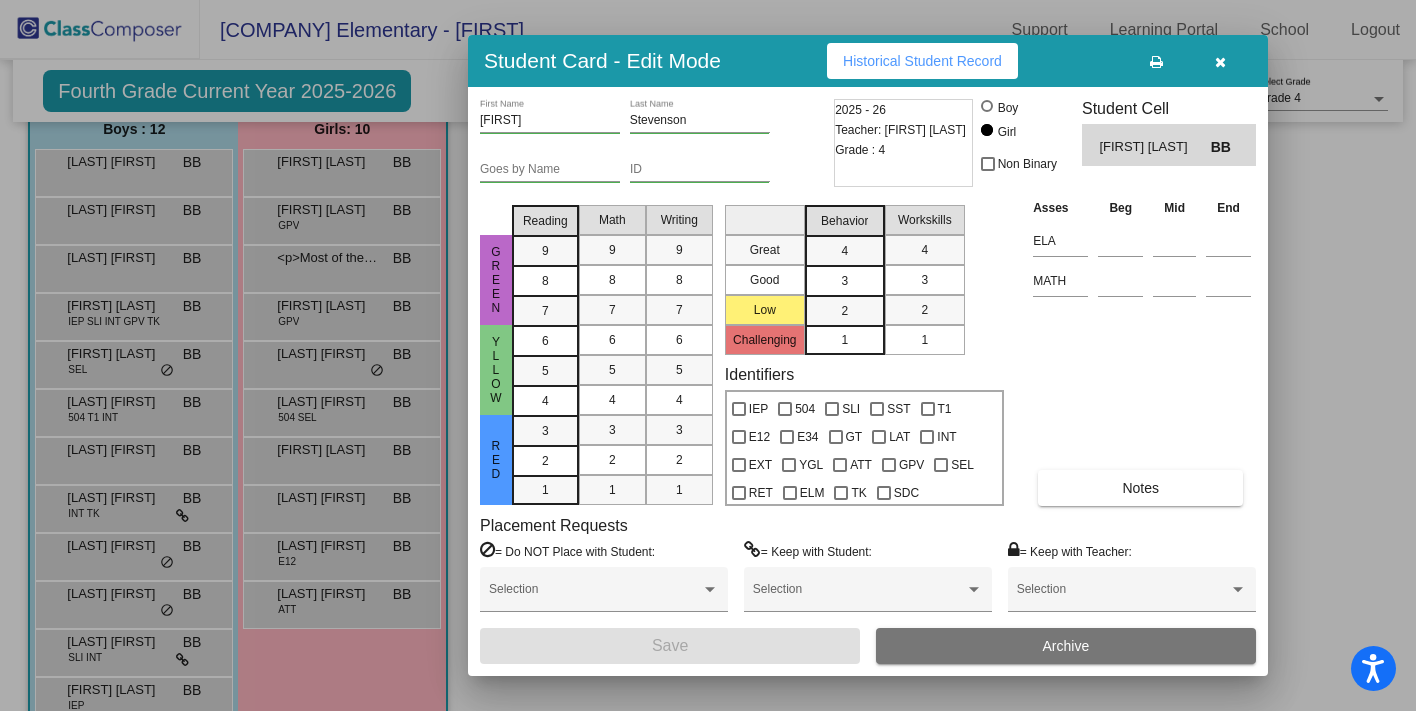 click at bounding box center [708, 355] 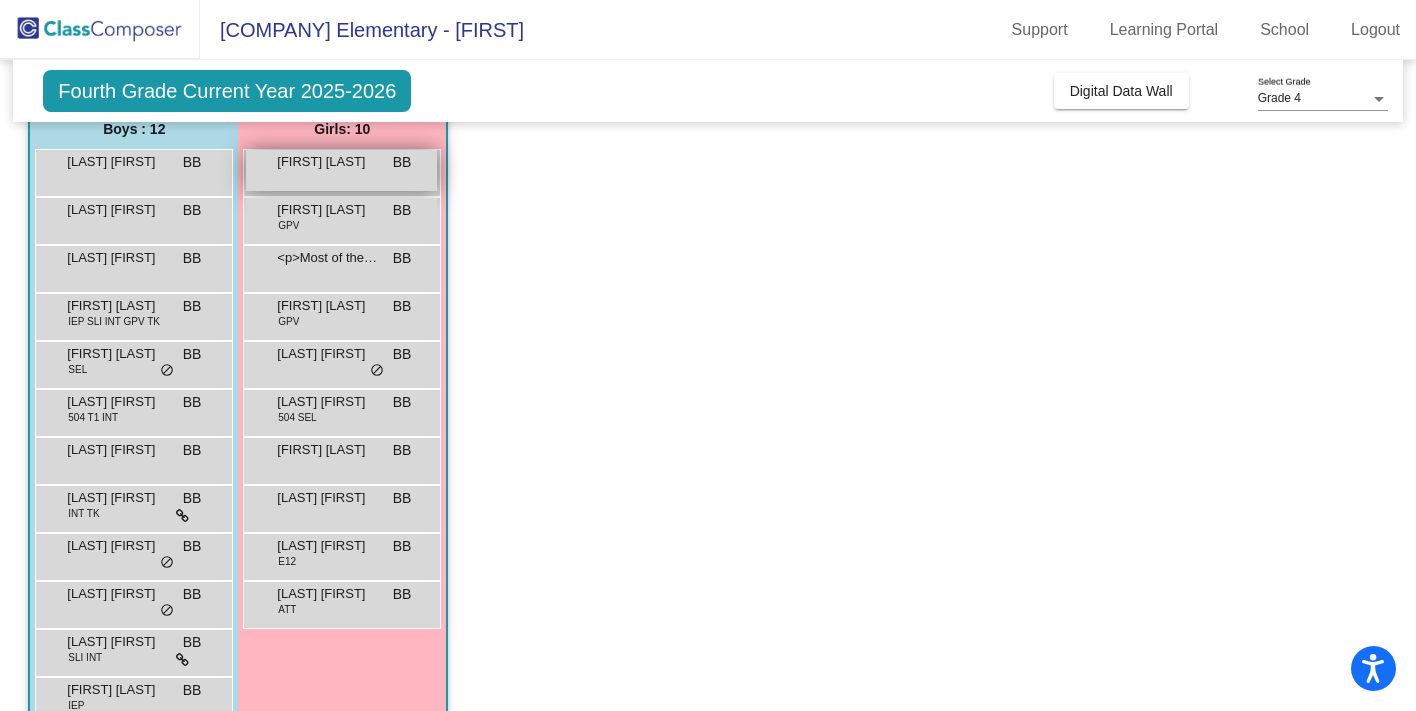 click on "Angelina Stevenson BB lock do_not_disturb_alt" at bounding box center [341, 170] 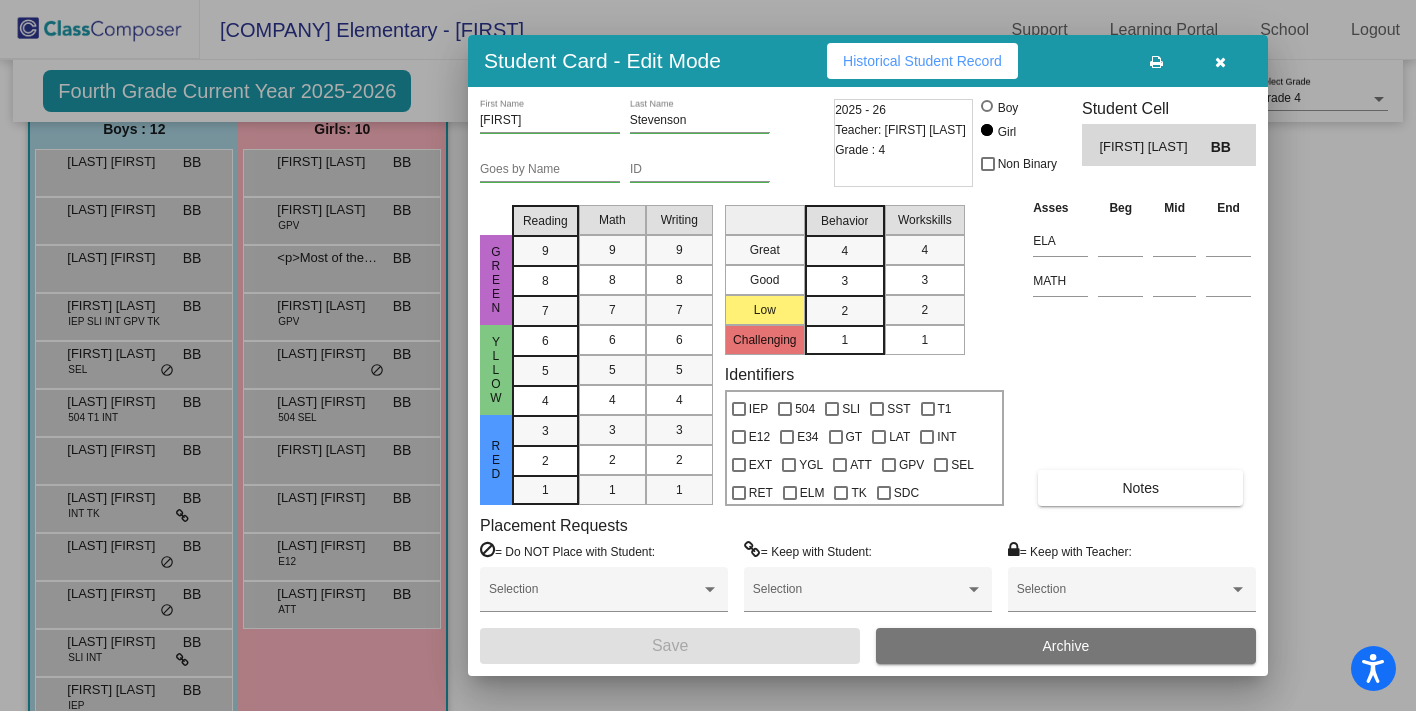 click at bounding box center (1220, 61) 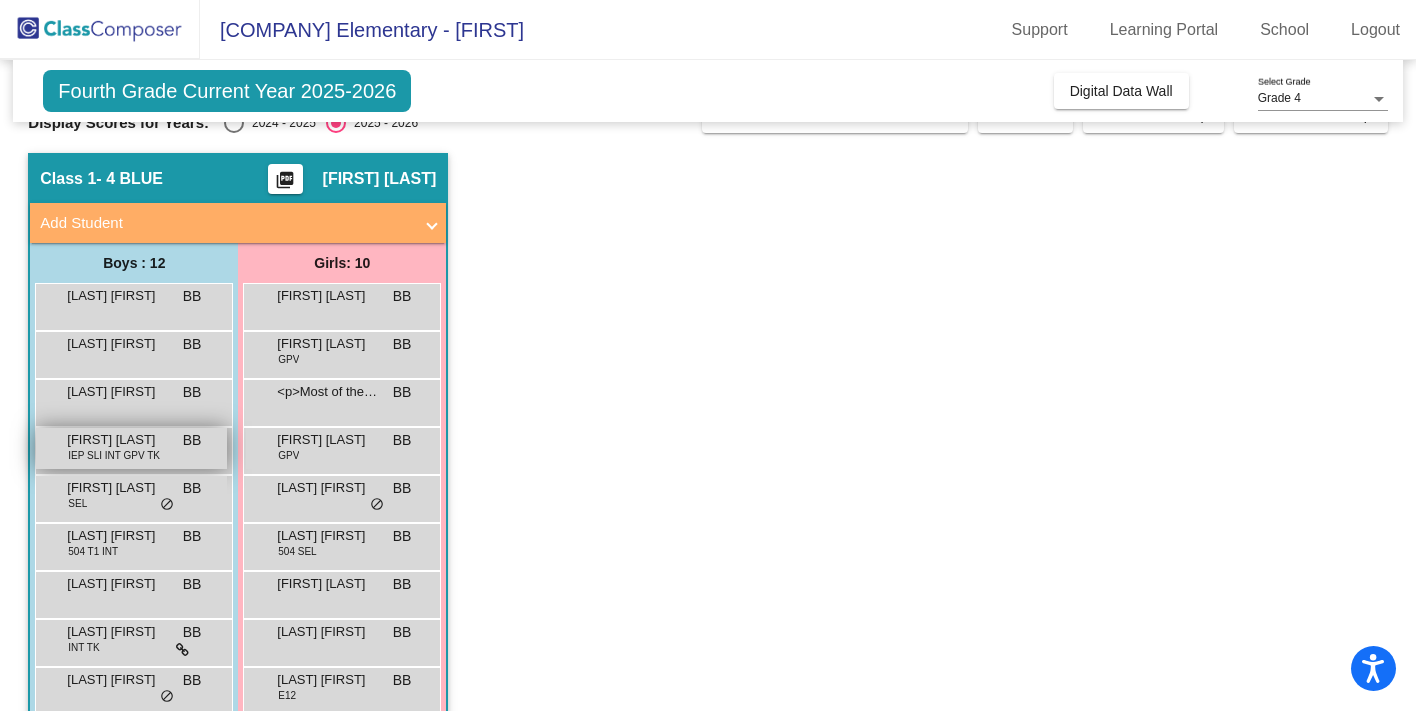 scroll, scrollTop: 0, scrollLeft: 0, axis: both 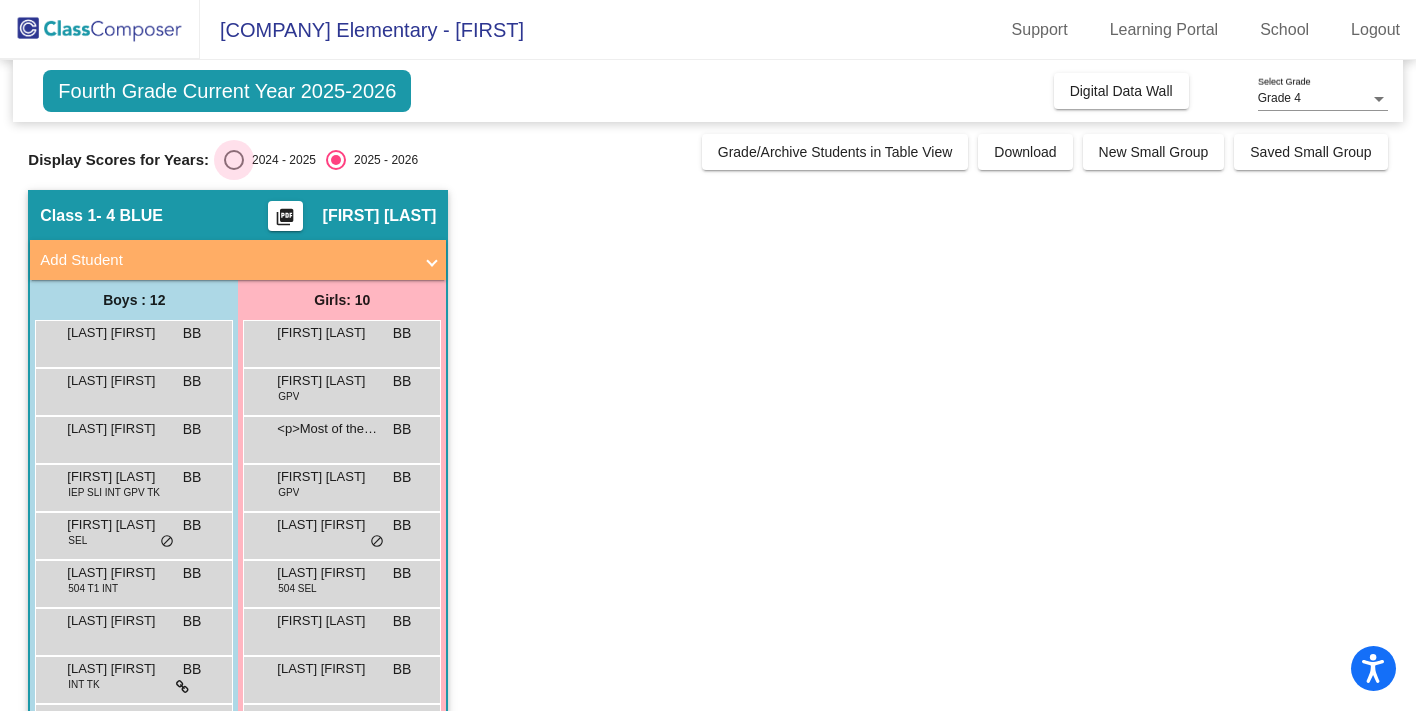click at bounding box center (234, 160) 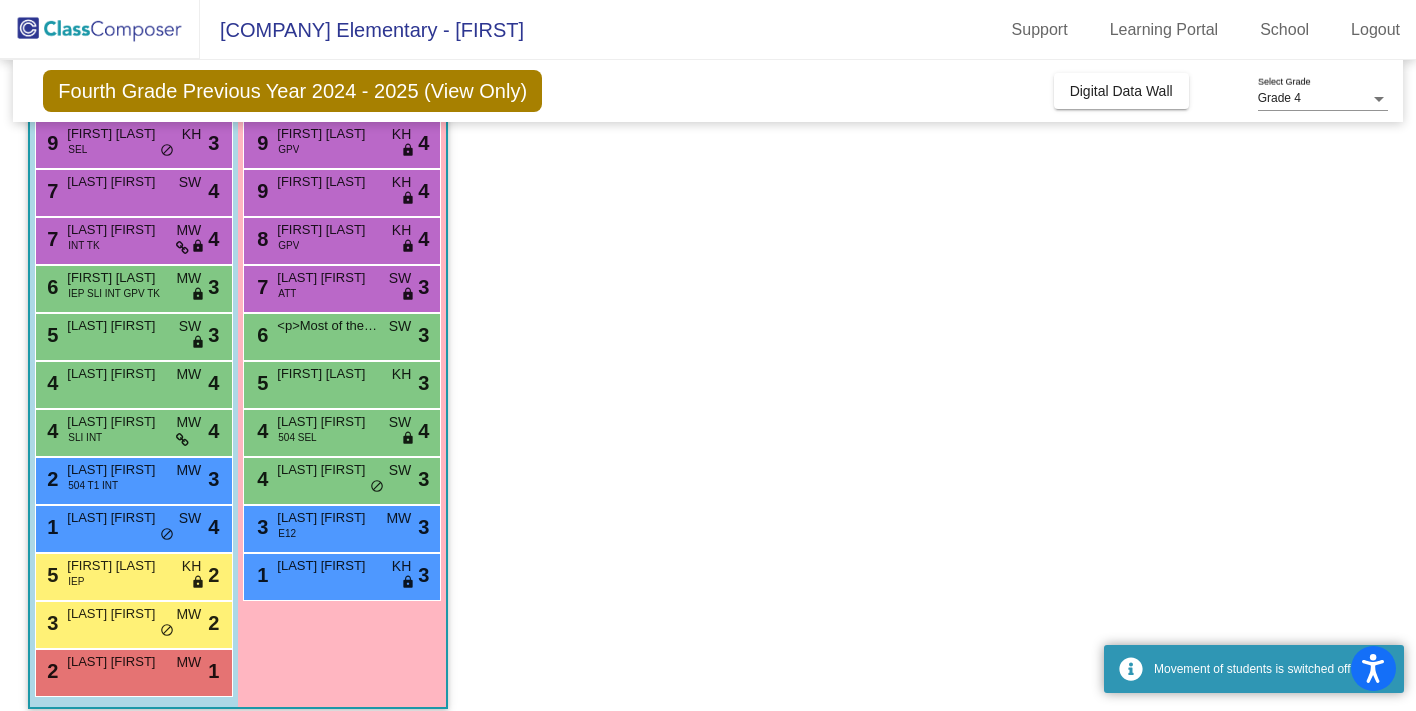 scroll, scrollTop: 217, scrollLeft: 0, axis: vertical 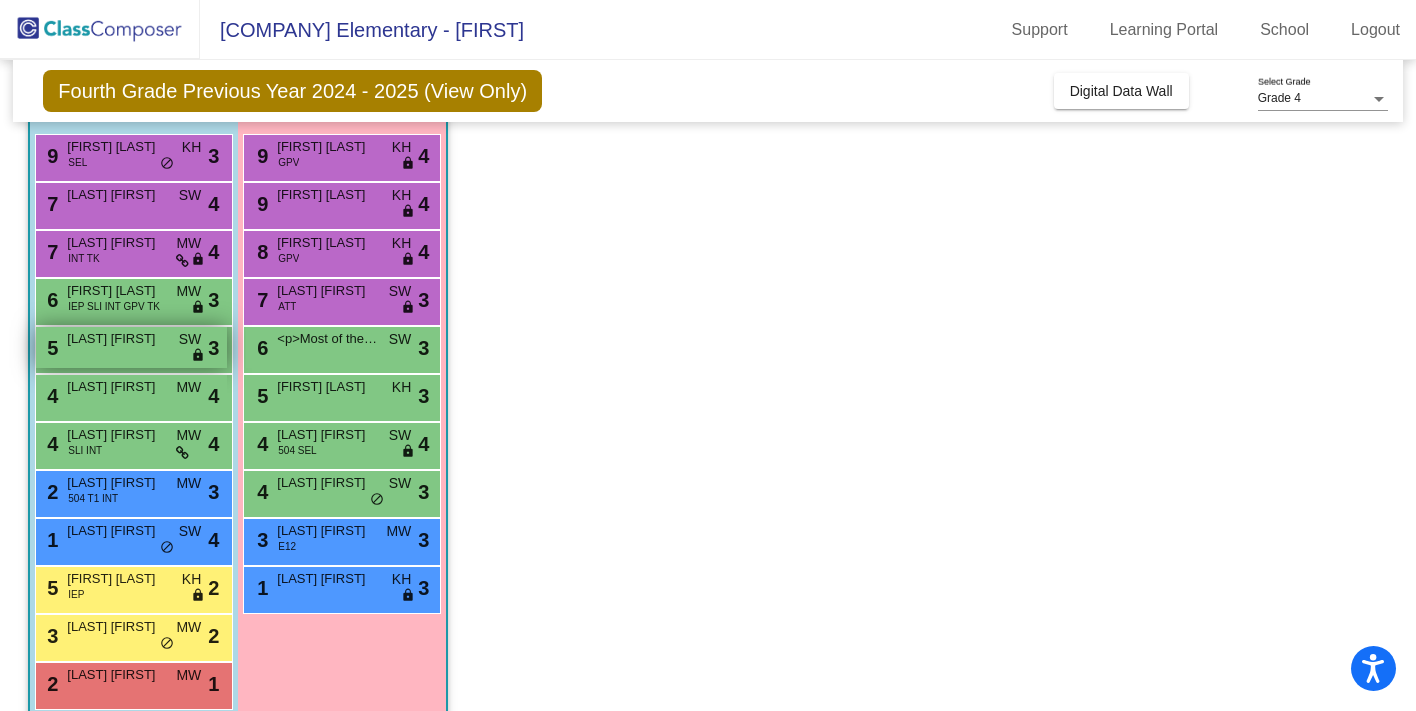 click on "[NUMBER] [LAST]-[LAST] [FIRST] [DIRECTION] lock do_not_disturb_alt 3" at bounding box center (131, 347) 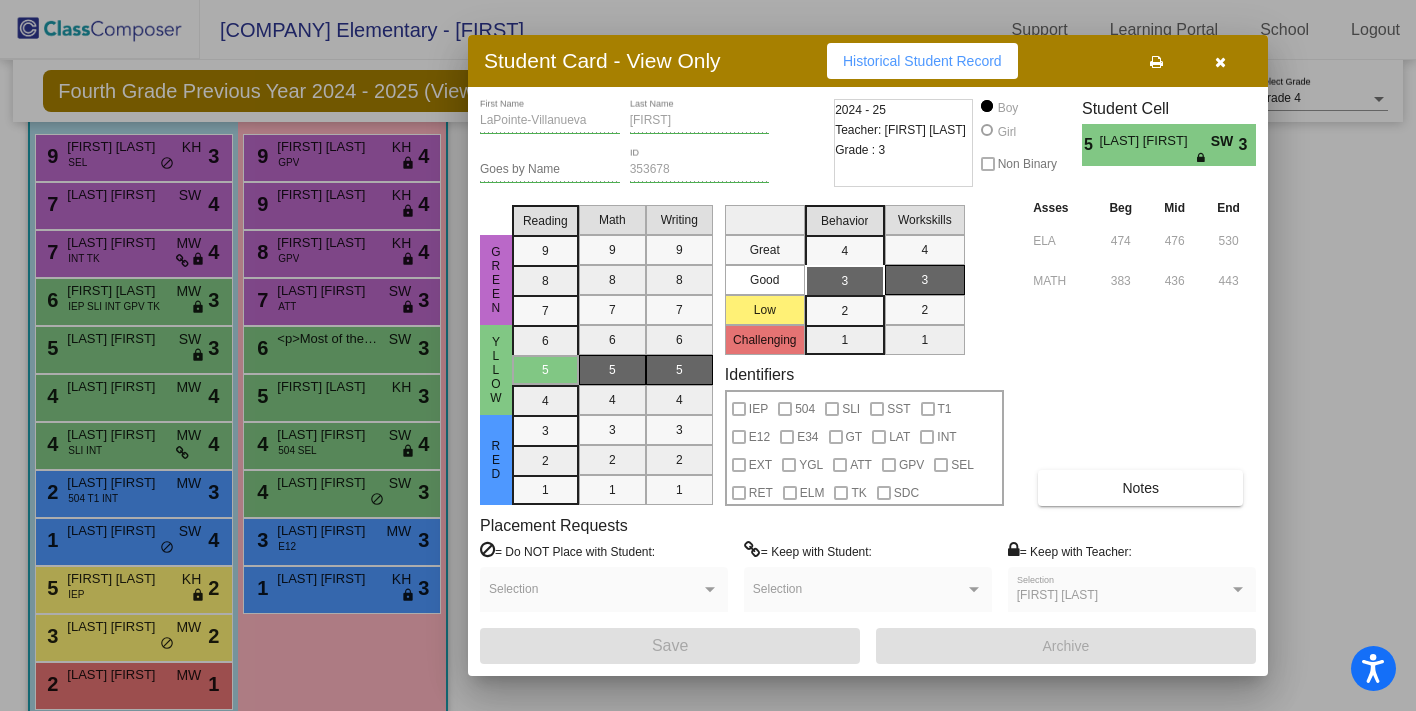 click at bounding box center [708, 355] 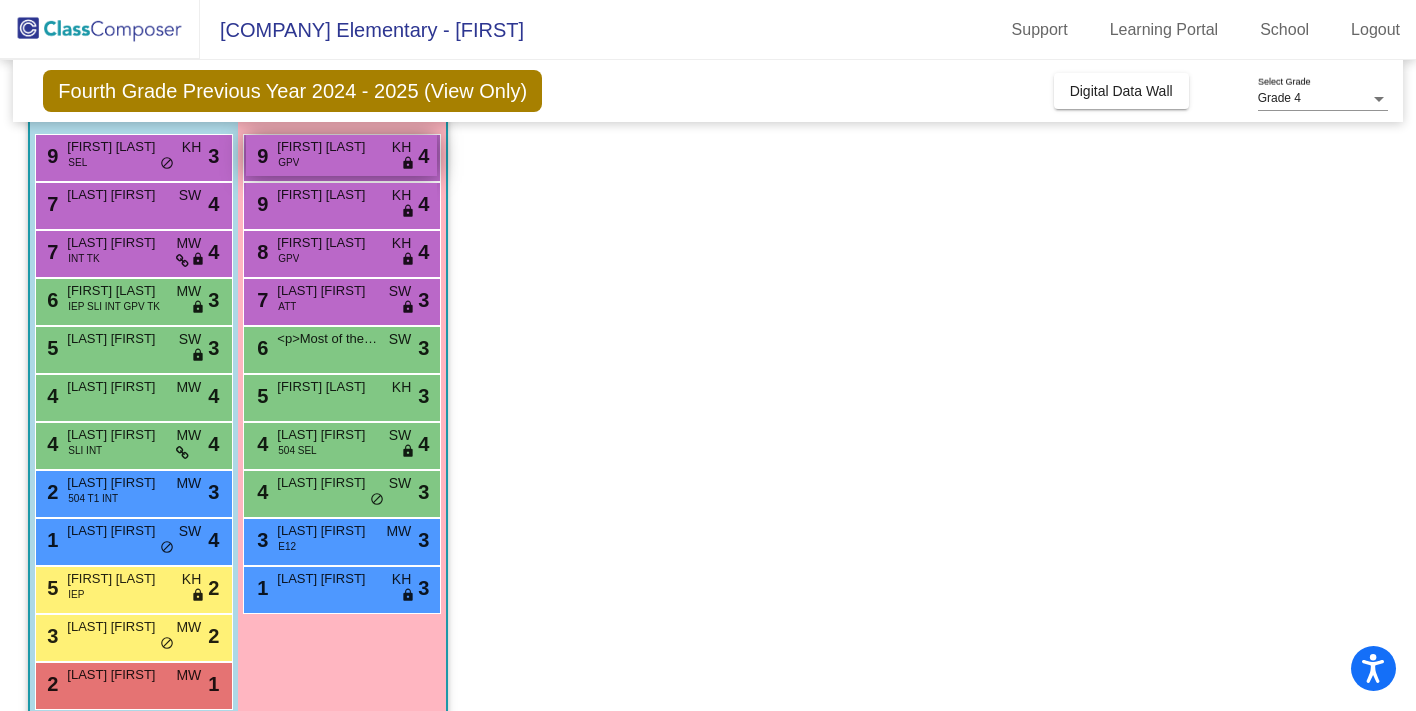click on "[FIRST] [LAST]" at bounding box center [327, 147] 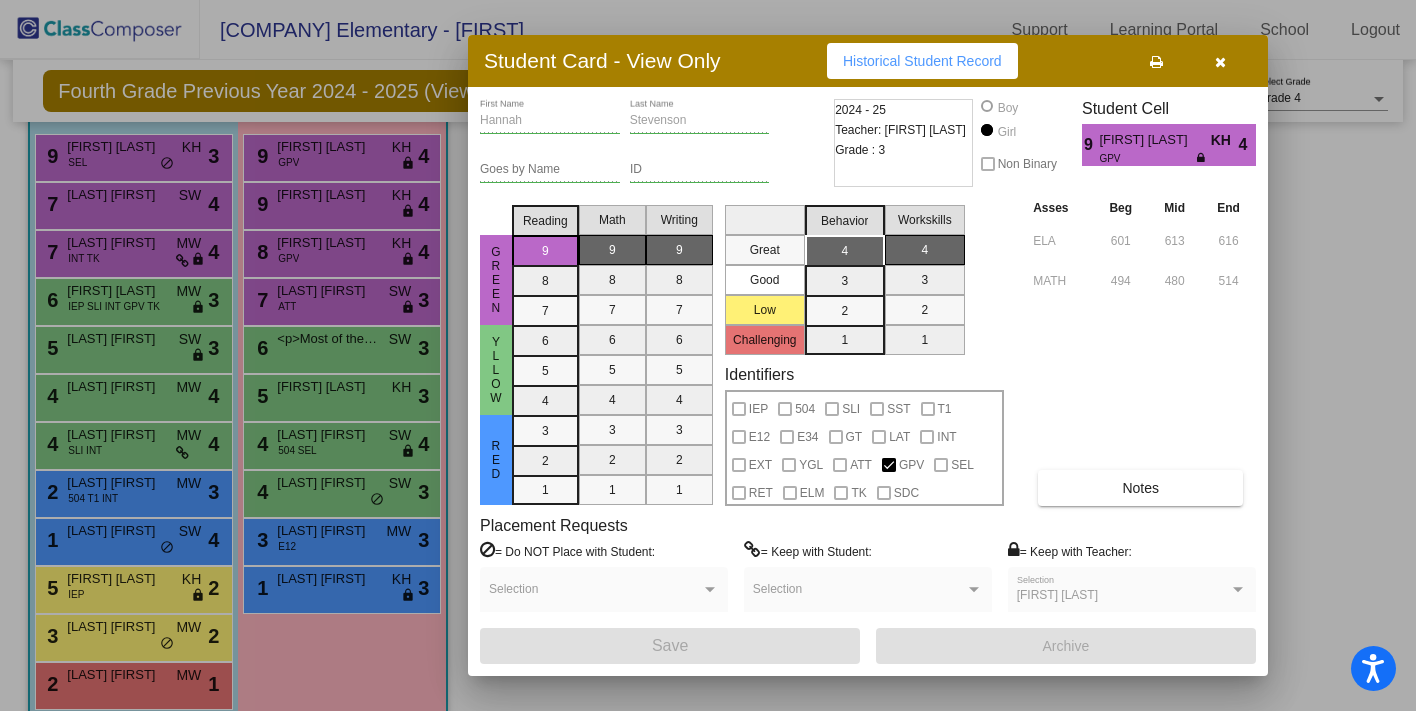 click at bounding box center [708, 355] 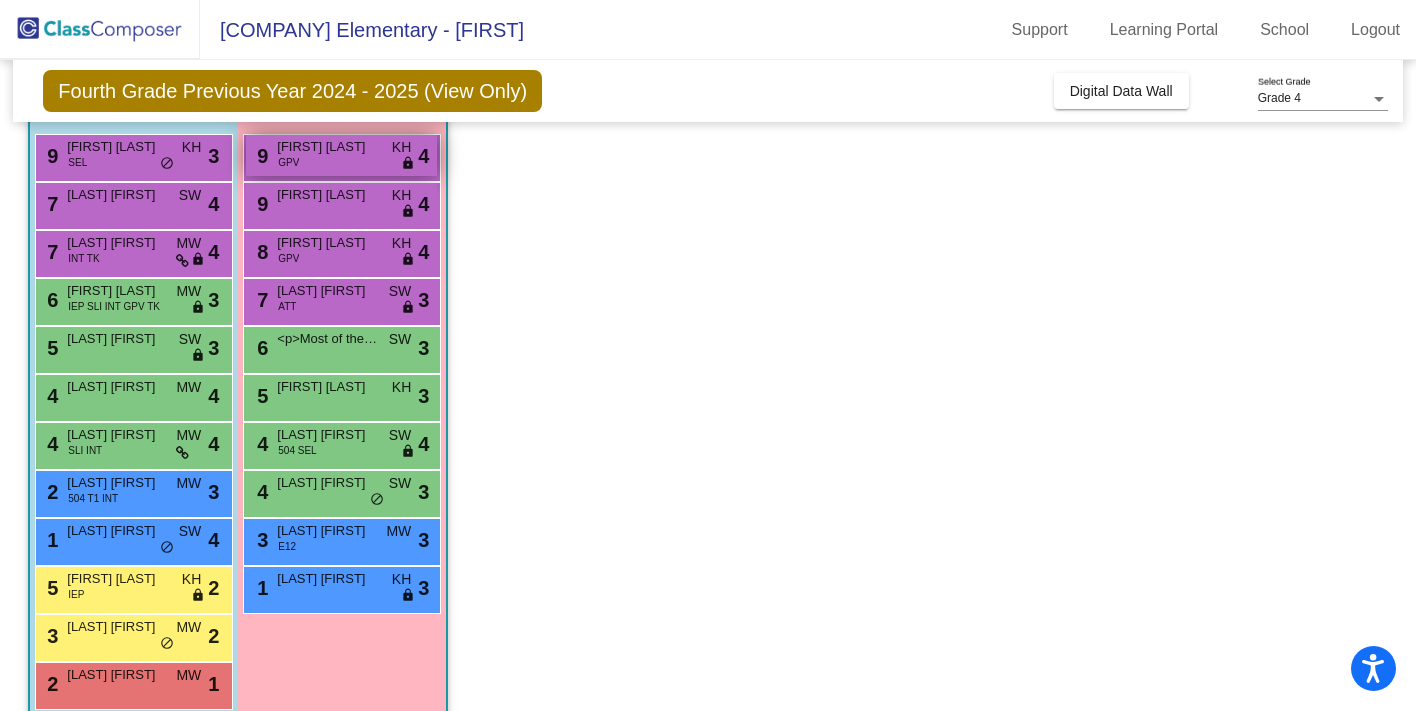 click on "9 Hannah Stevenson GPV KH lock do_not_disturb_alt 4" at bounding box center [341, 155] 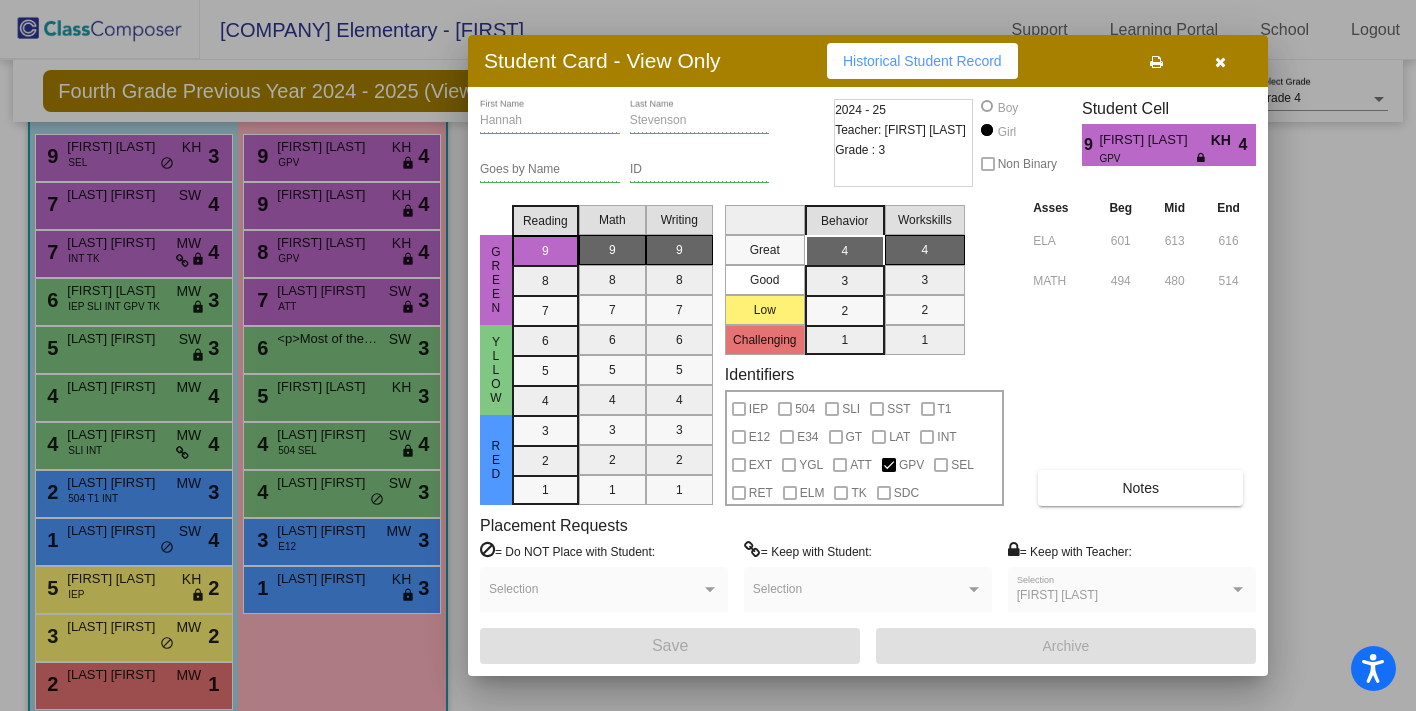 click at bounding box center [708, 355] 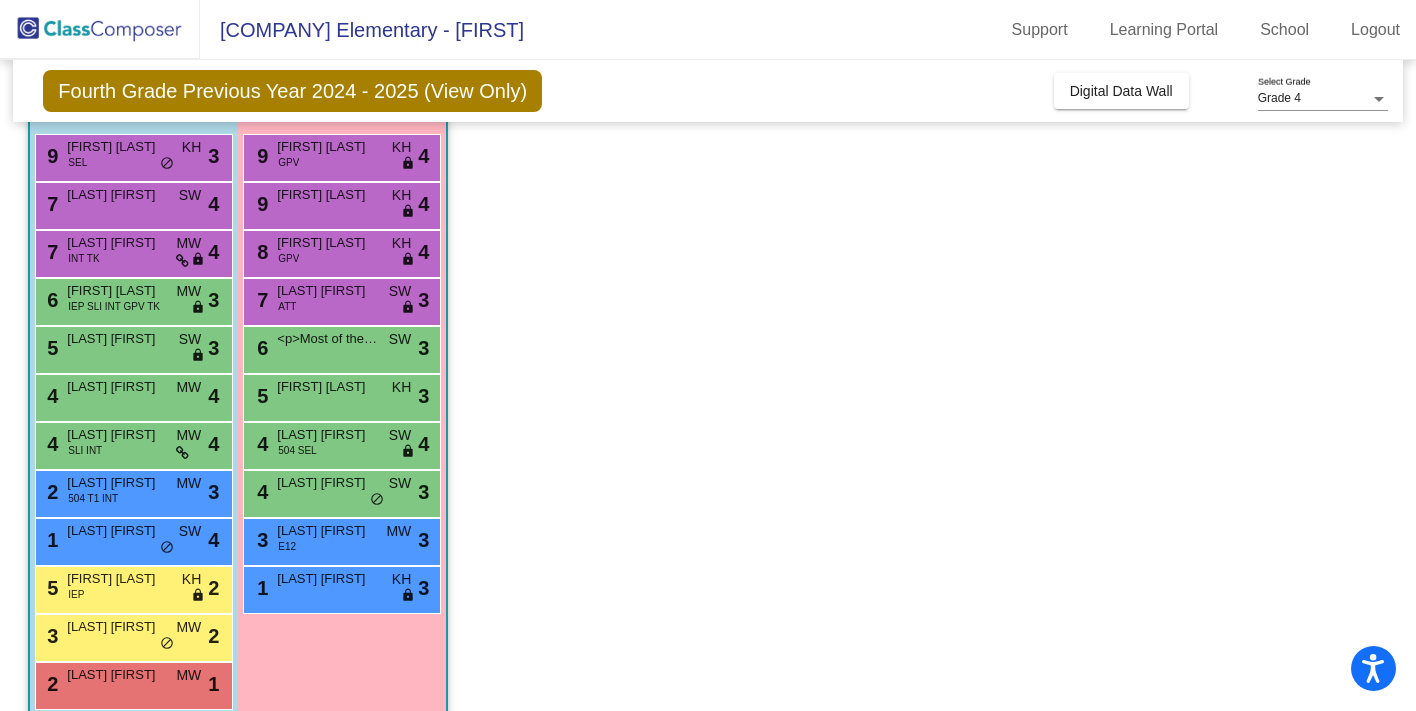 click on "[FIRST] [LAST]" at bounding box center [327, 387] 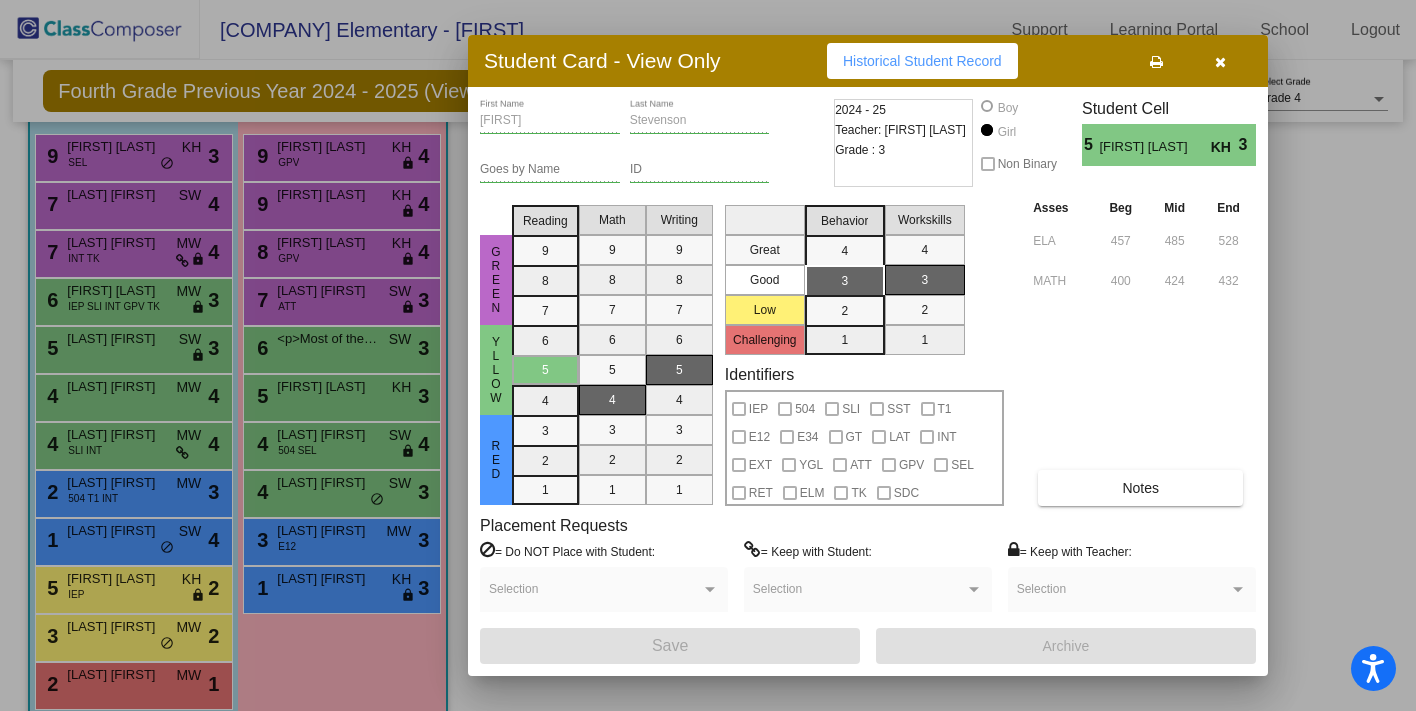 click at bounding box center (708, 355) 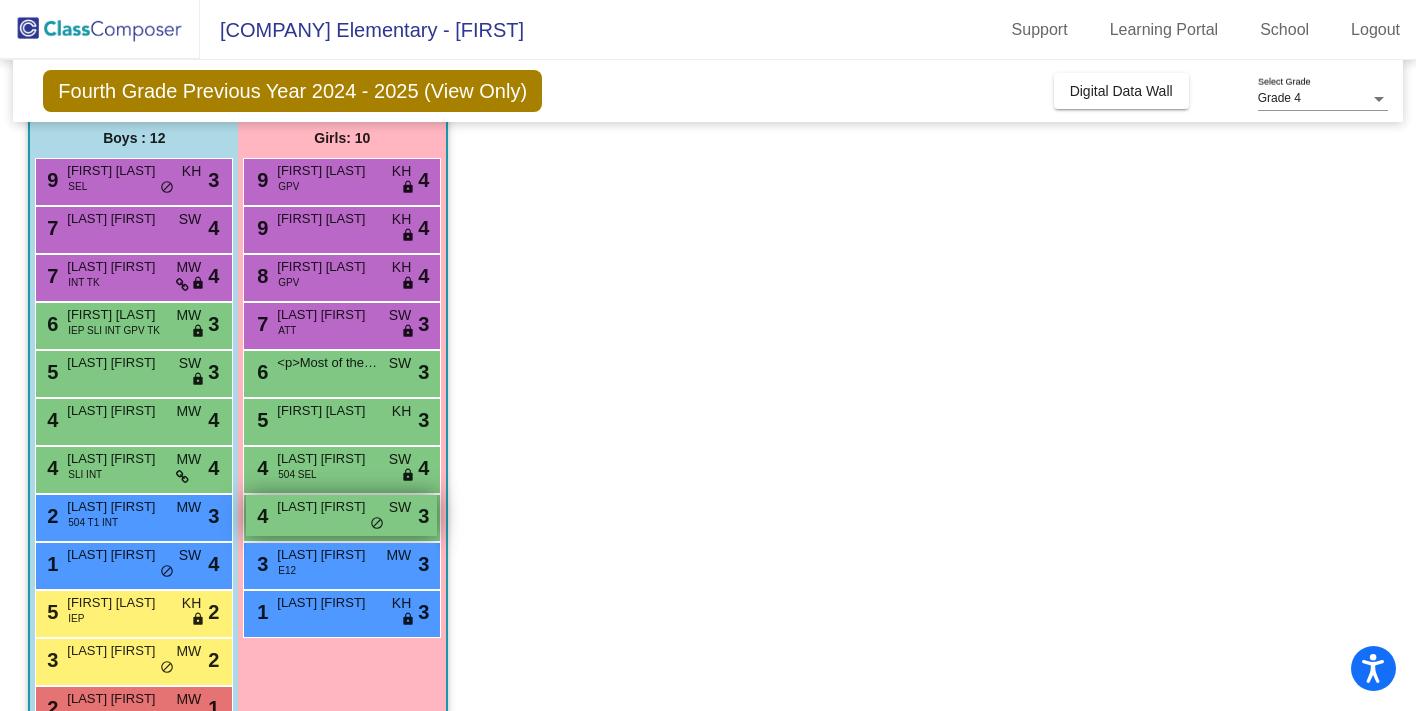 scroll, scrollTop: 158, scrollLeft: 0, axis: vertical 